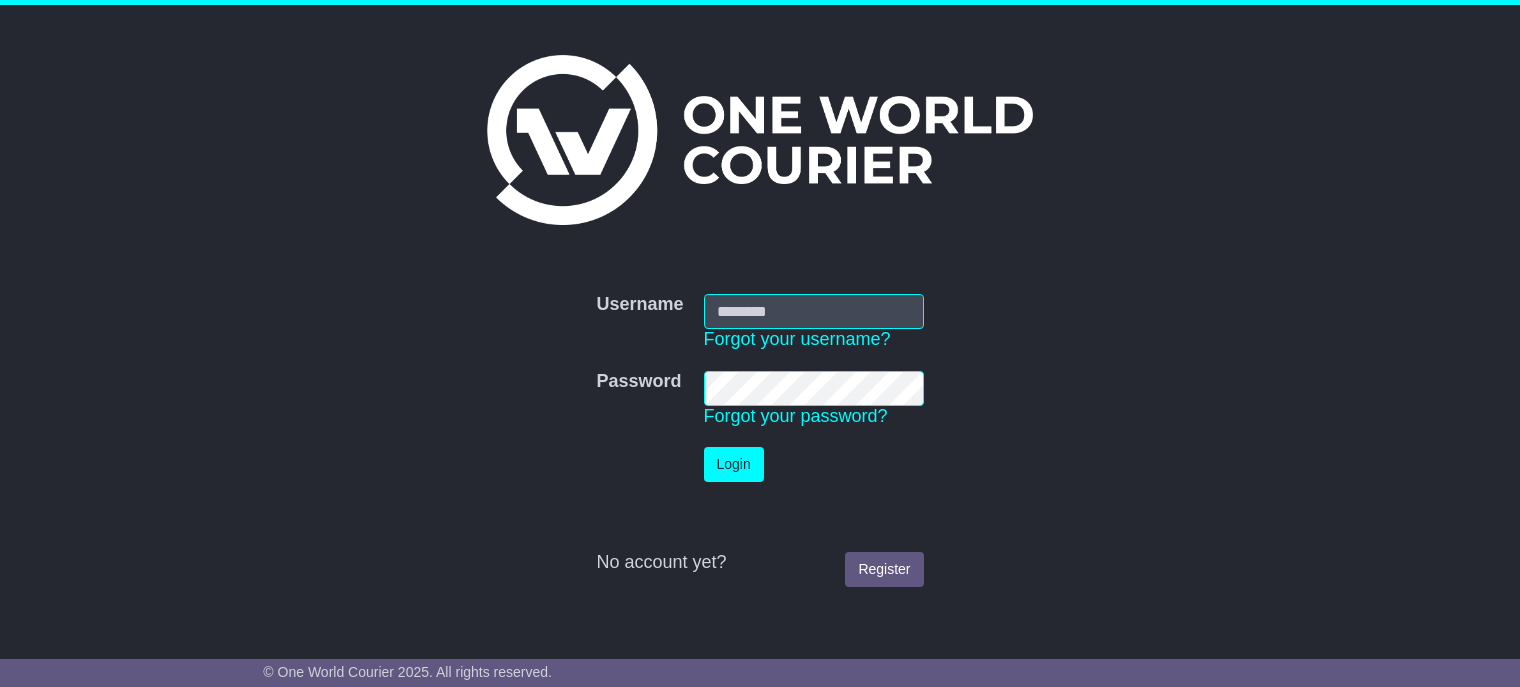 scroll, scrollTop: 0, scrollLeft: 0, axis: both 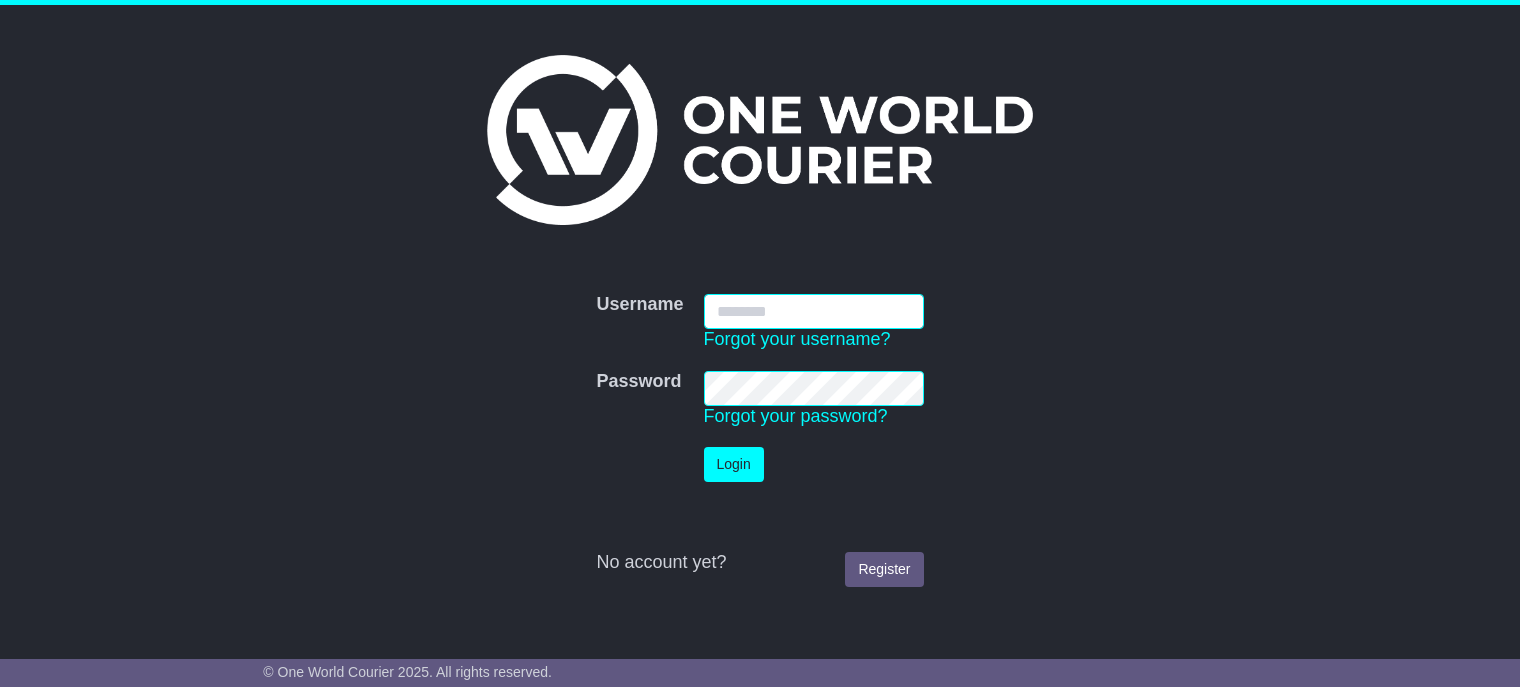 type on "**********" 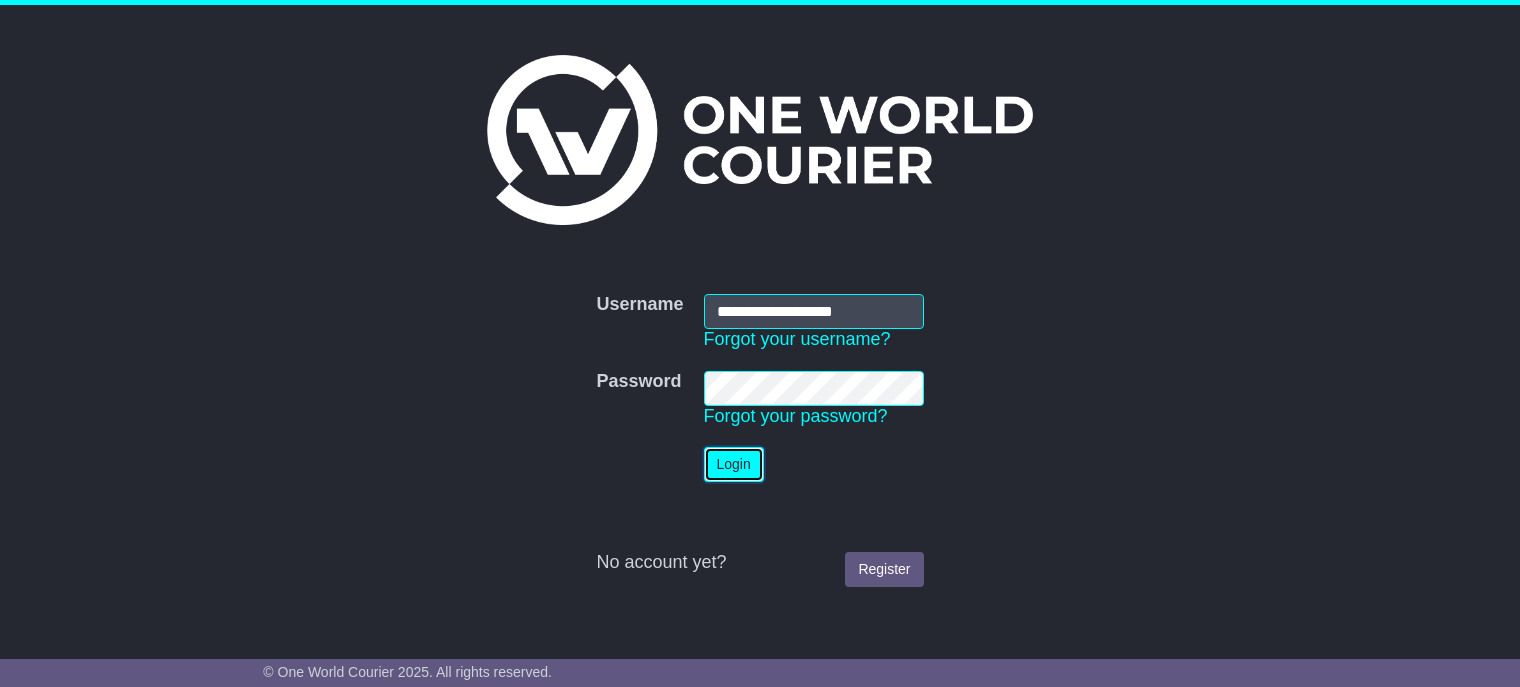 click on "Login" at bounding box center [734, 464] 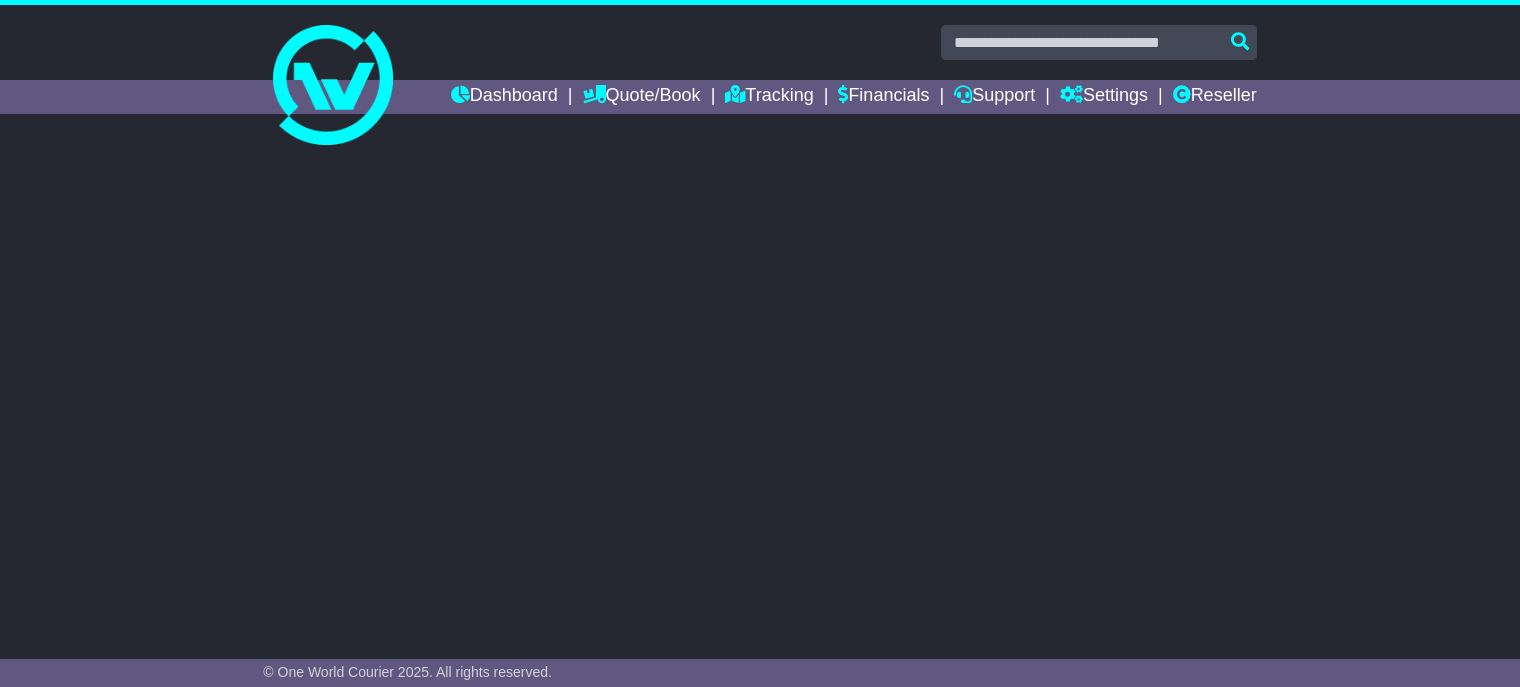 scroll, scrollTop: 0, scrollLeft: 0, axis: both 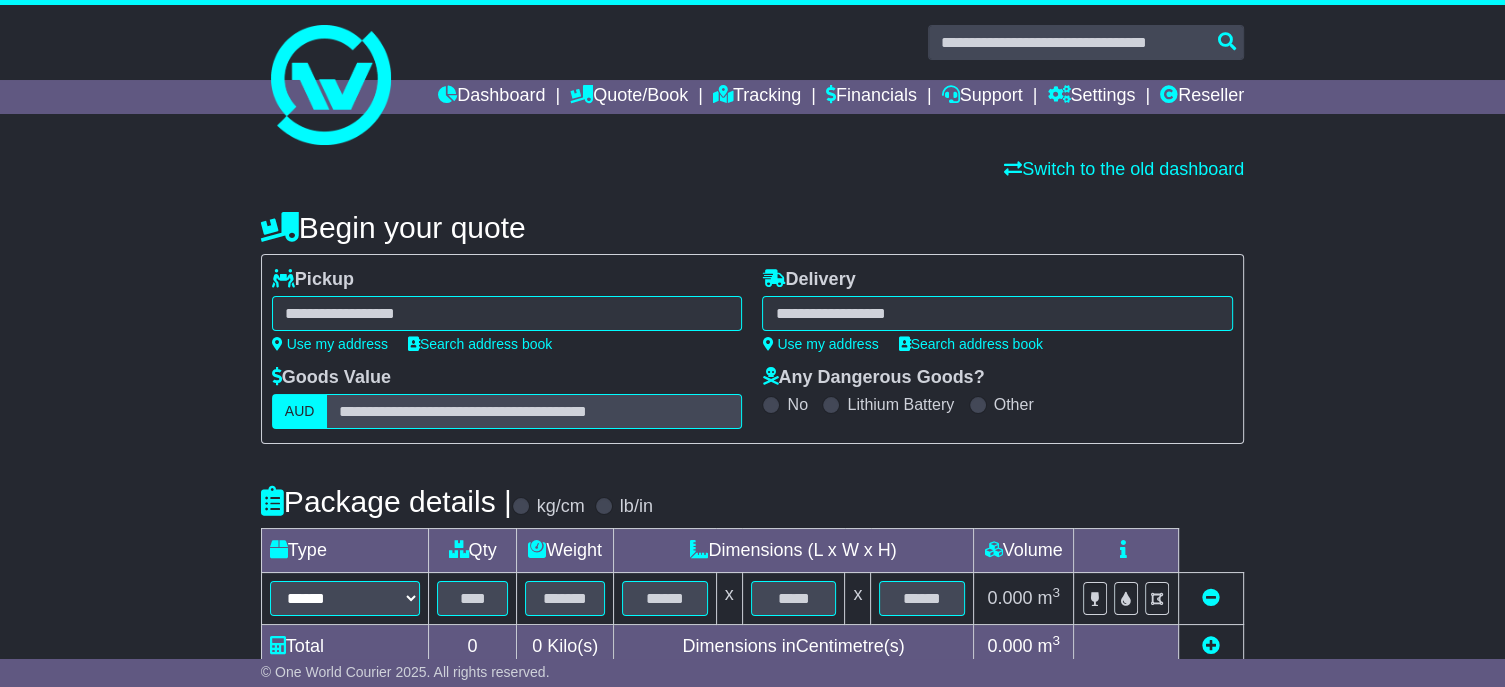 click at bounding box center [507, 313] 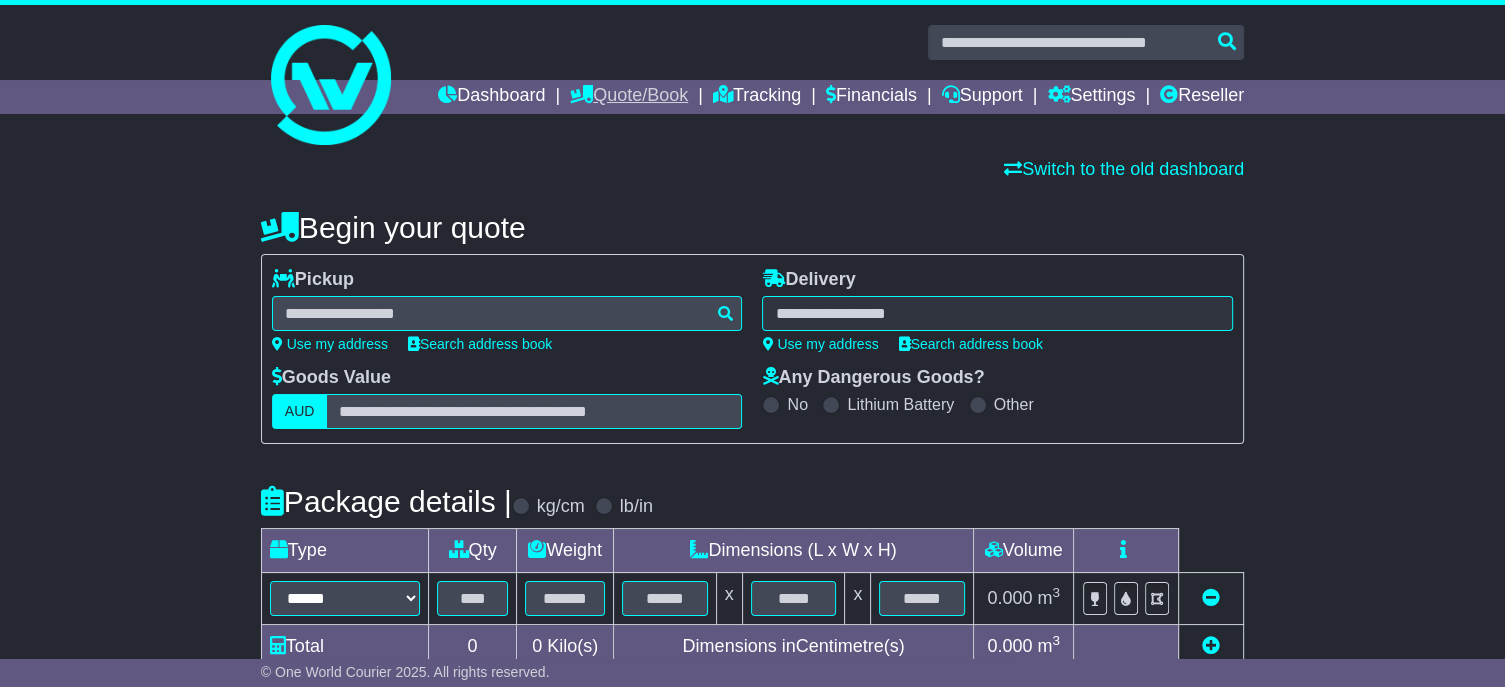click on "Quote/Book" at bounding box center [629, 97] 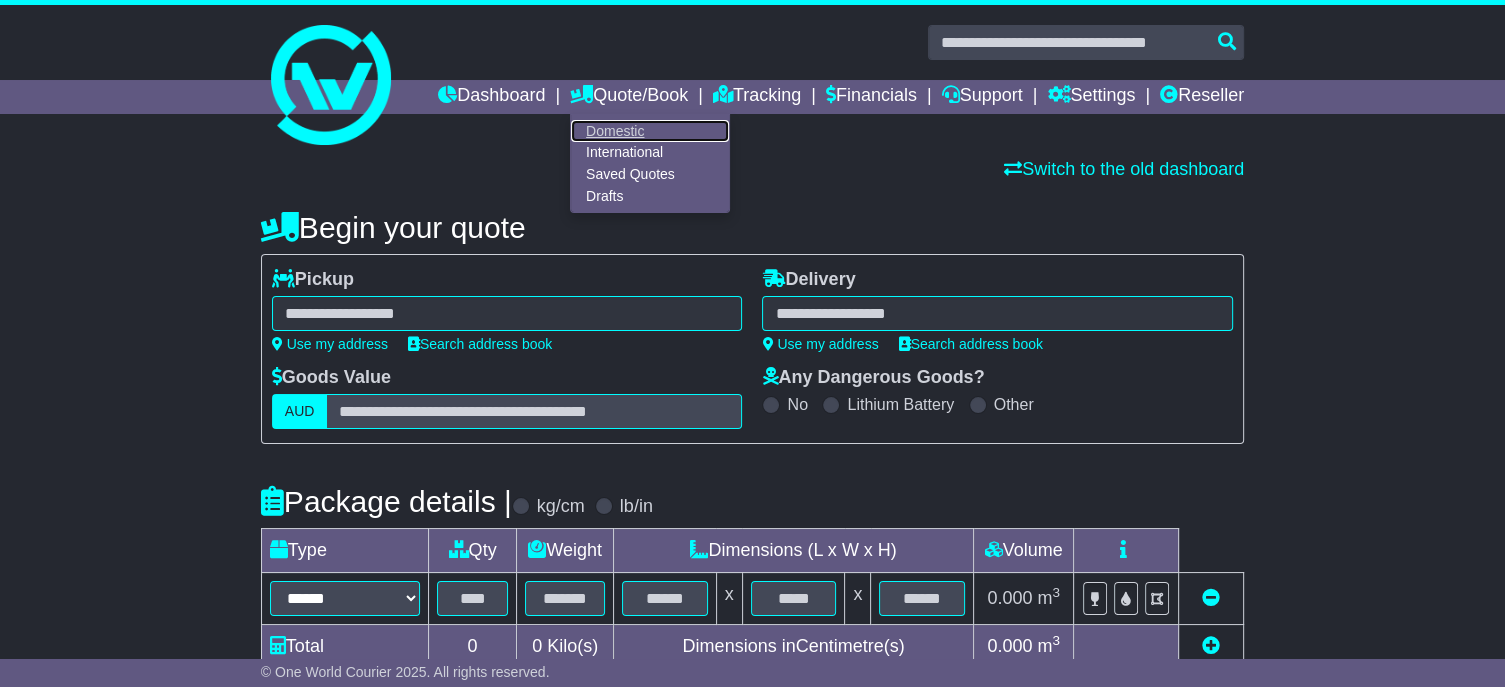 click on "Domestic" at bounding box center [650, 131] 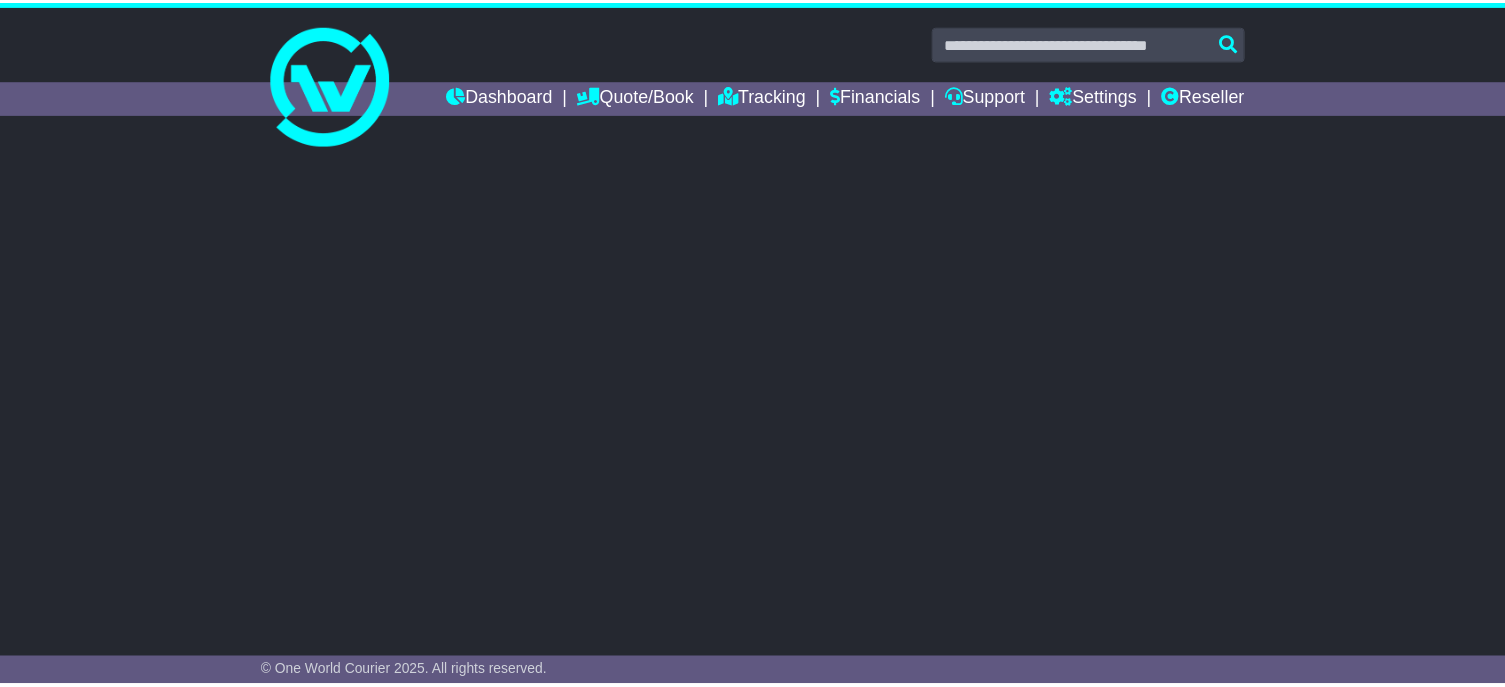 scroll, scrollTop: 0, scrollLeft: 0, axis: both 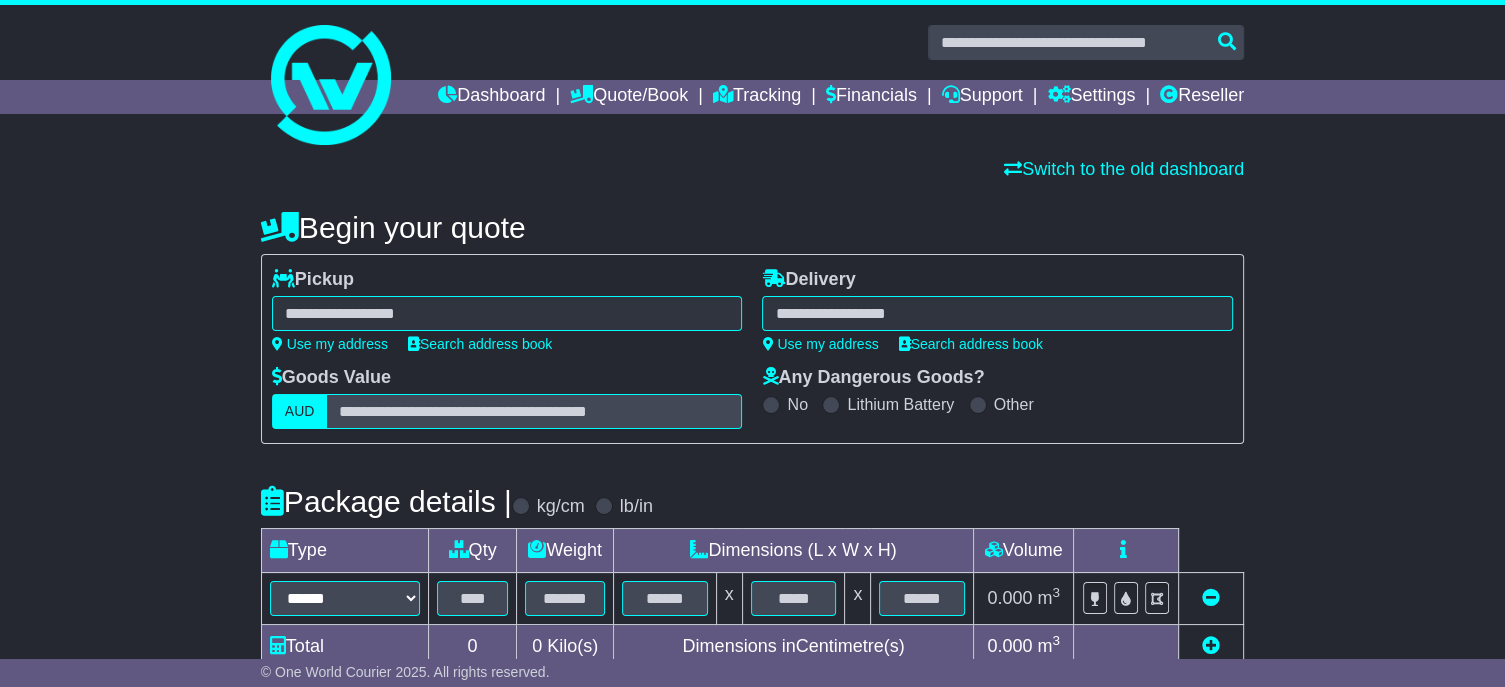 click at bounding box center [507, 313] 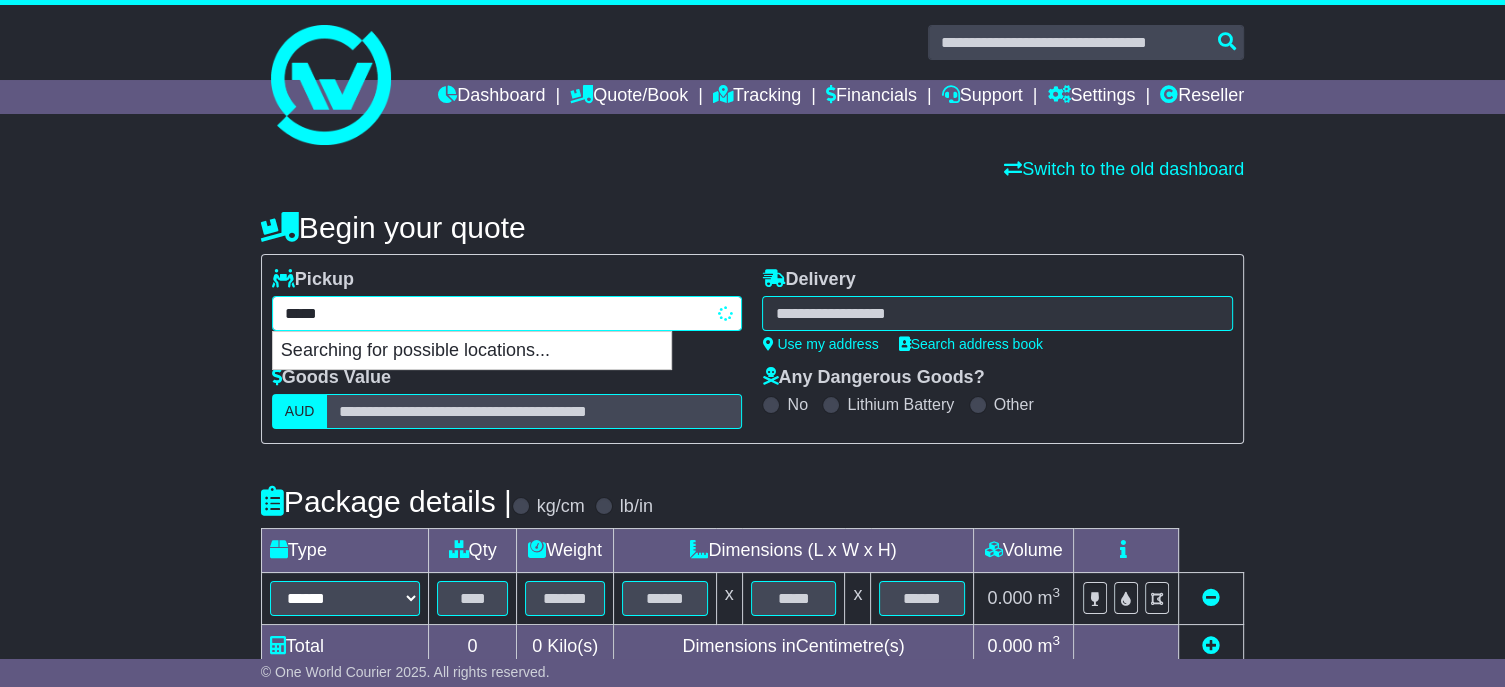 type on "******" 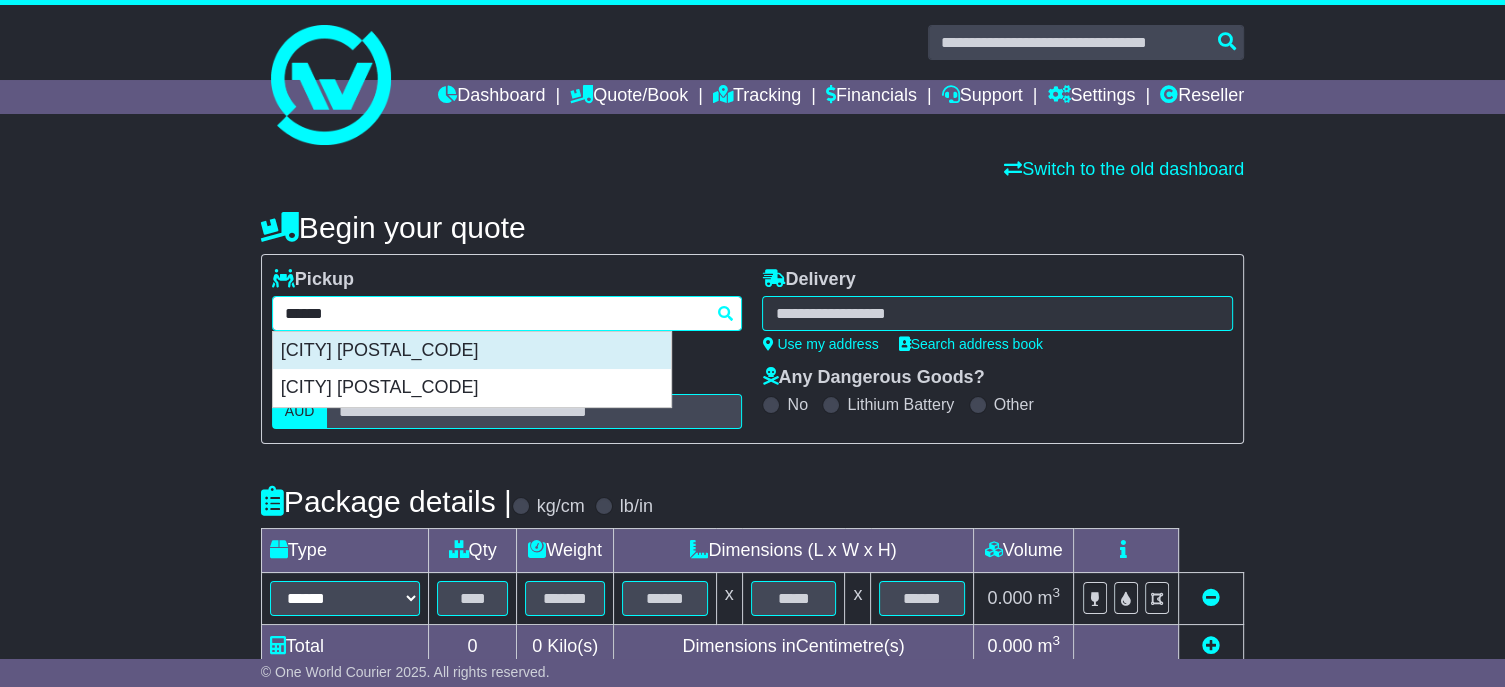 click on "[CITY] [POSTAL_CODE]" at bounding box center [472, 351] 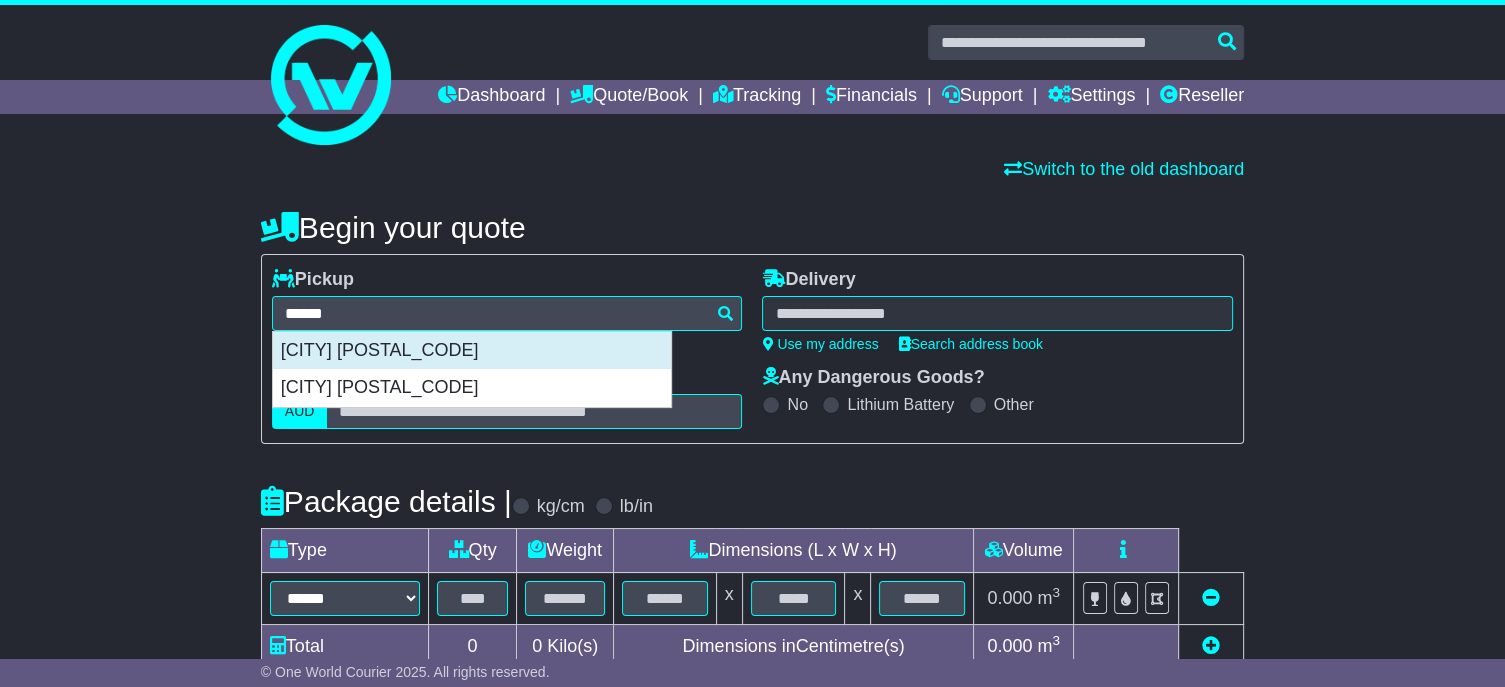 type on "**********" 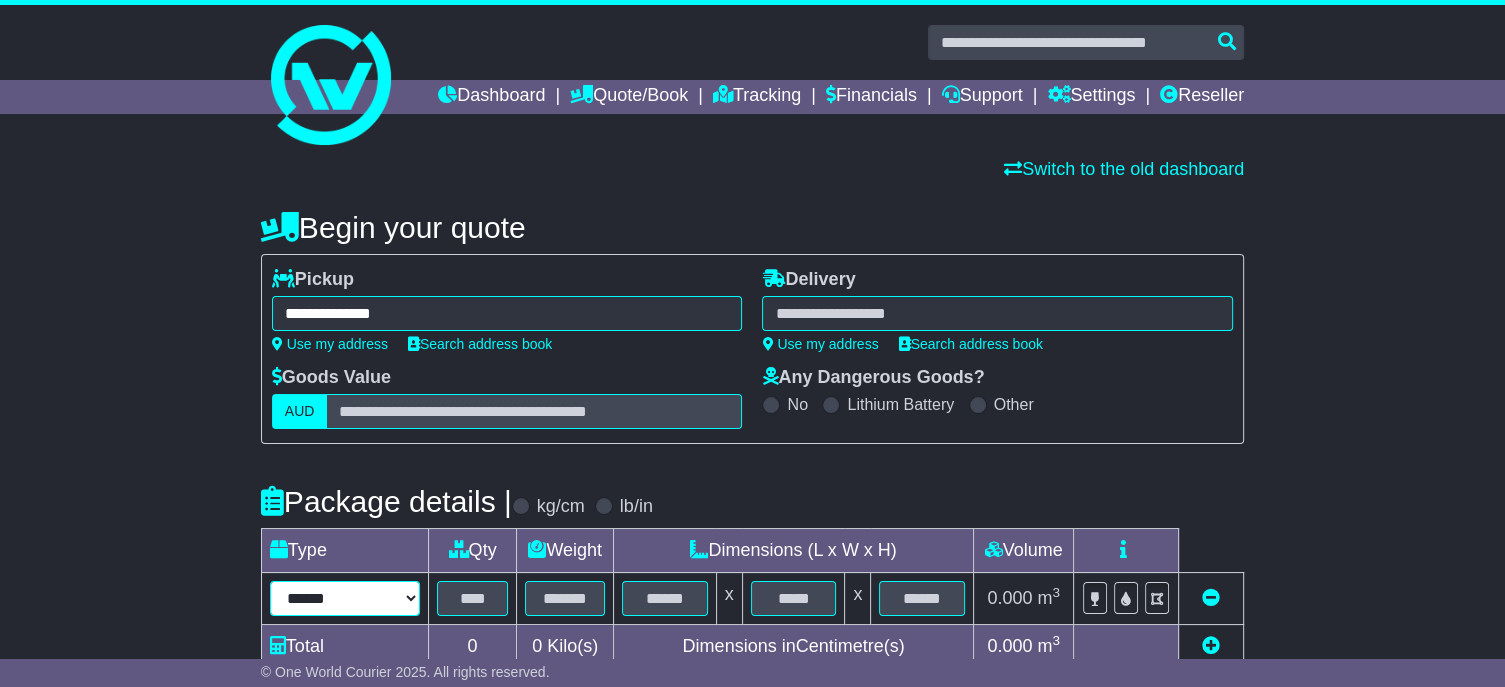 click on "****** ****** *** ******** ***** **** **** ****** *** *******" at bounding box center [345, 598] 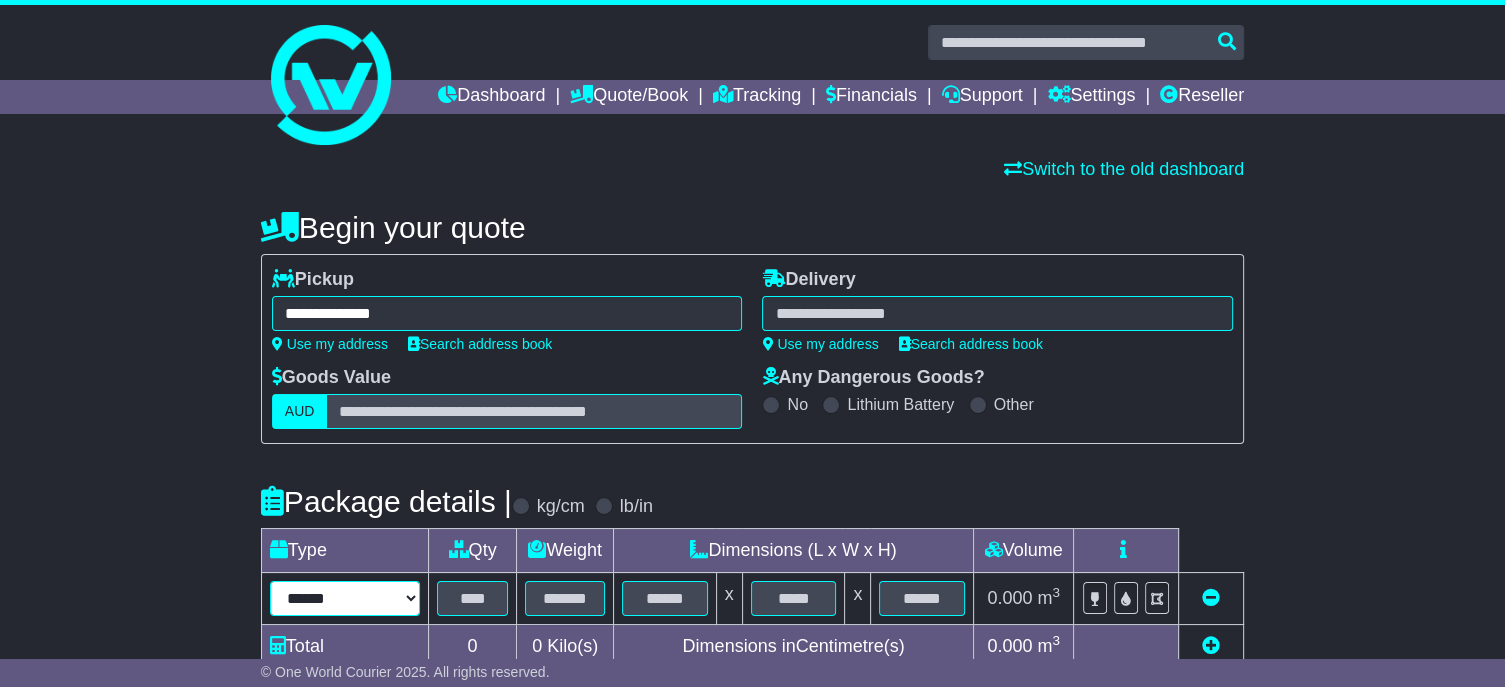 select on "****" 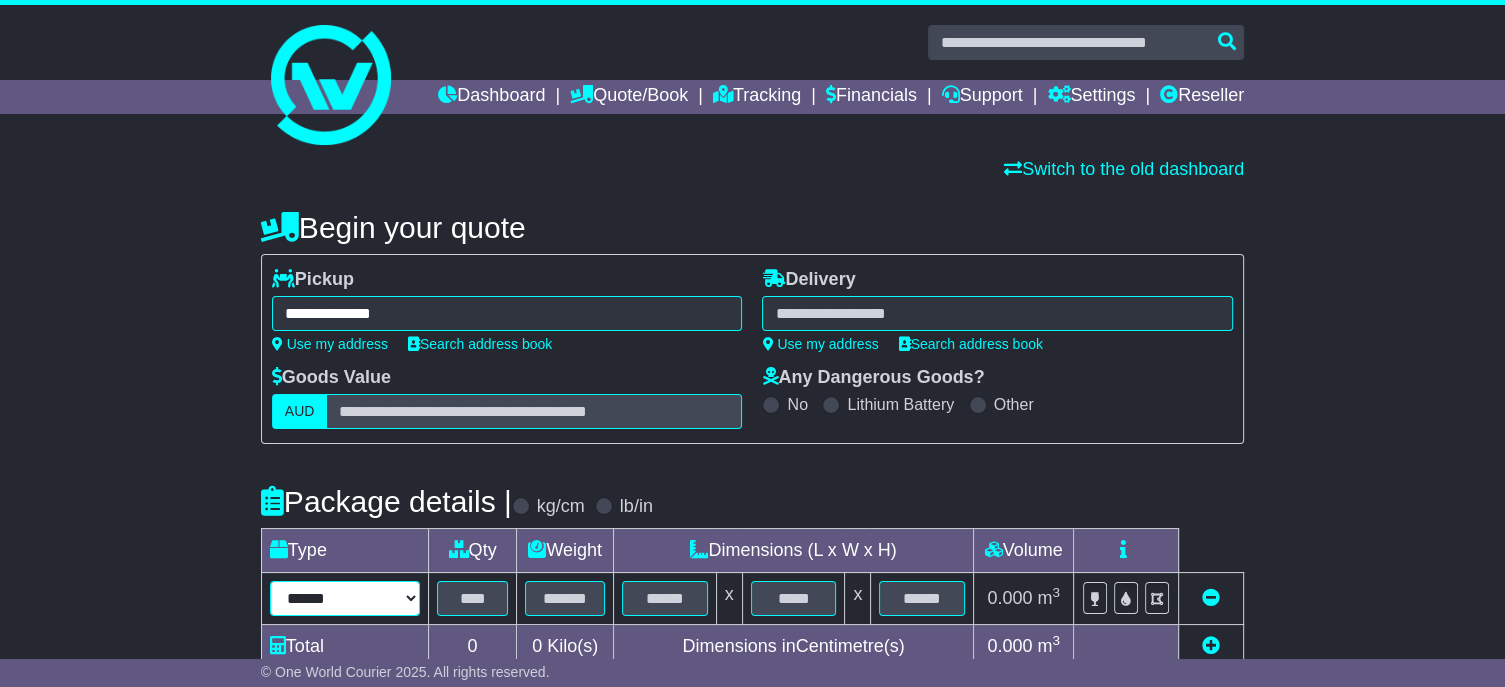 click on "****** ****** *** ******** ***** **** **** ****** *** *******" at bounding box center [345, 598] 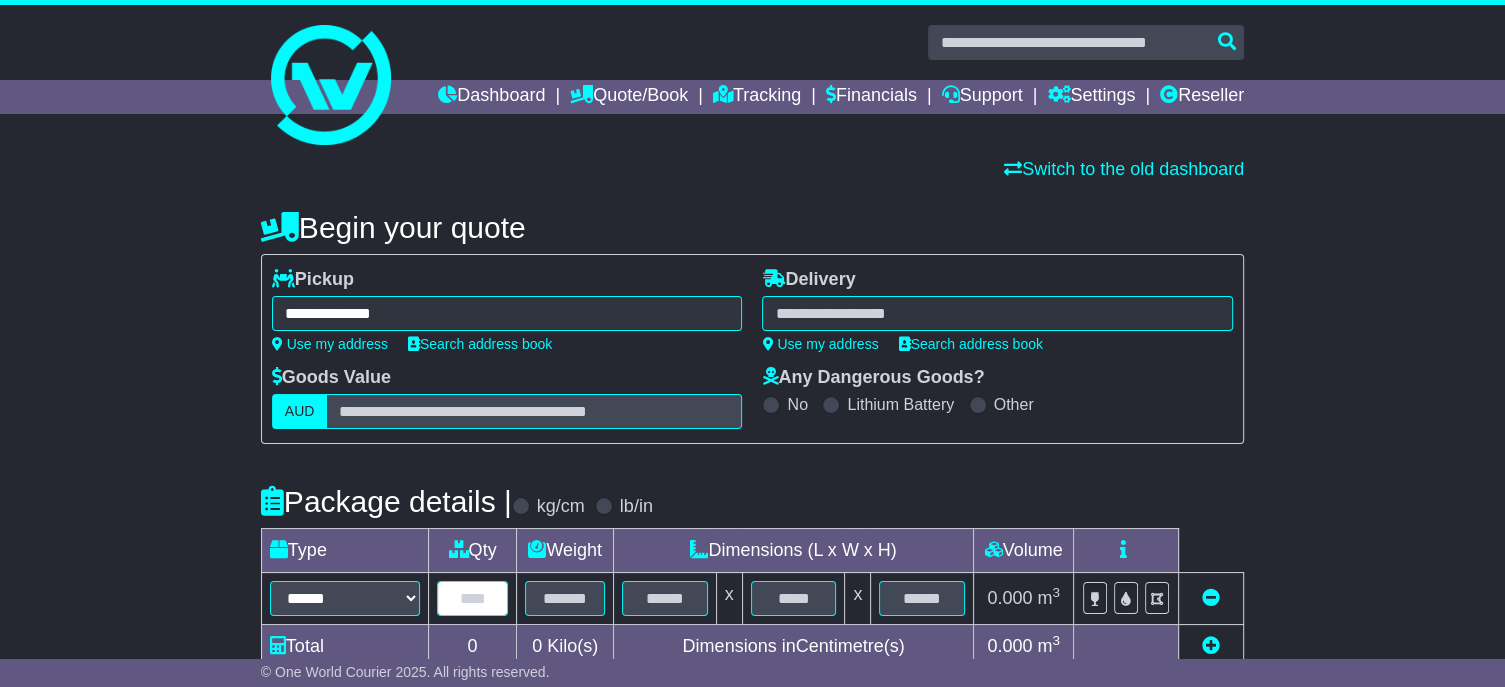click at bounding box center [472, 598] 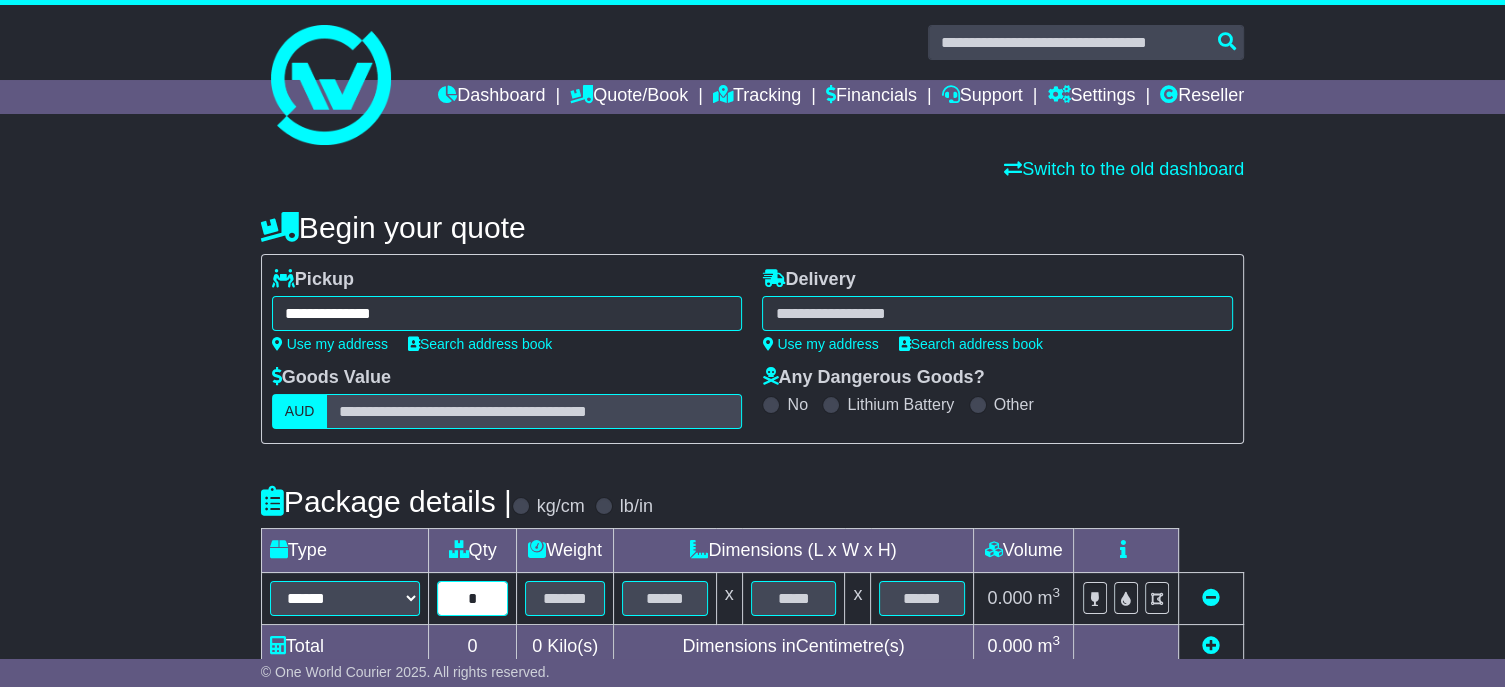 type on "*" 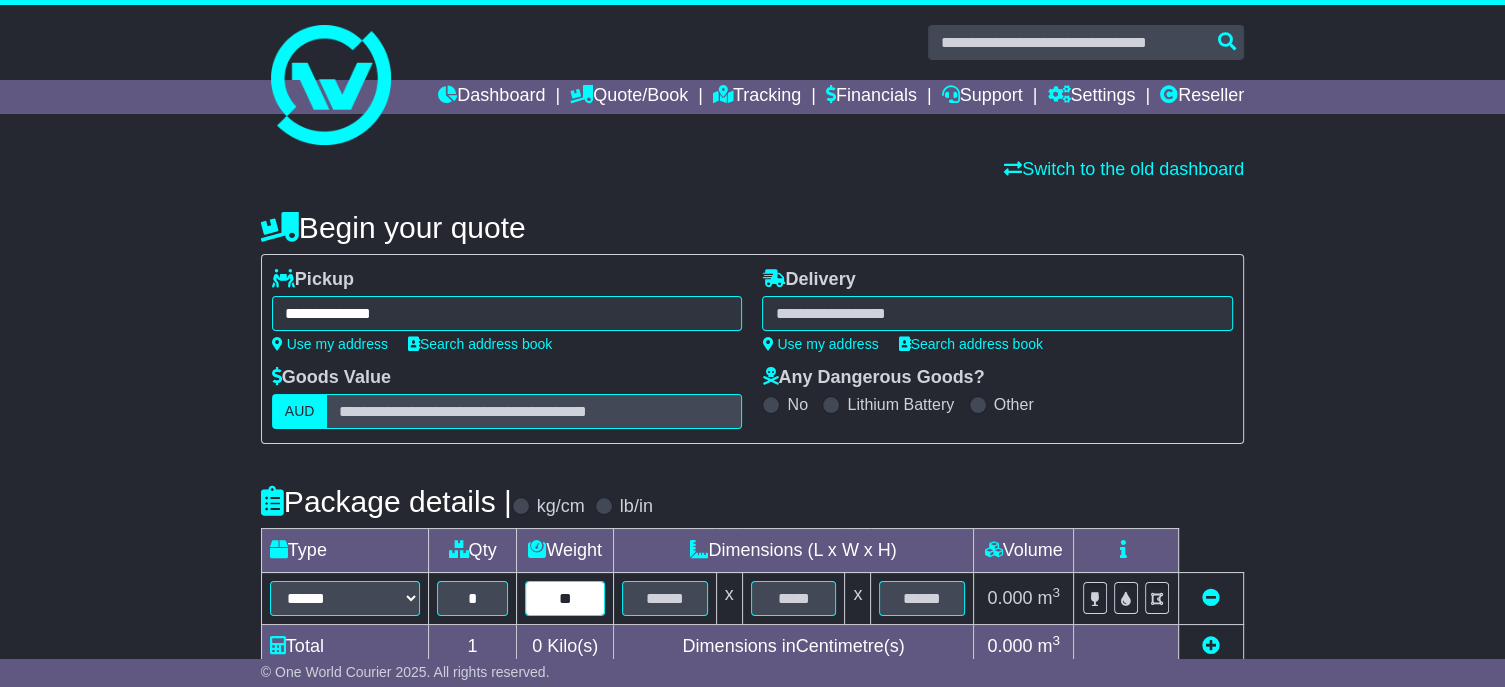 type on "**" 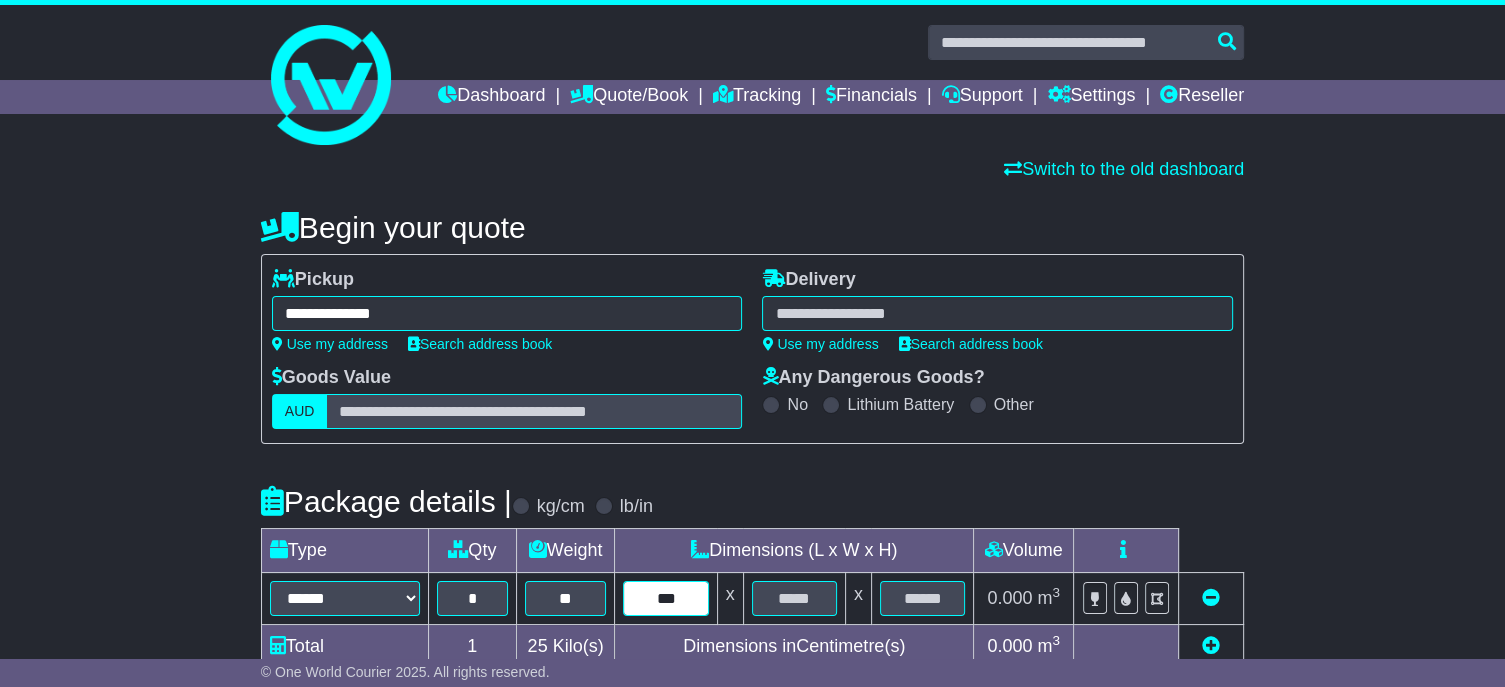 type on "***" 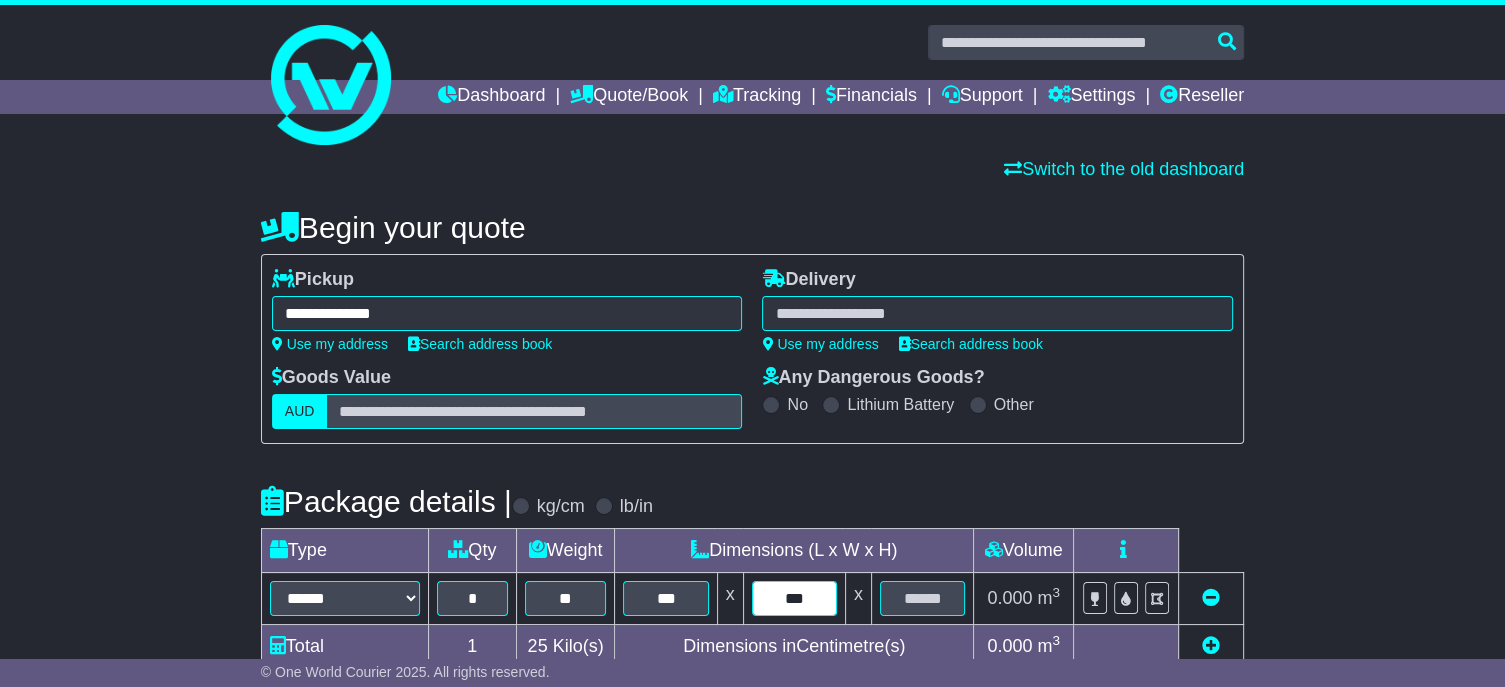 type on "***" 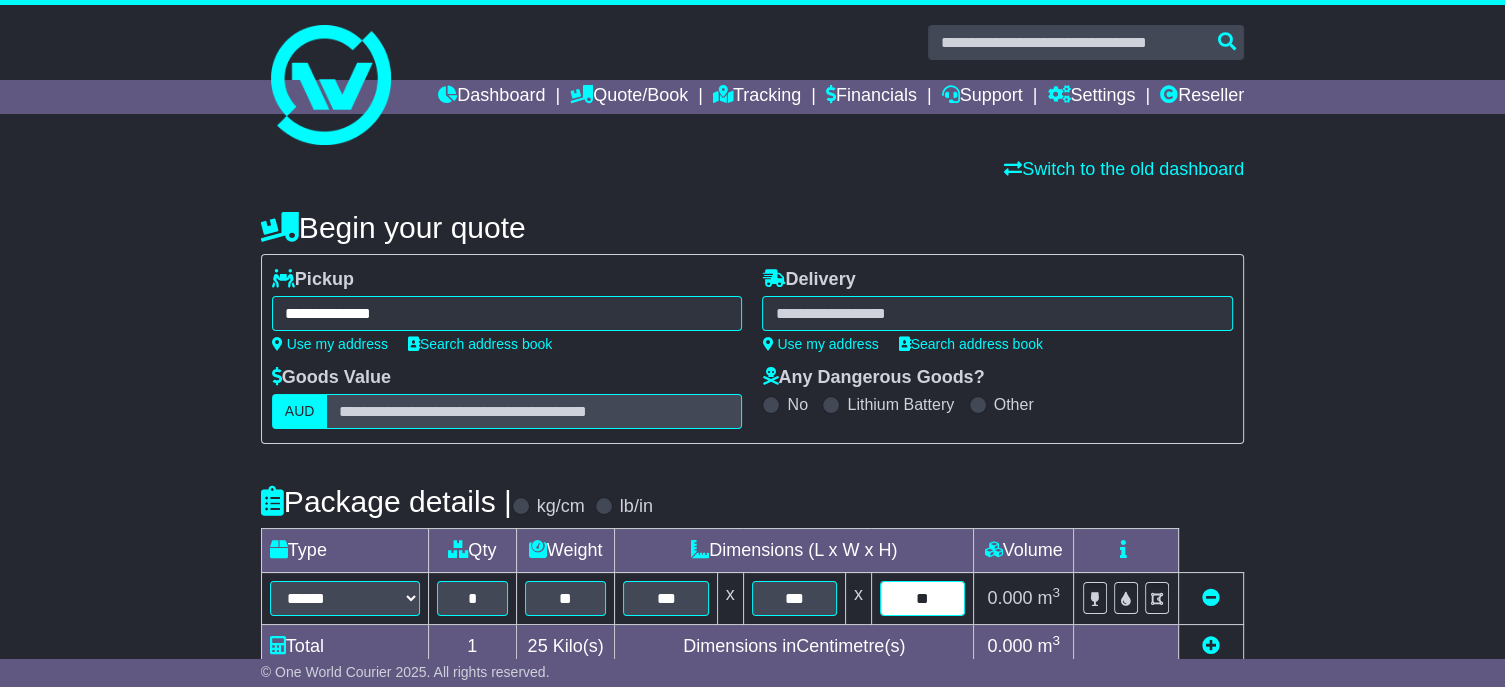 type on "**" 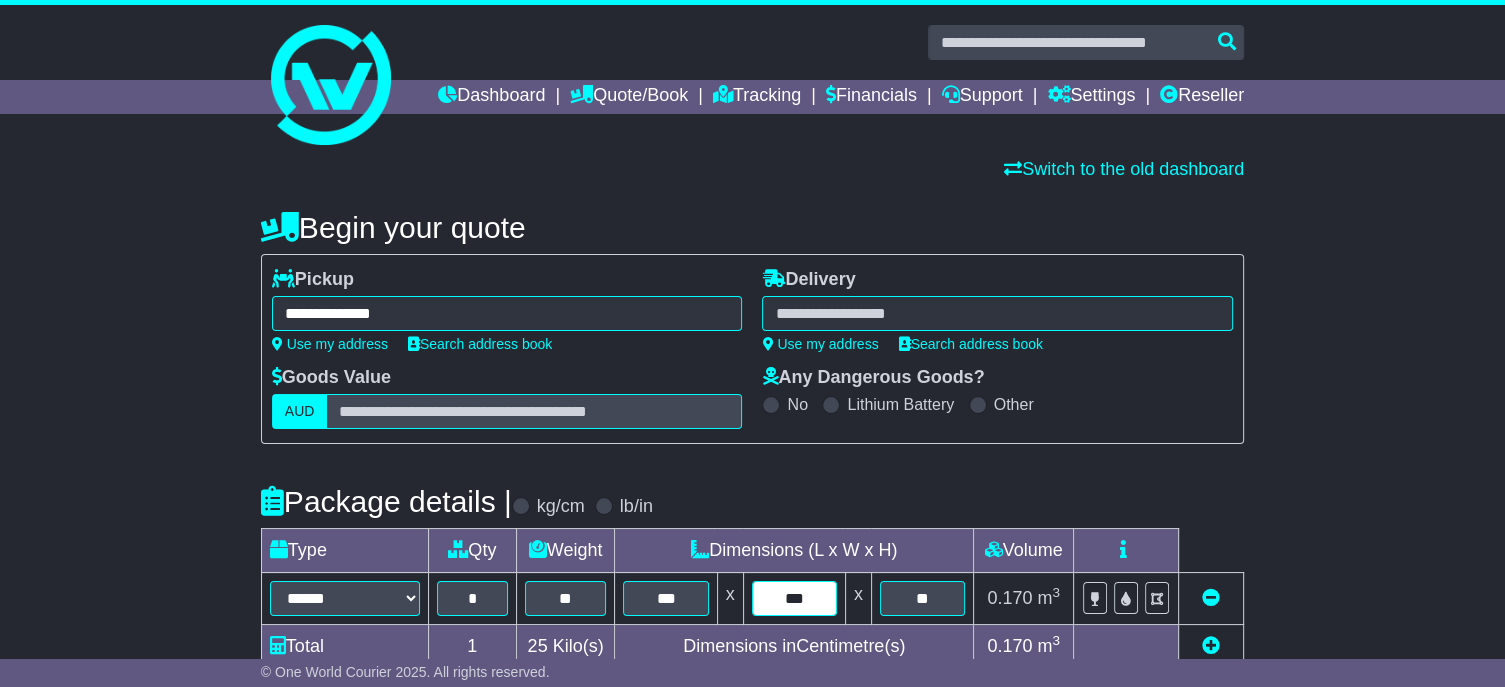 type on "***" 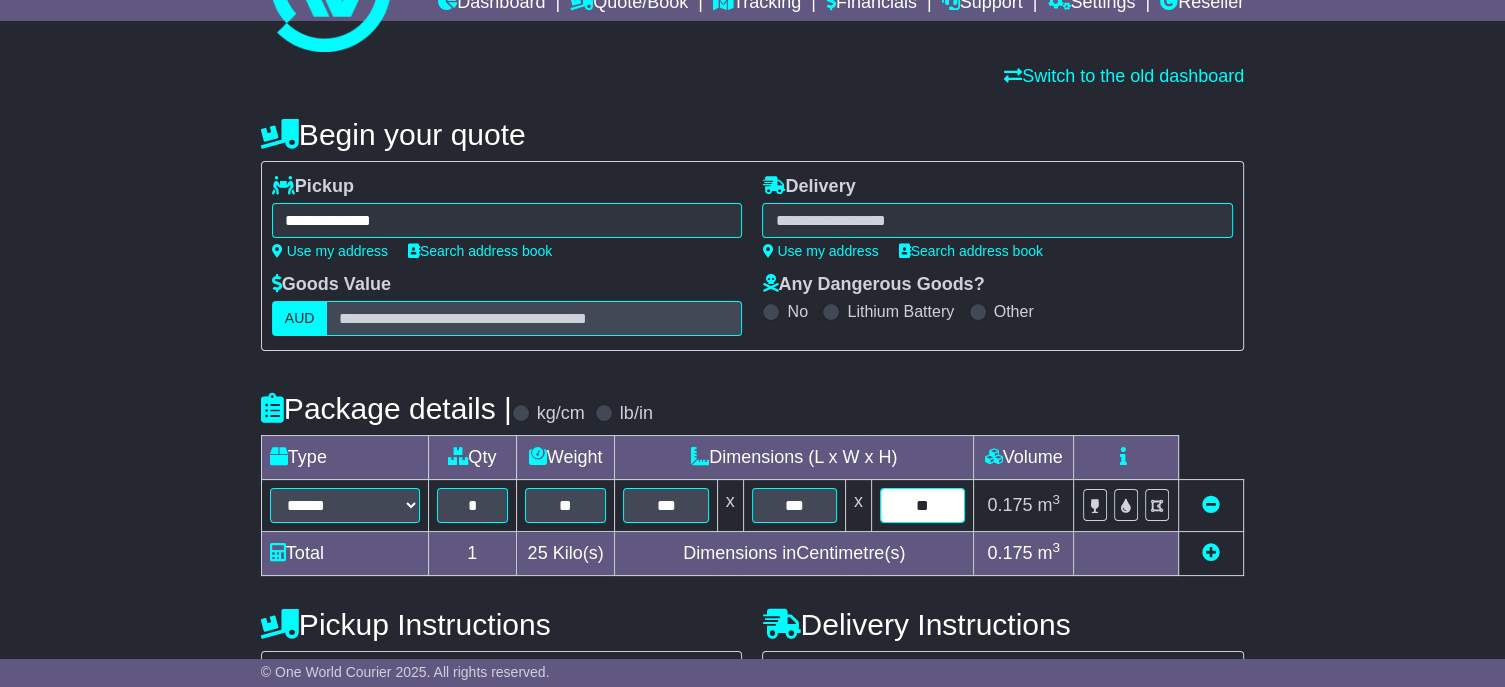 scroll, scrollTop: 300, scrollLeft: 0, axis: vertical 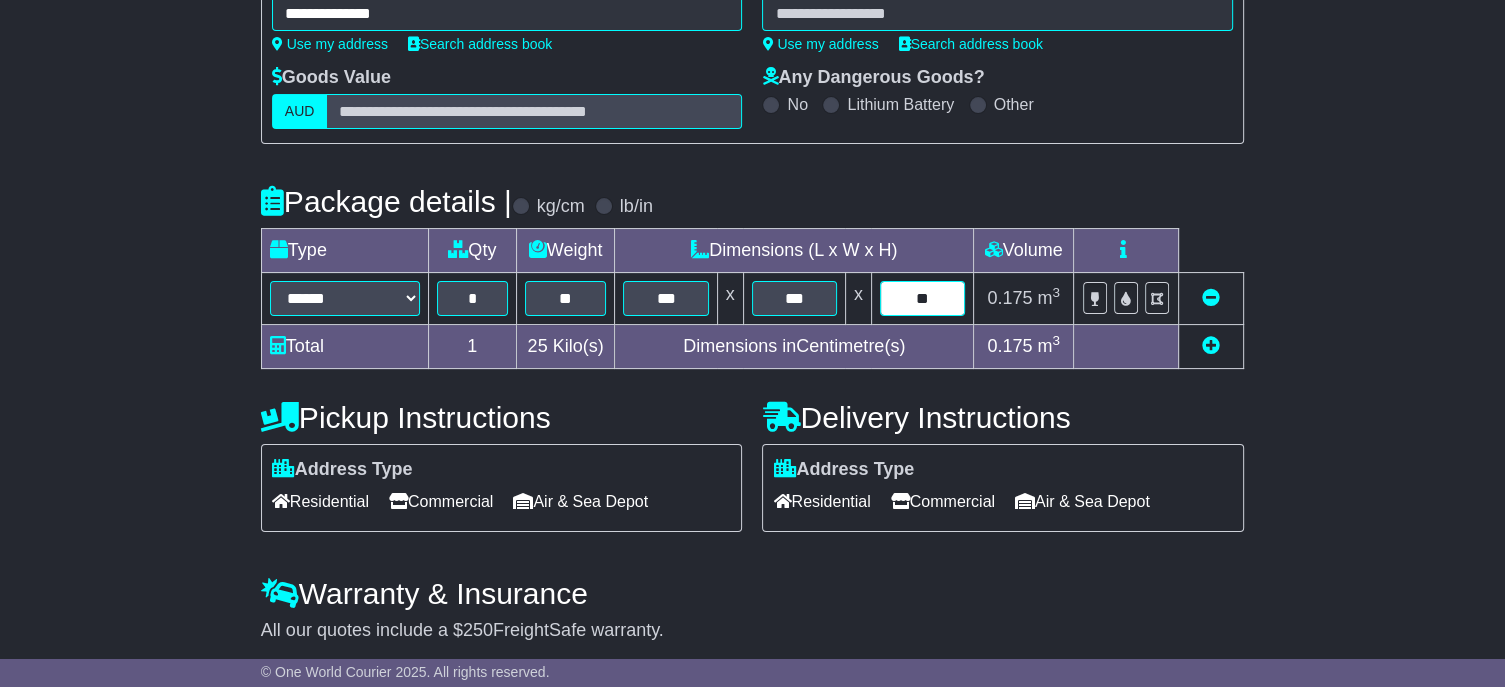 type on "**" 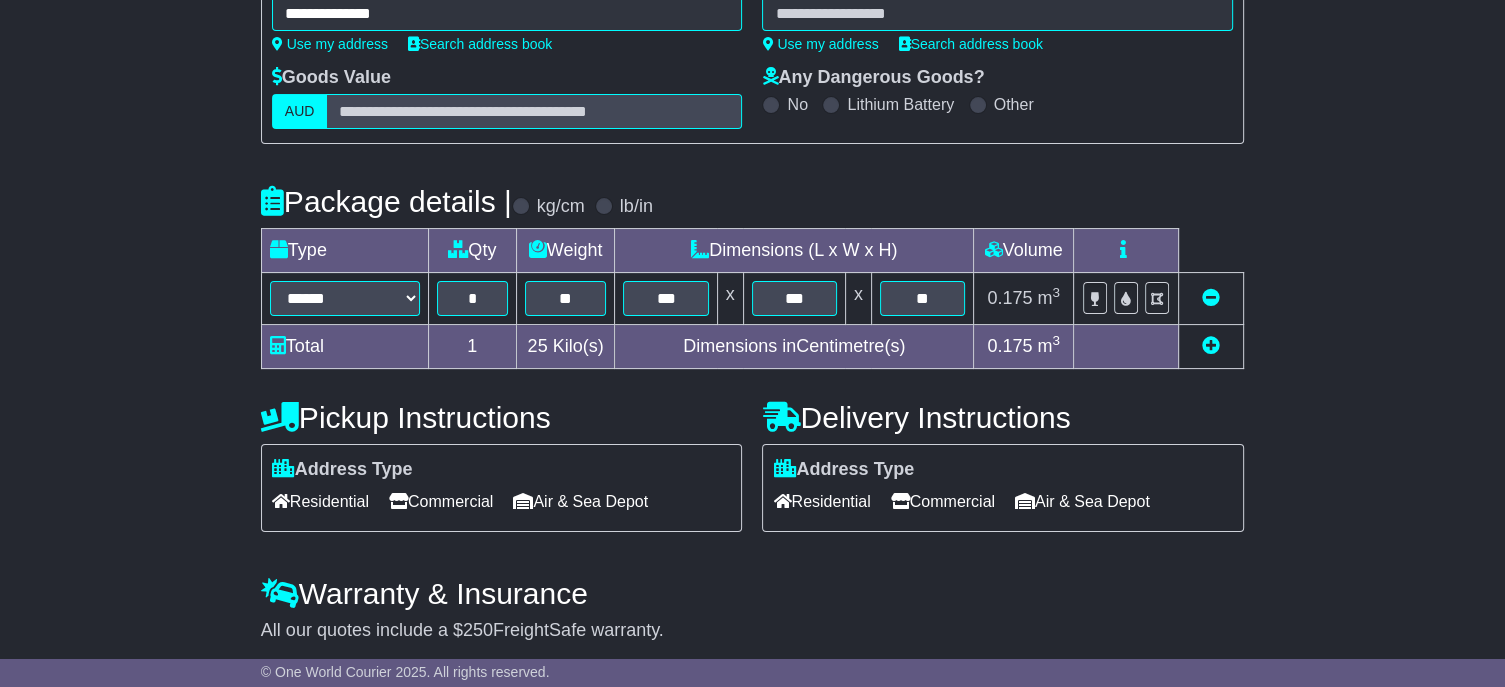 click at bounding box center [1211, 345] 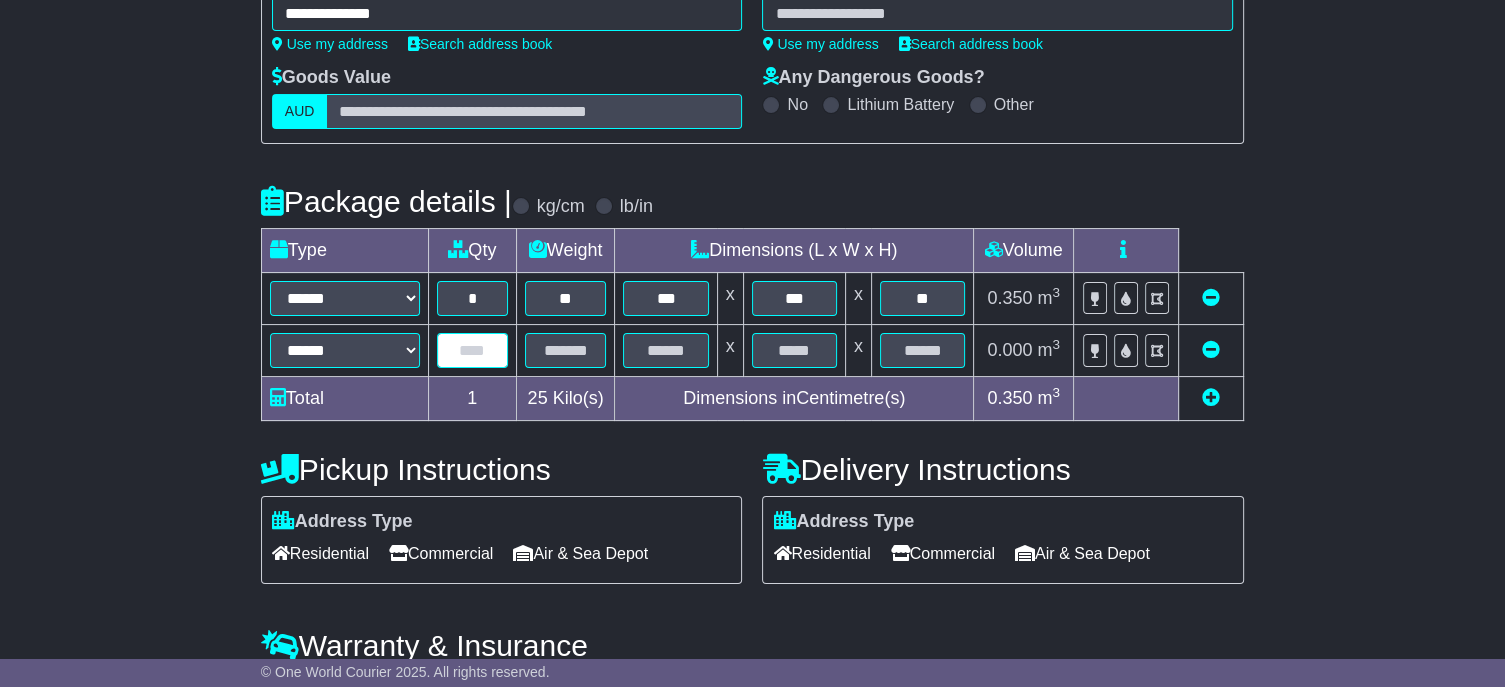 click at bounding box center [472, 350] 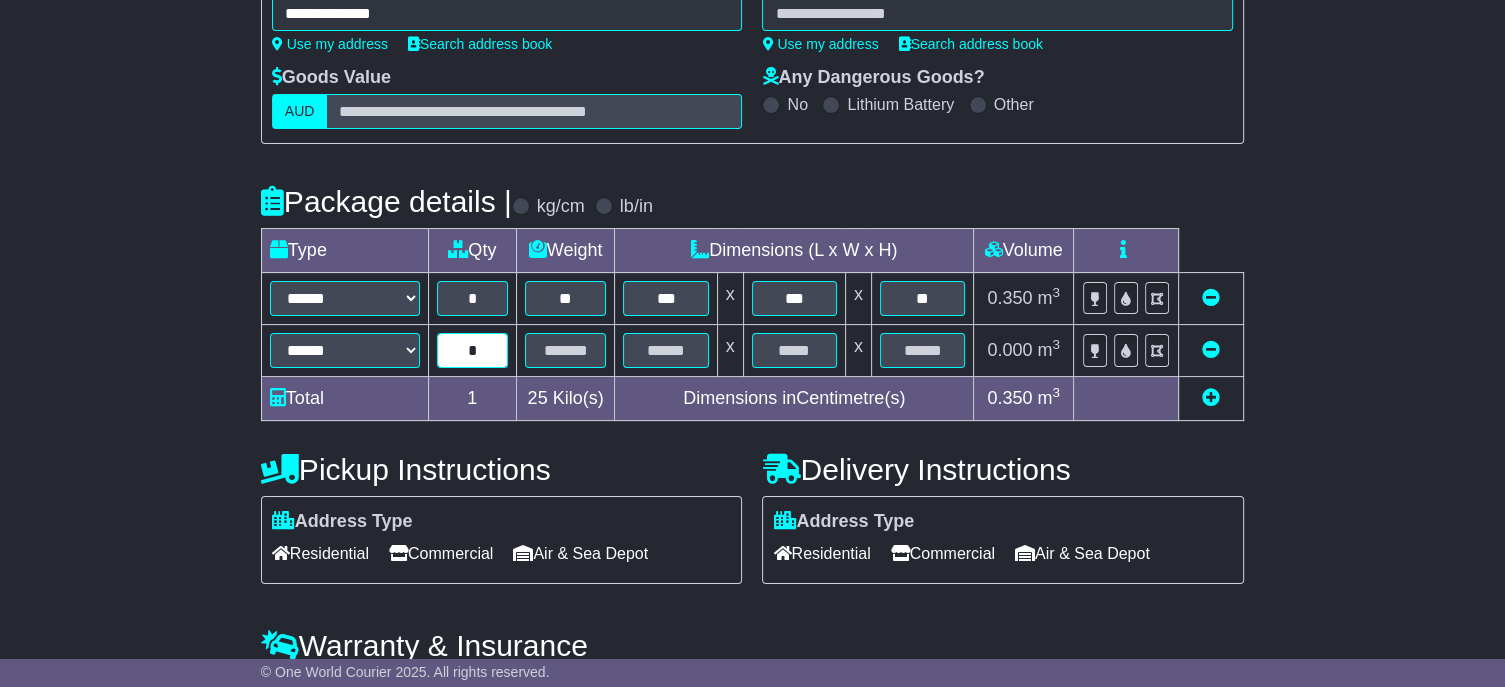 type on "*" 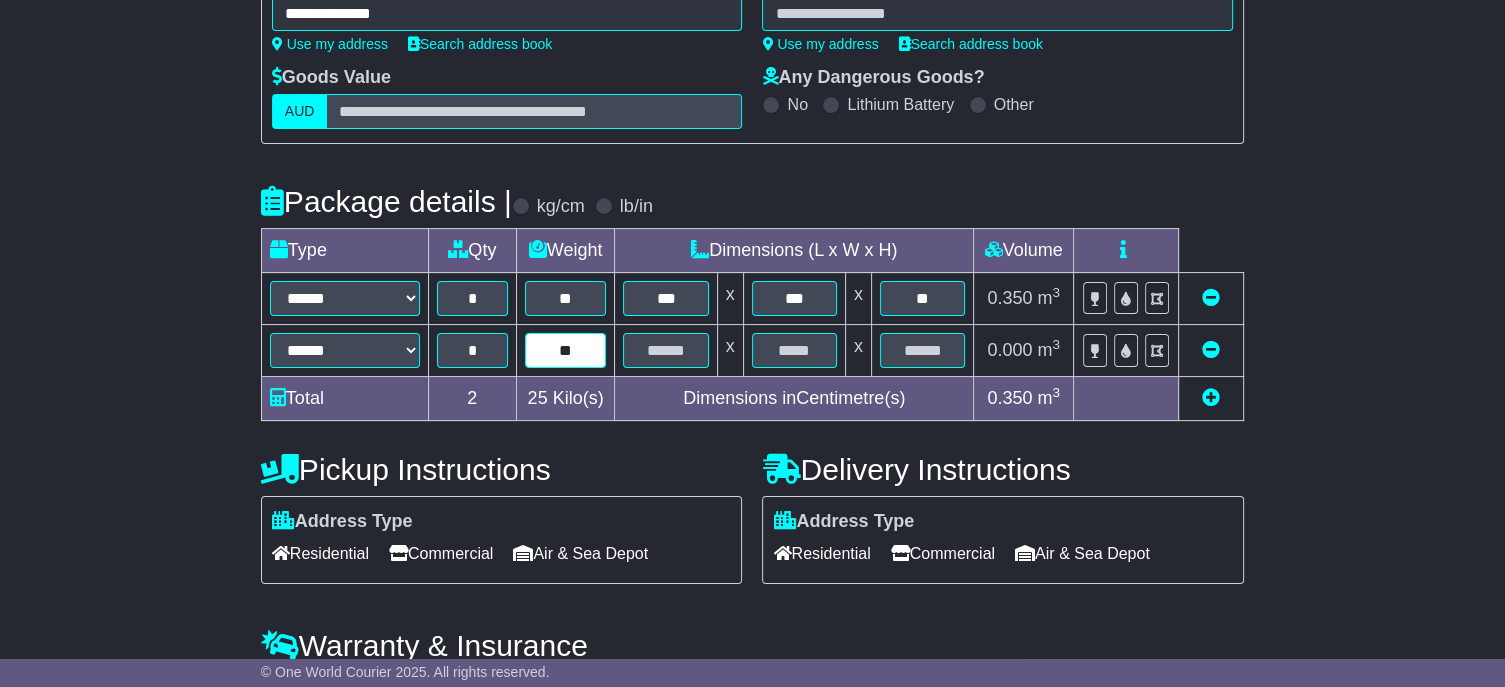 type on "**" 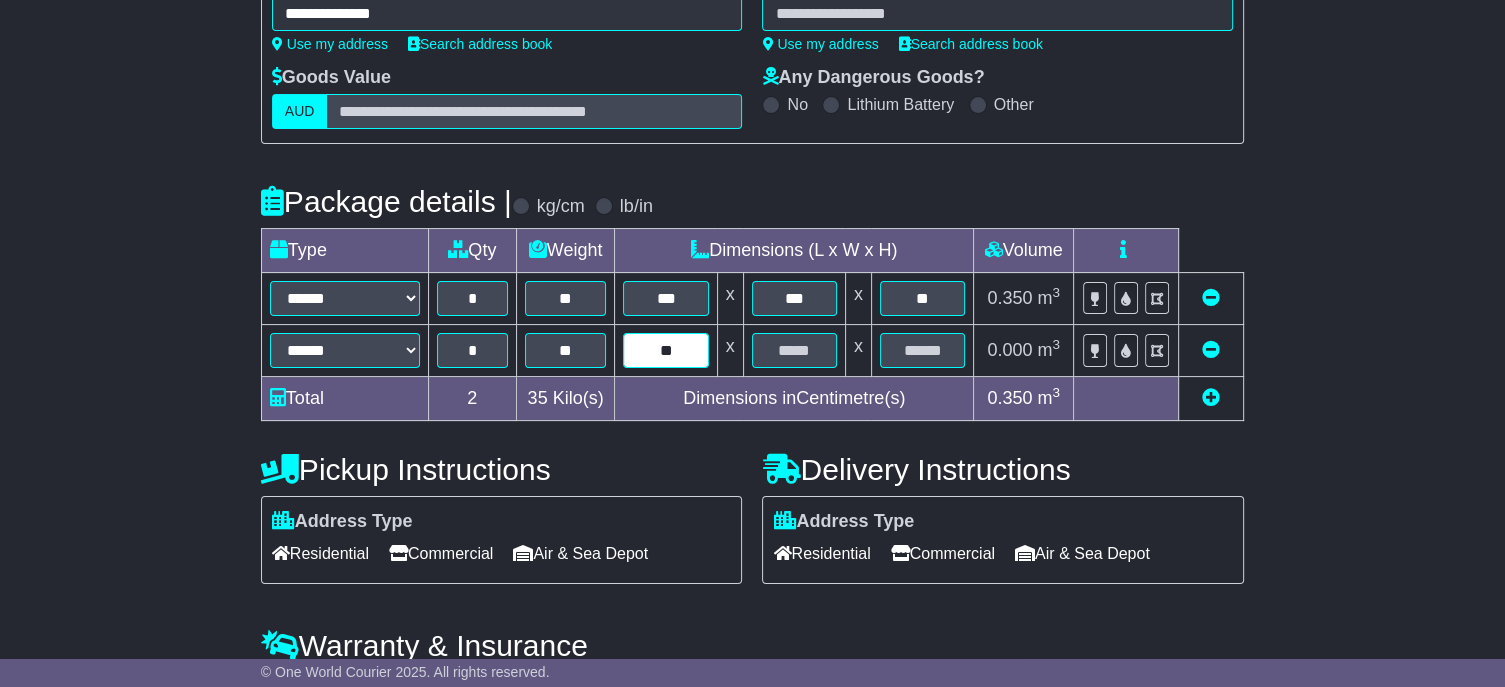 type on "**" 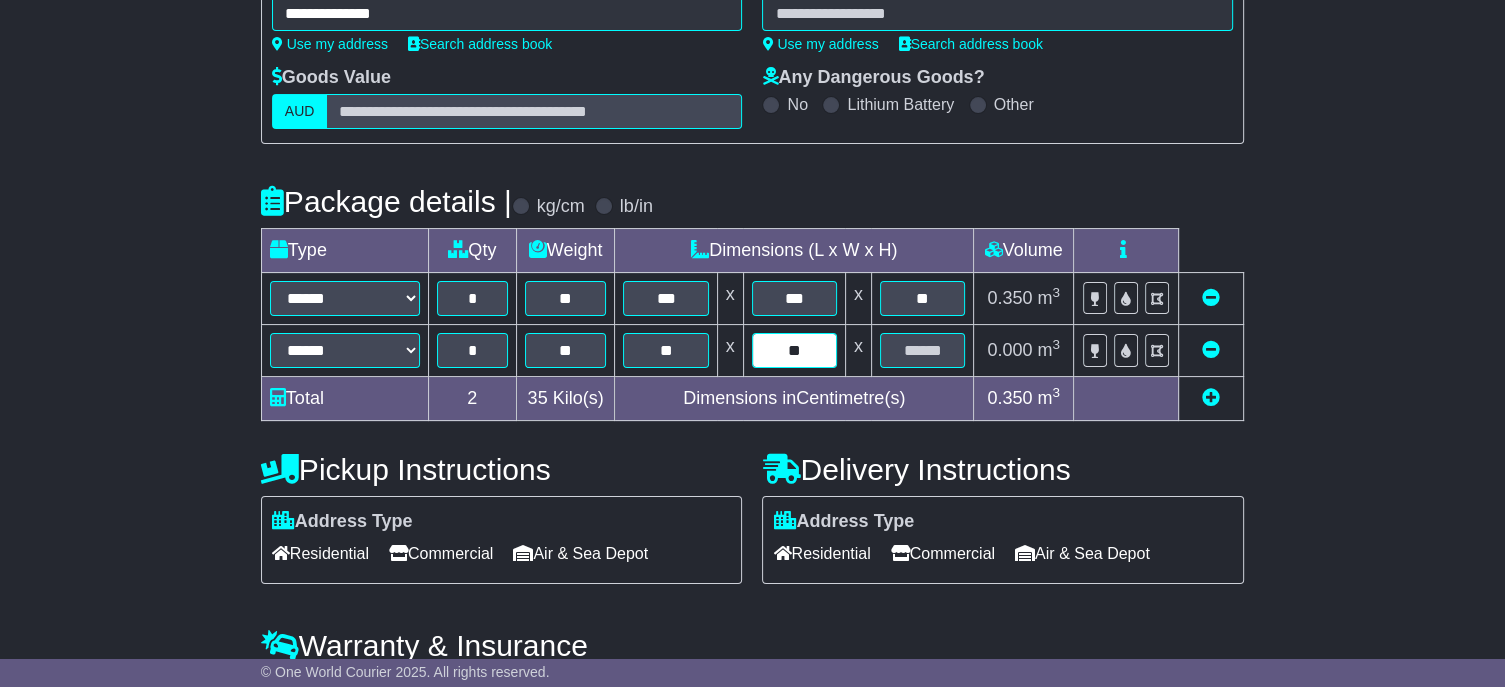 type on "**" 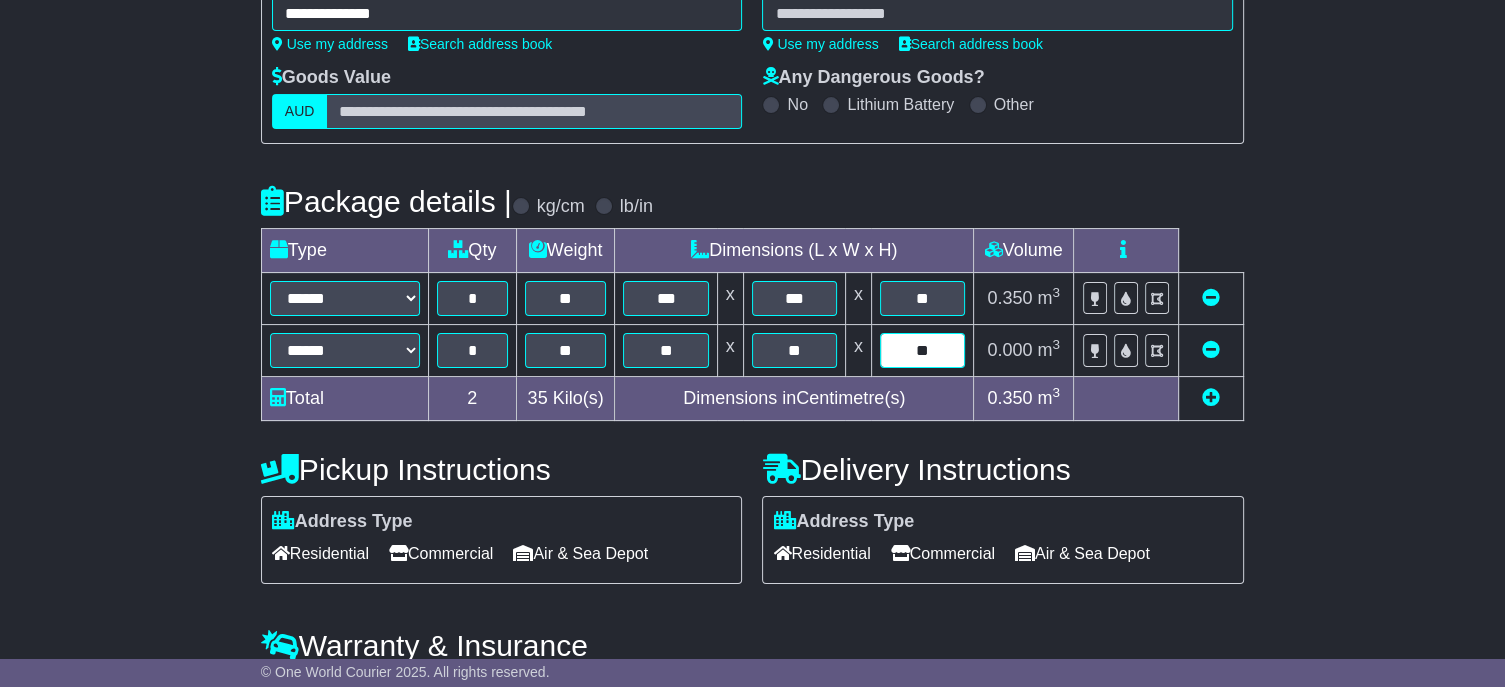 type on "**" 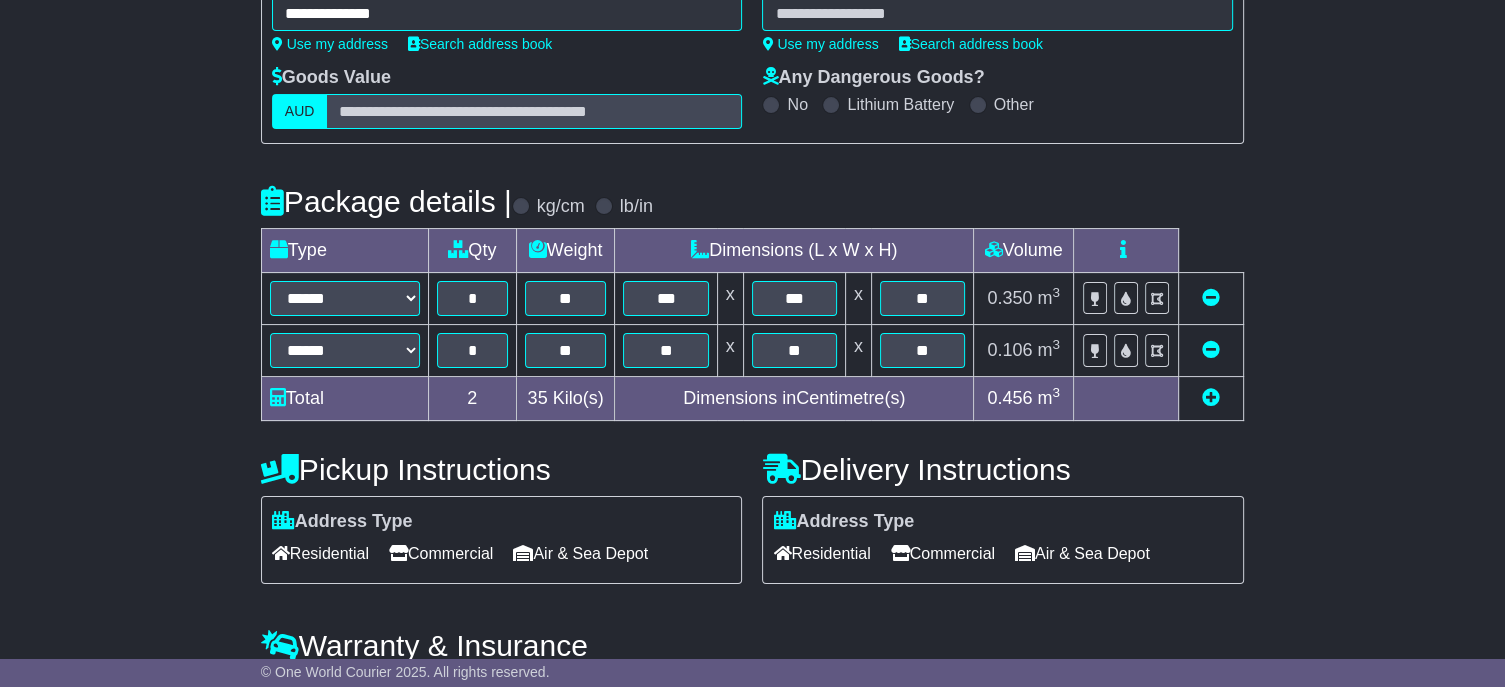 click at bounding box center [1211, 397] 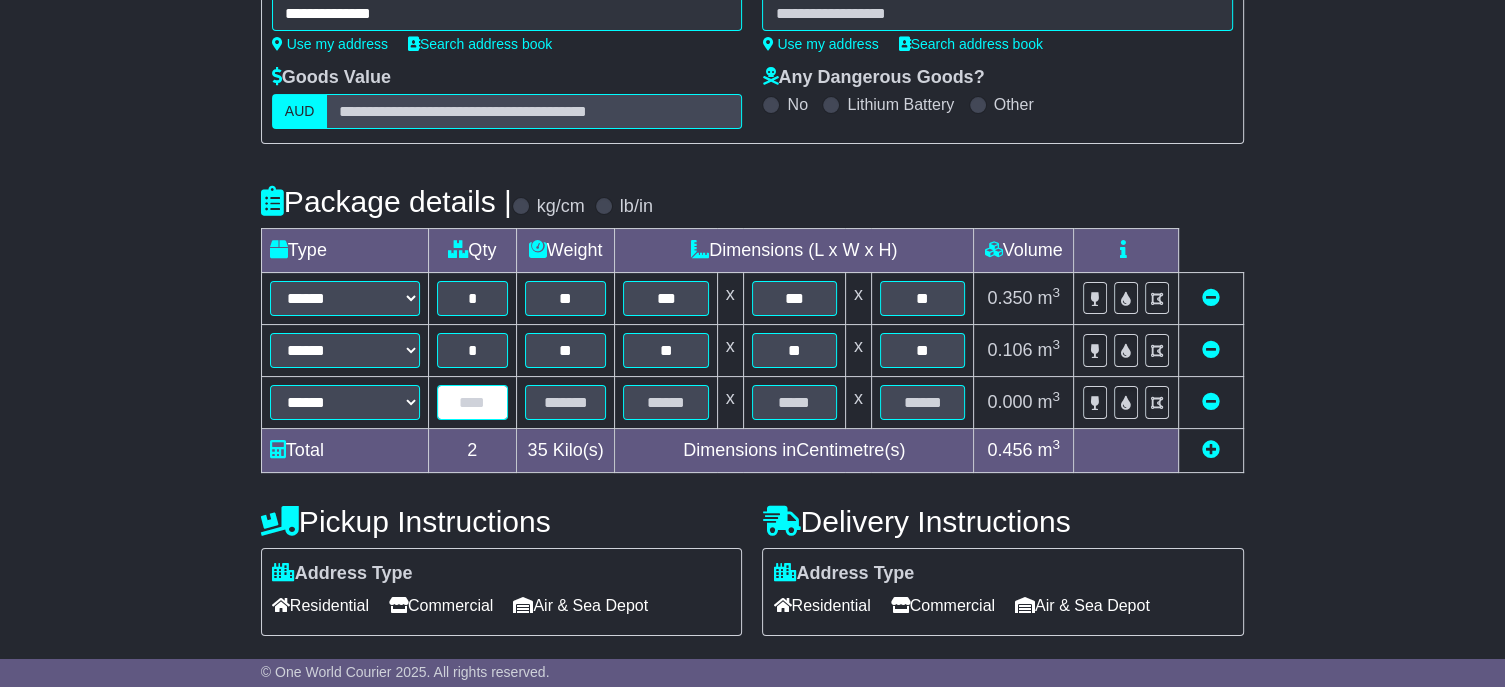 click at bounding box center [472, 402] 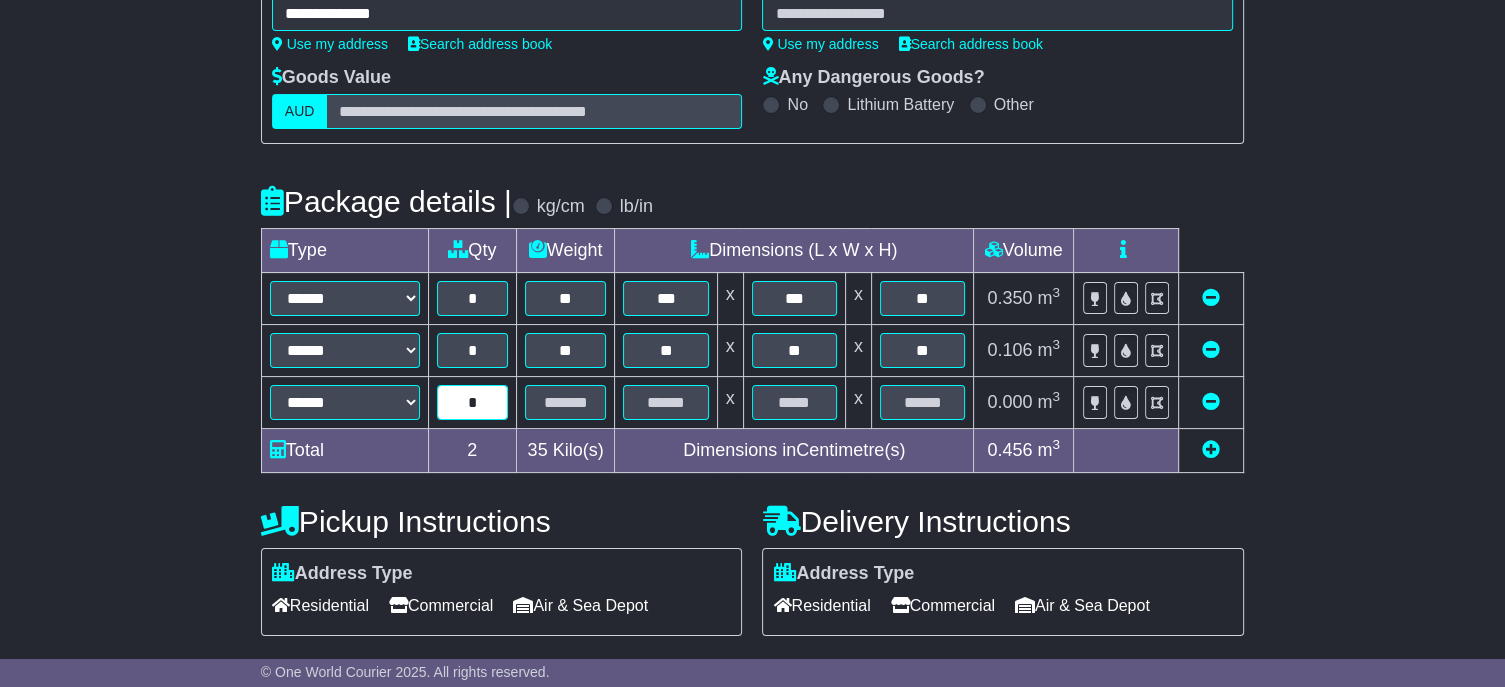 type on "*" 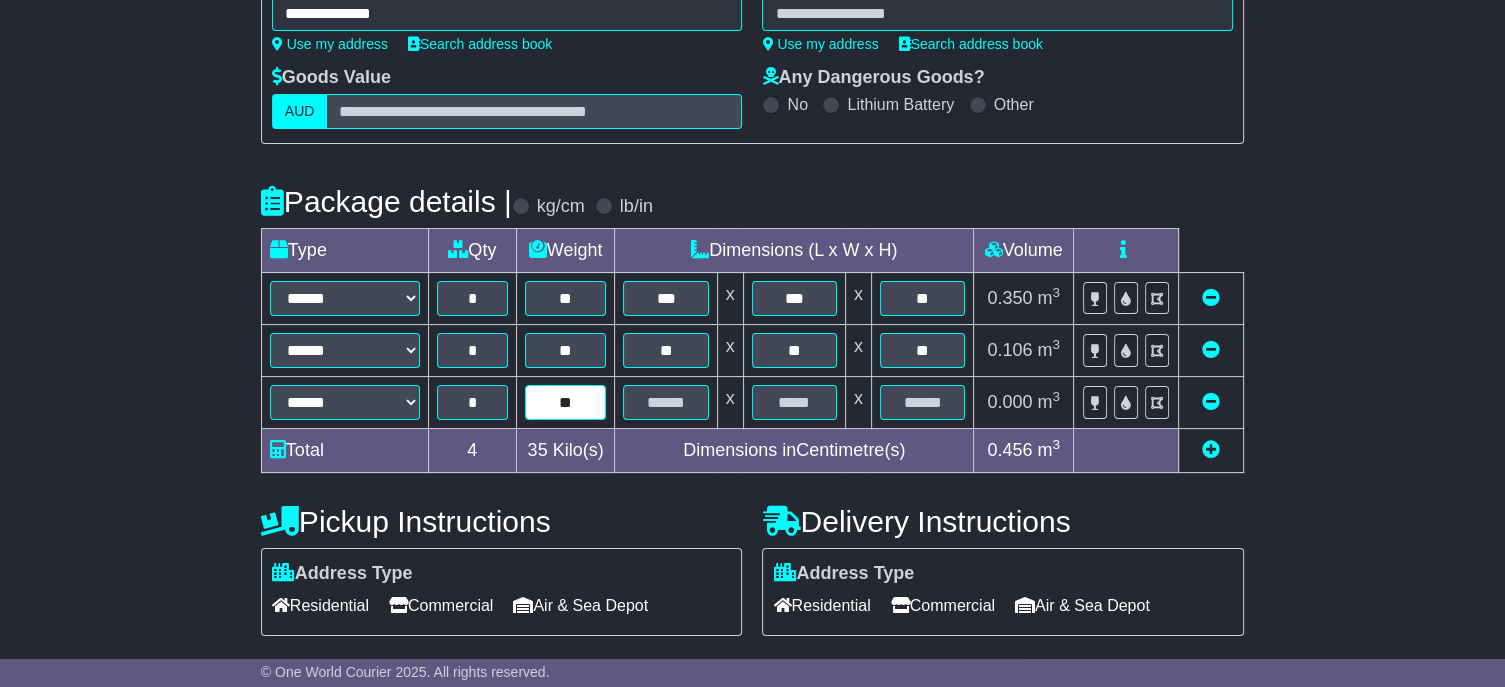 type on "**" 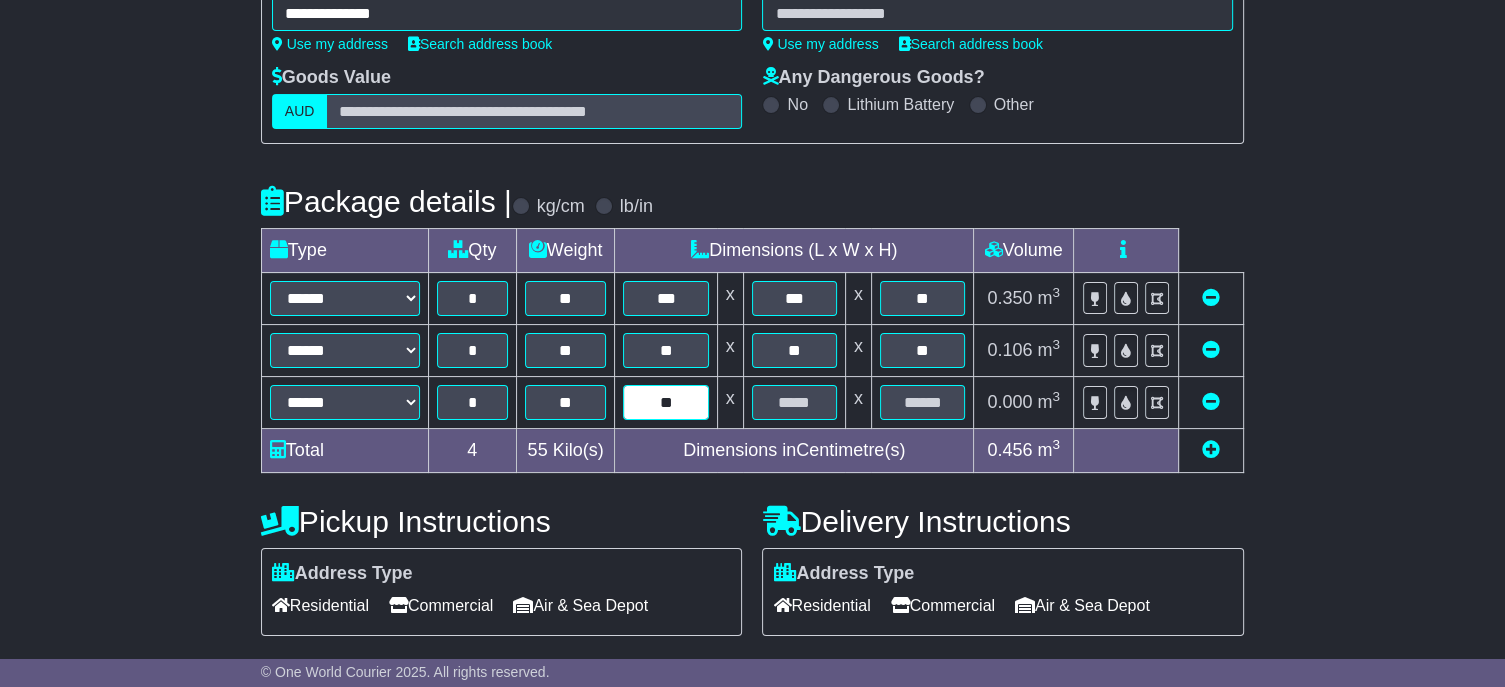 type on "**" 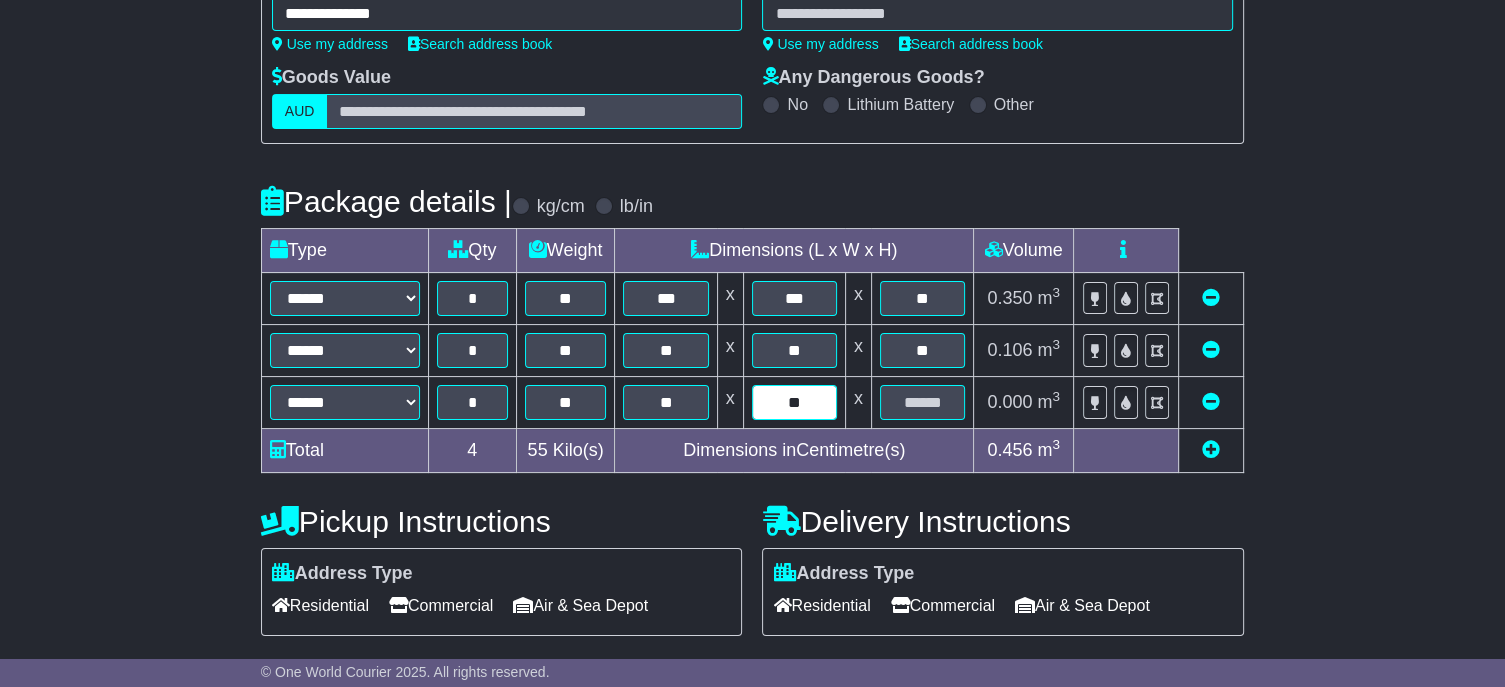 type on "**" 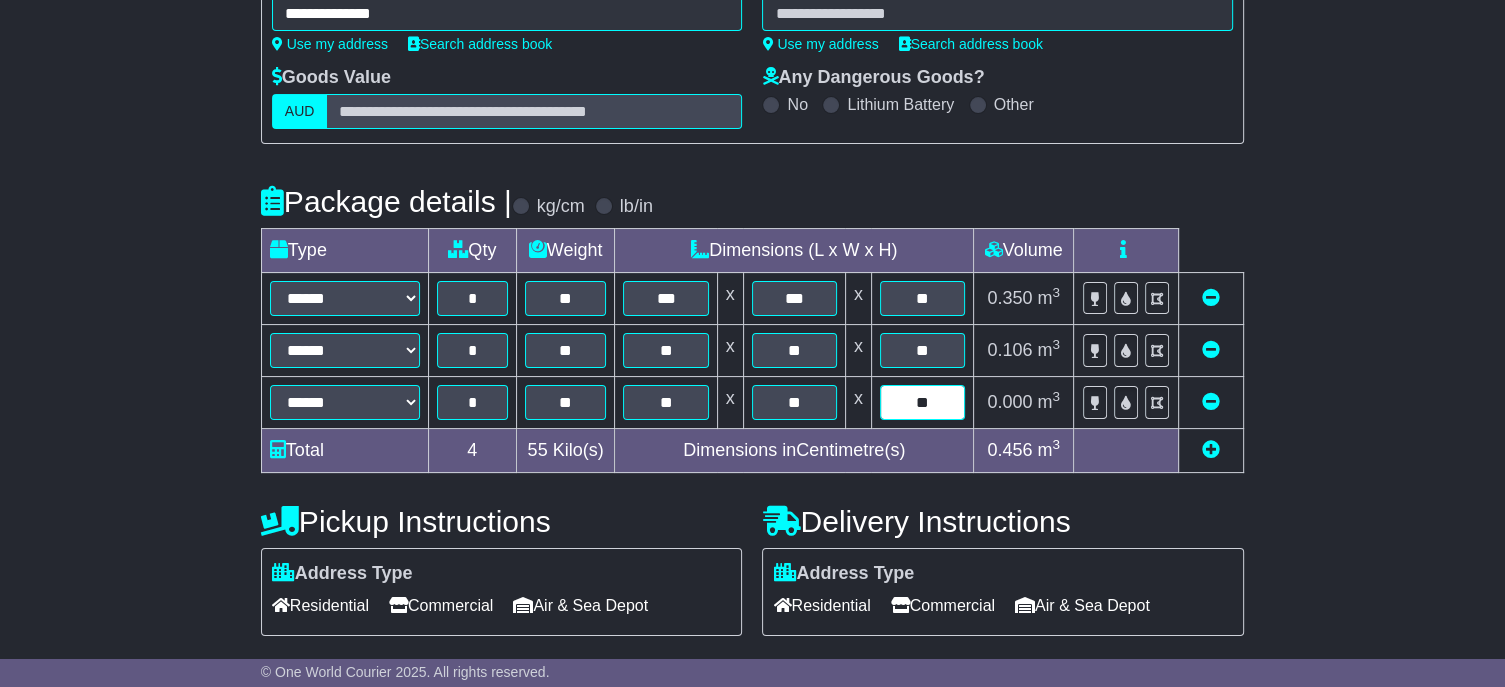 type on "**" 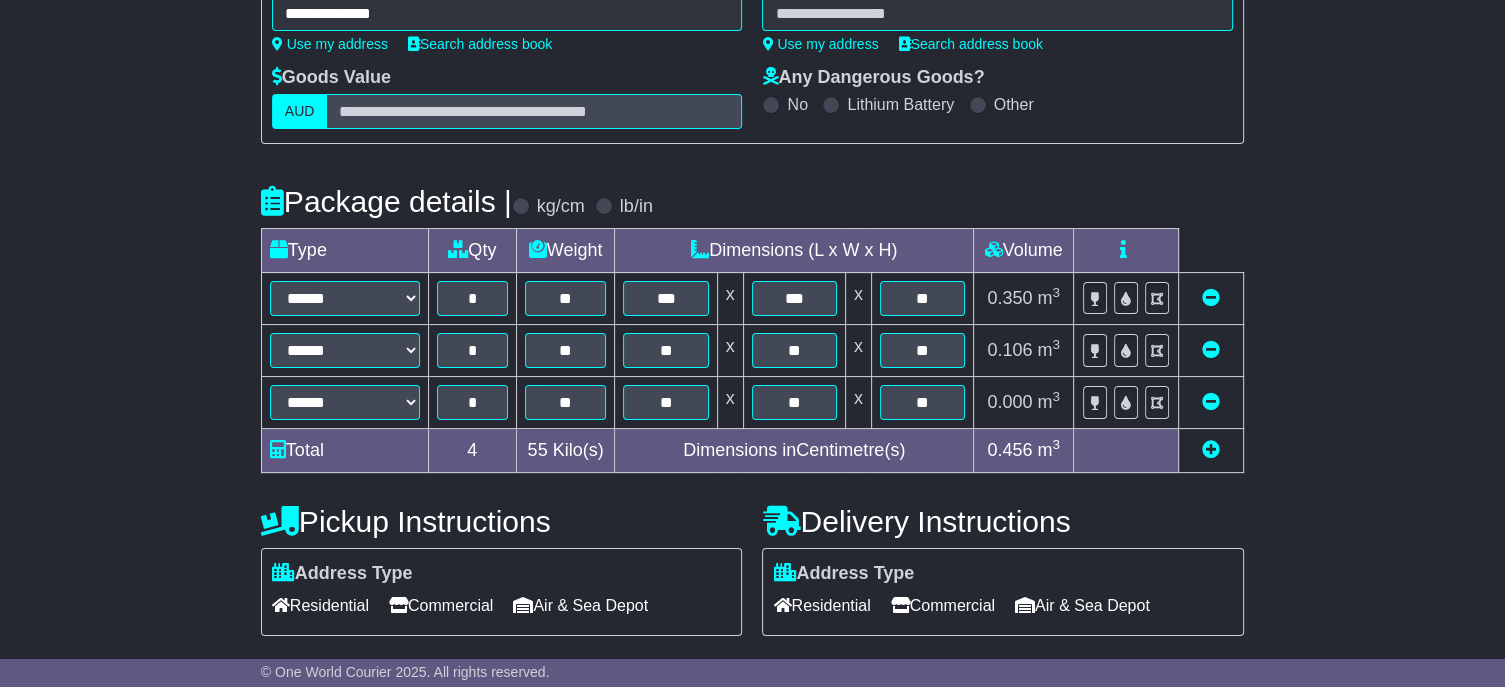 click at bounding box center [1211, 449] 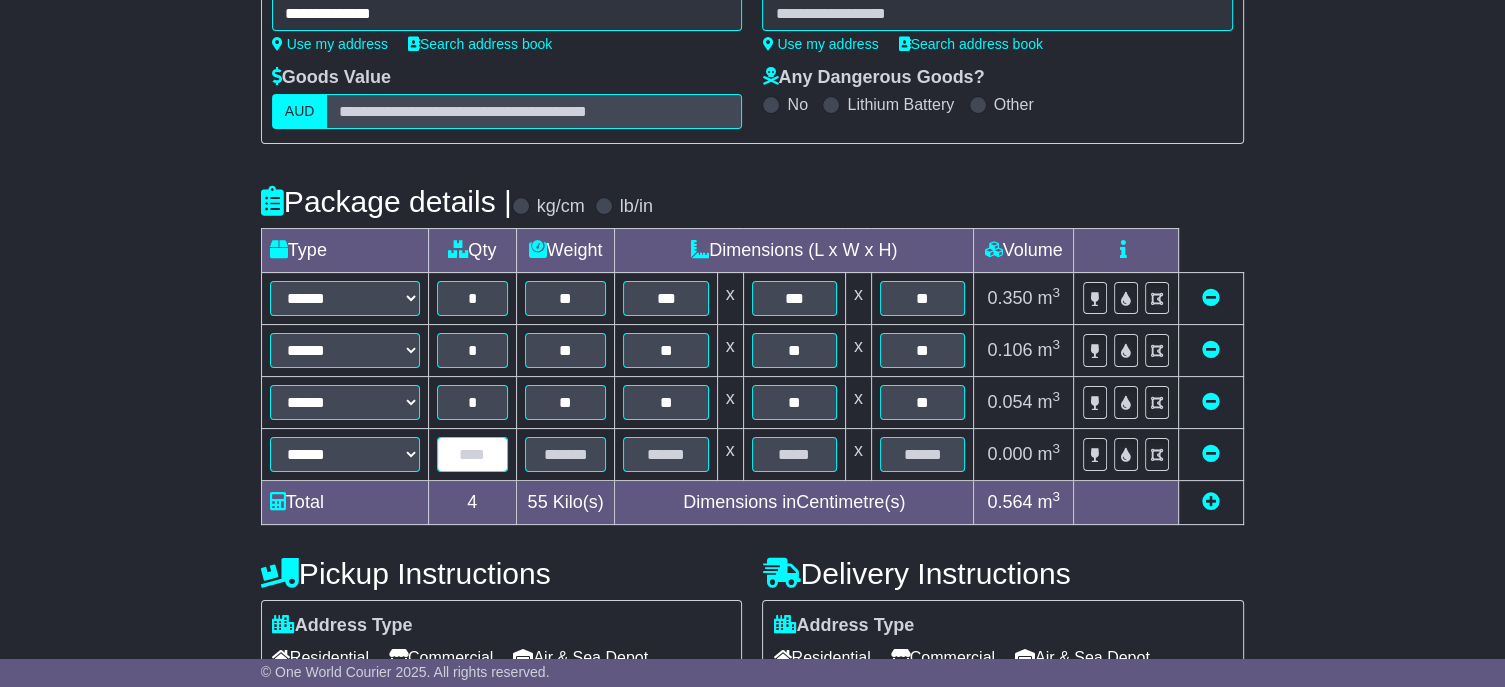 click at bounding box center [472, 454] 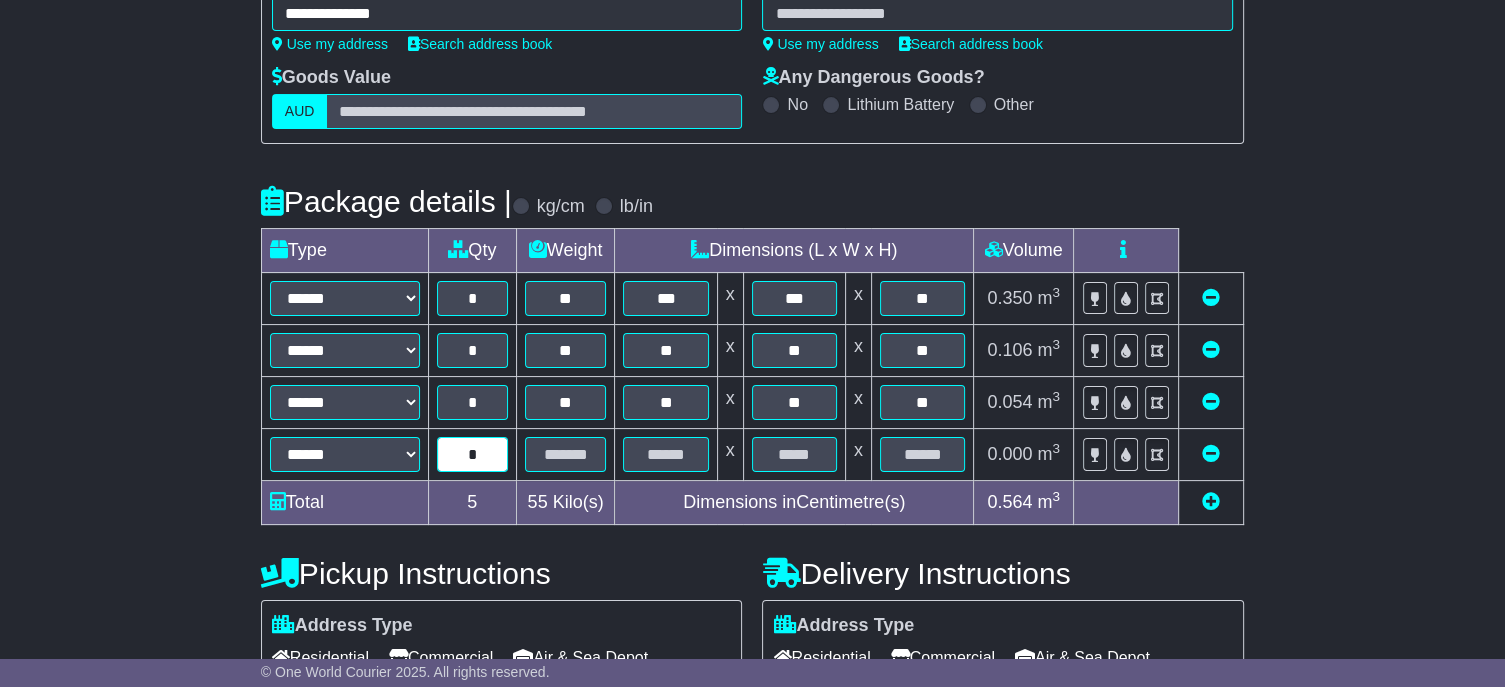 drag, startPoint x: 484, startPoint y: 489, endPoint x: 434, endPoint y: 479, distance: 50.990196 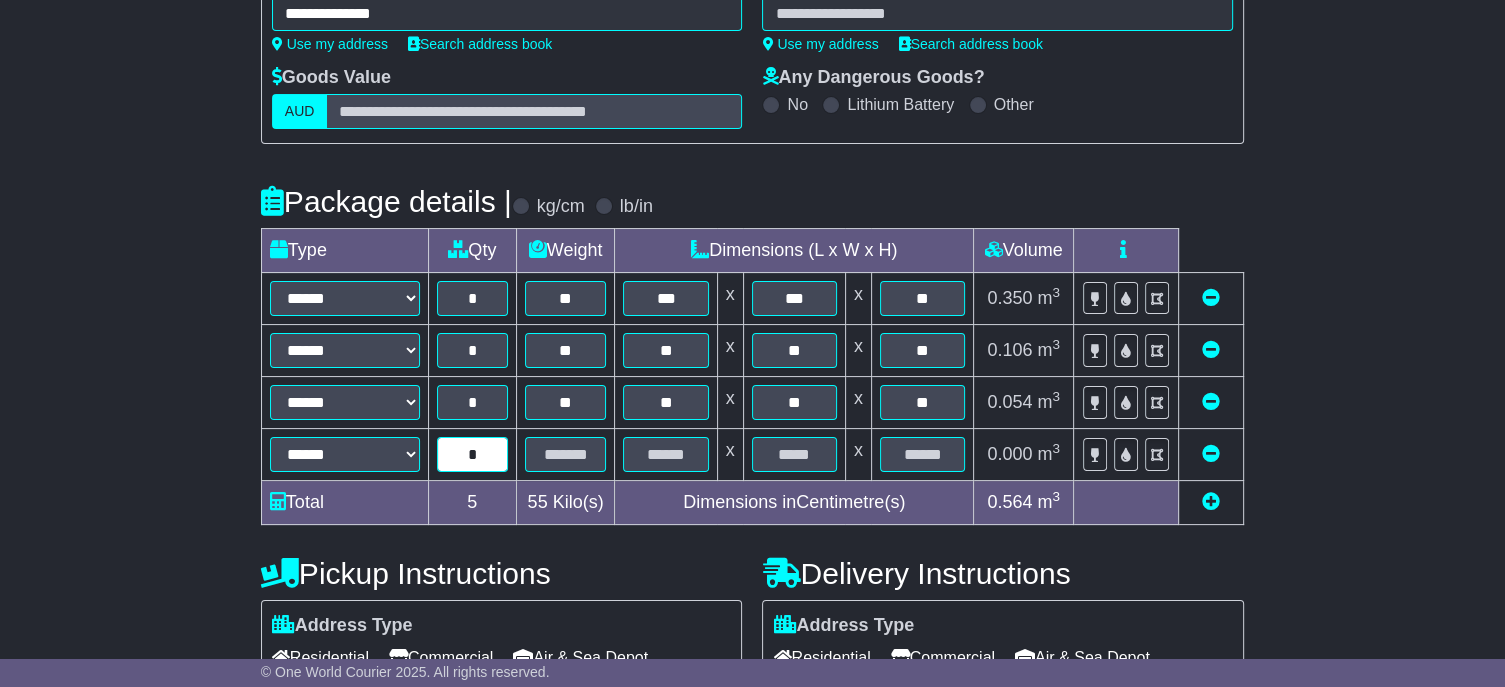 type on "*" 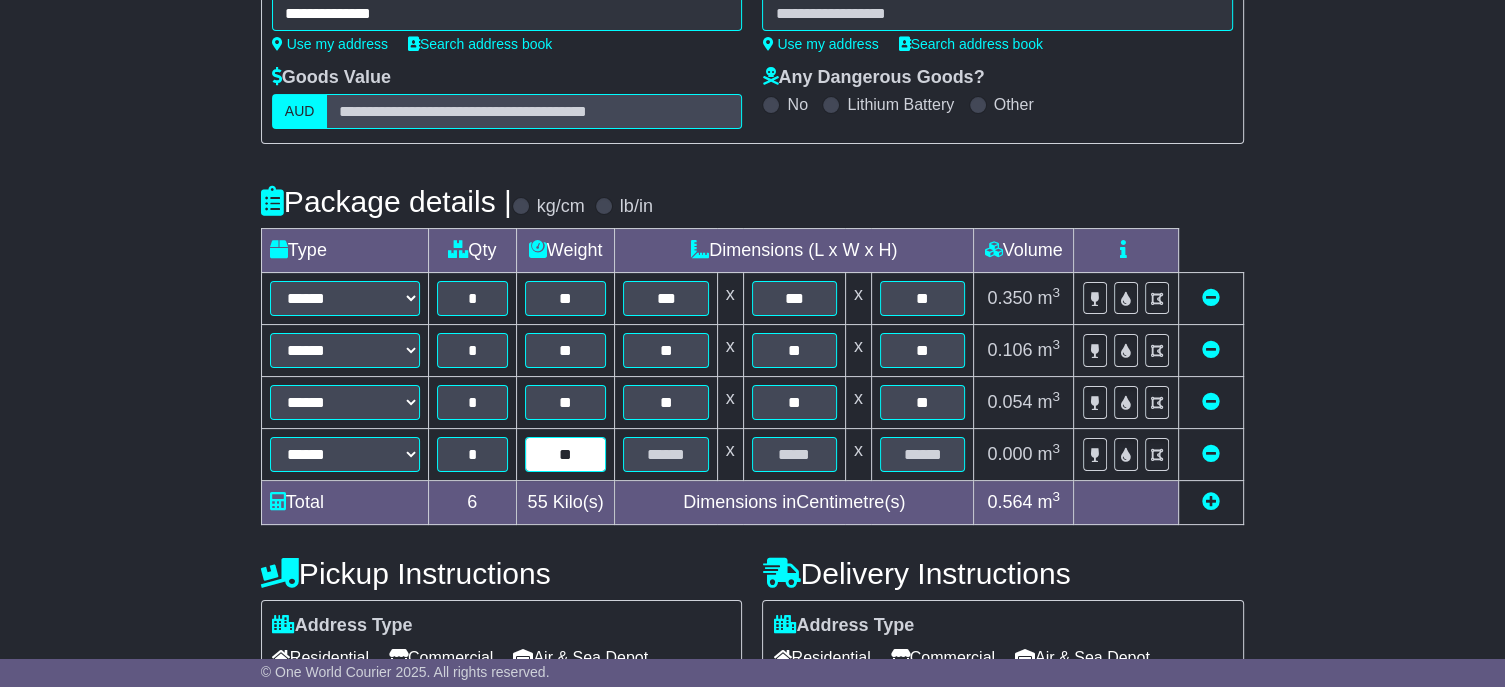 type on "**" 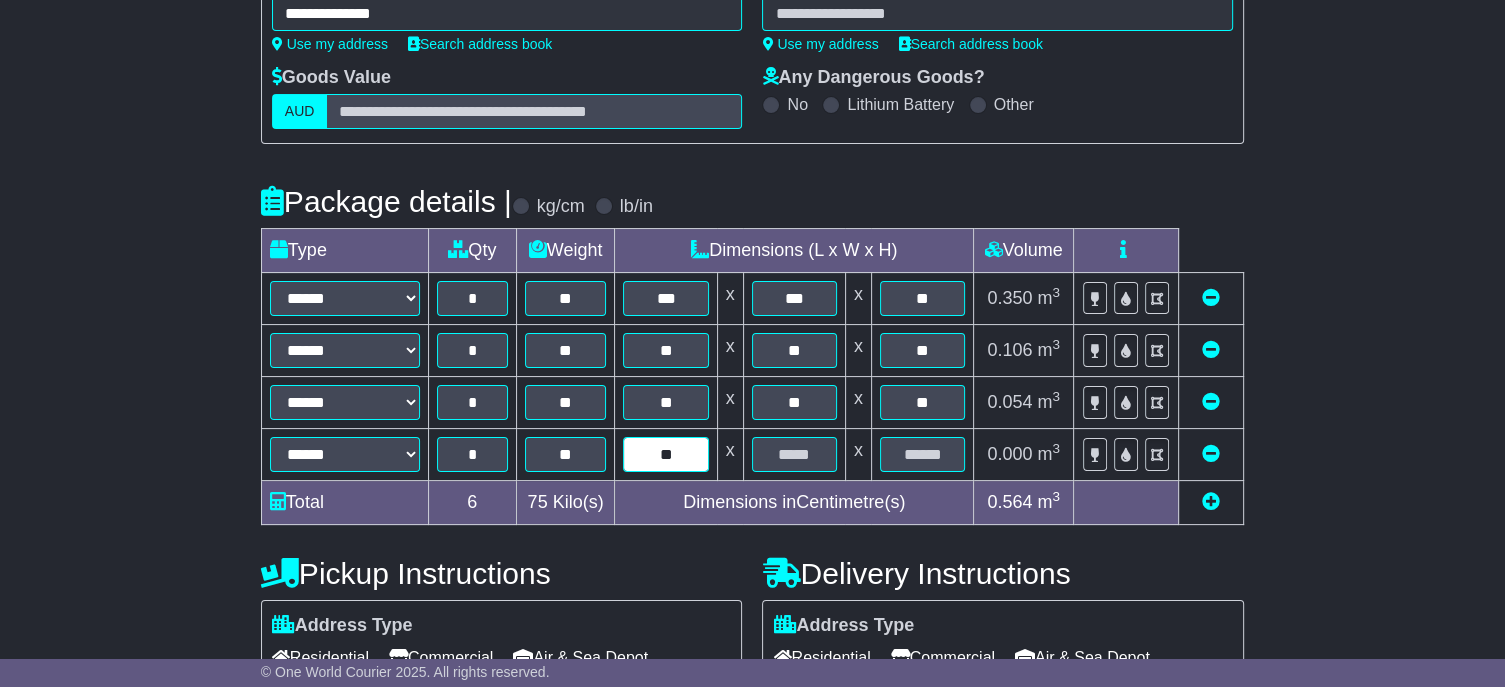 type on "**" 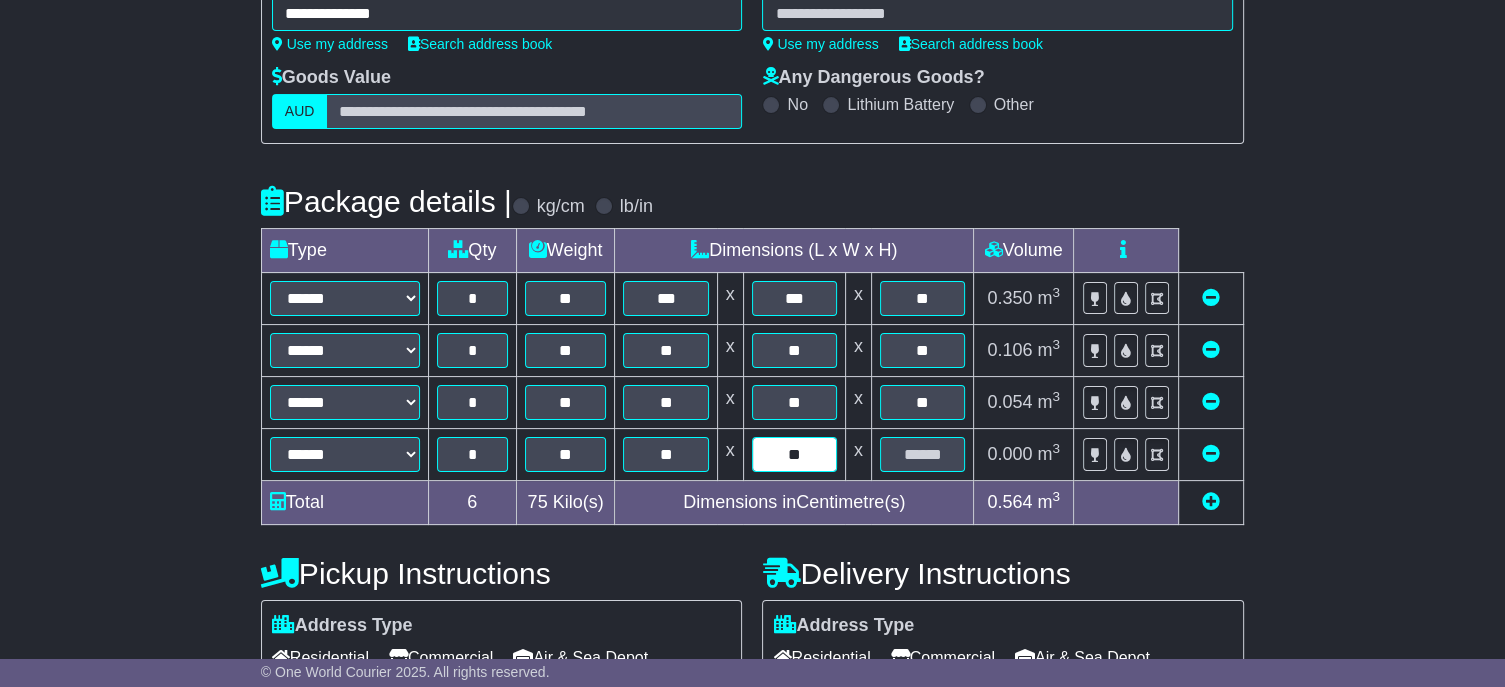 type on "**" 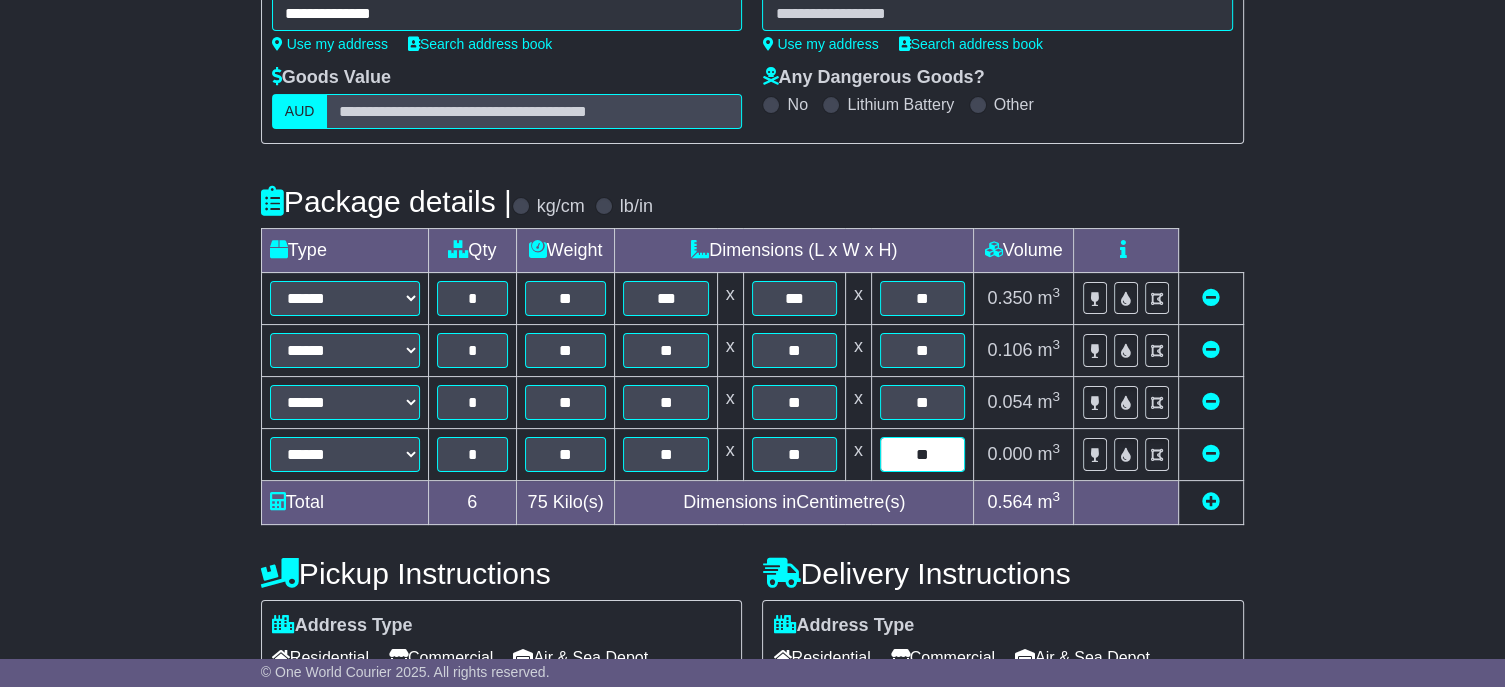 type on "**" 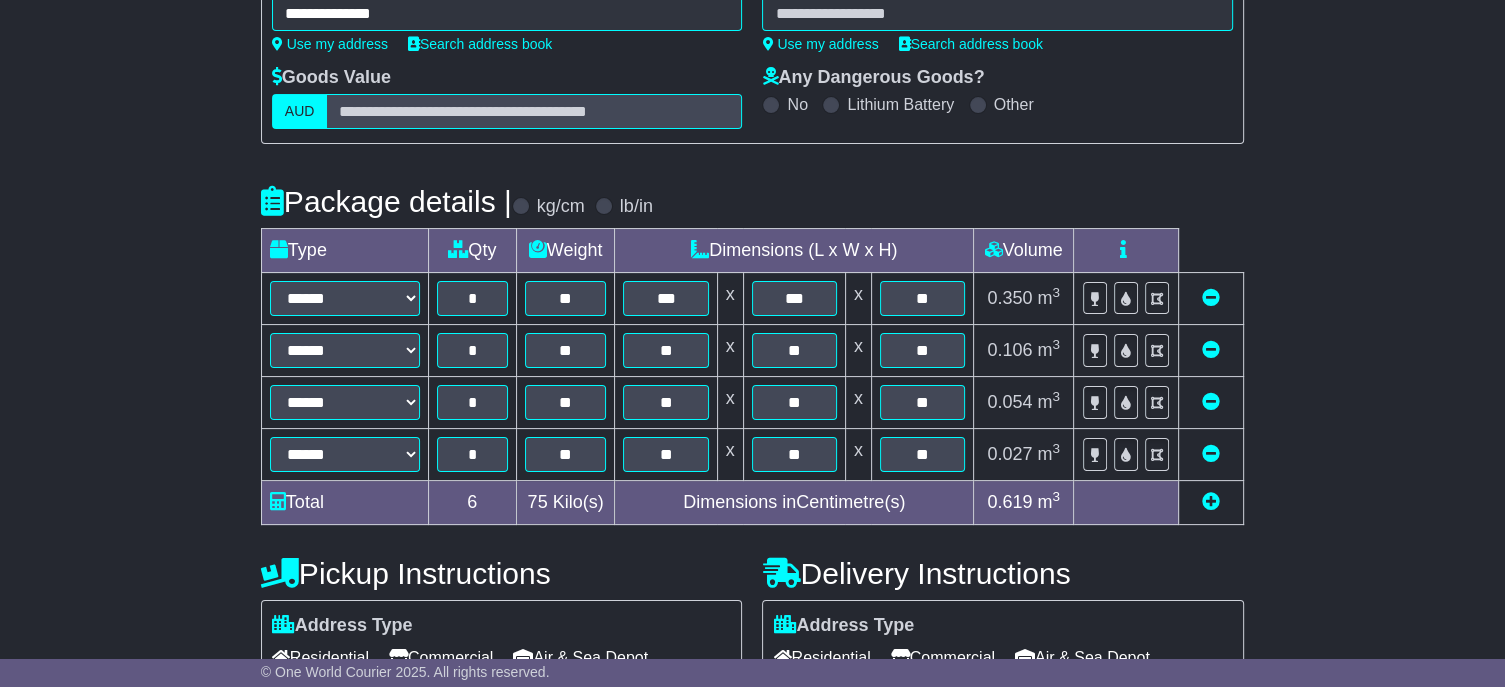 click at bounding box center (1211, 501) 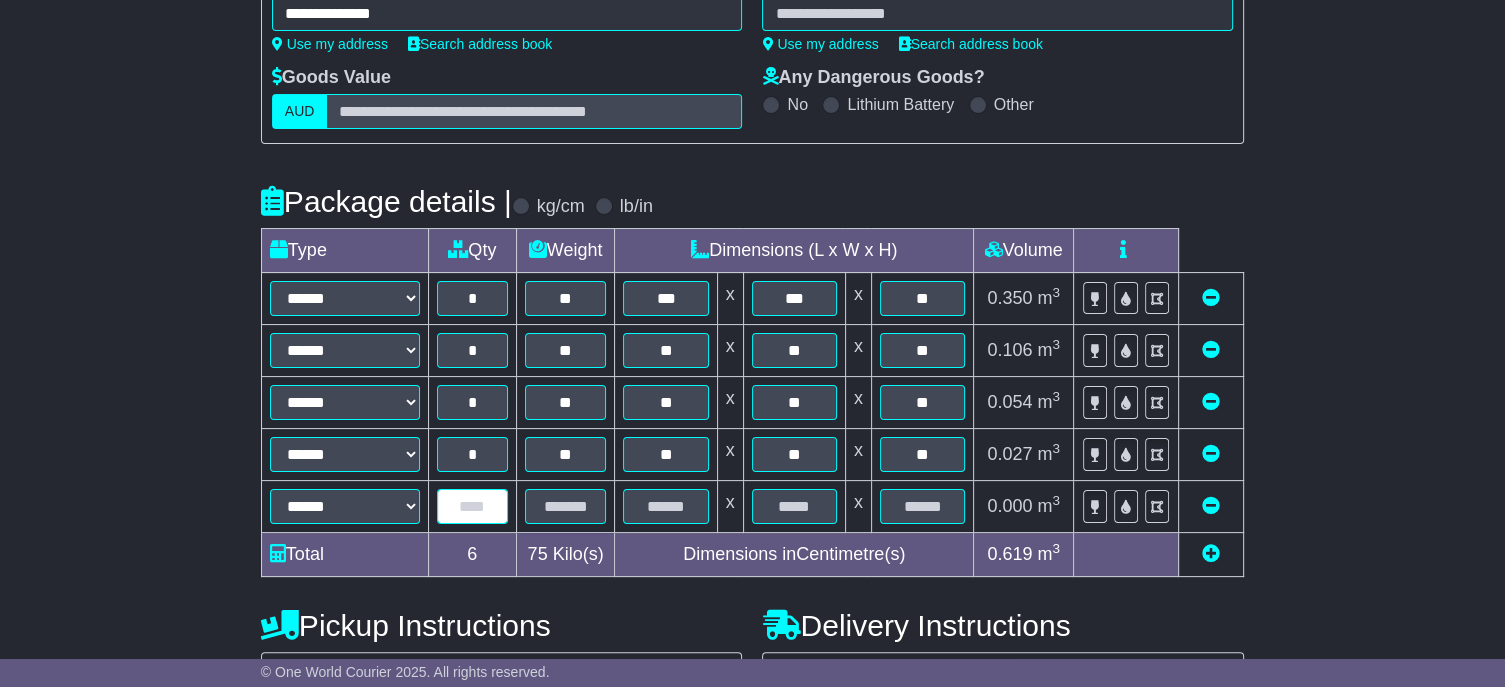 click at bounding box center (472, 506) 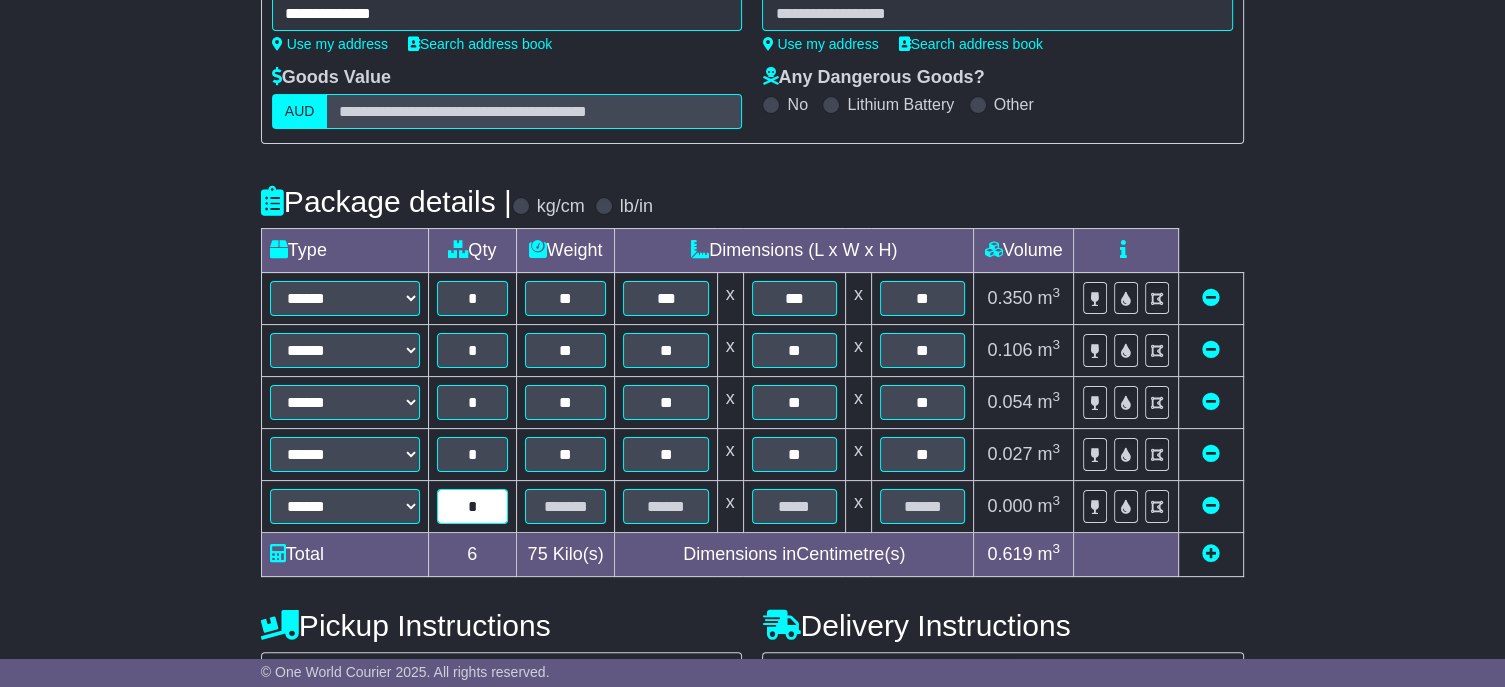 type on "*" 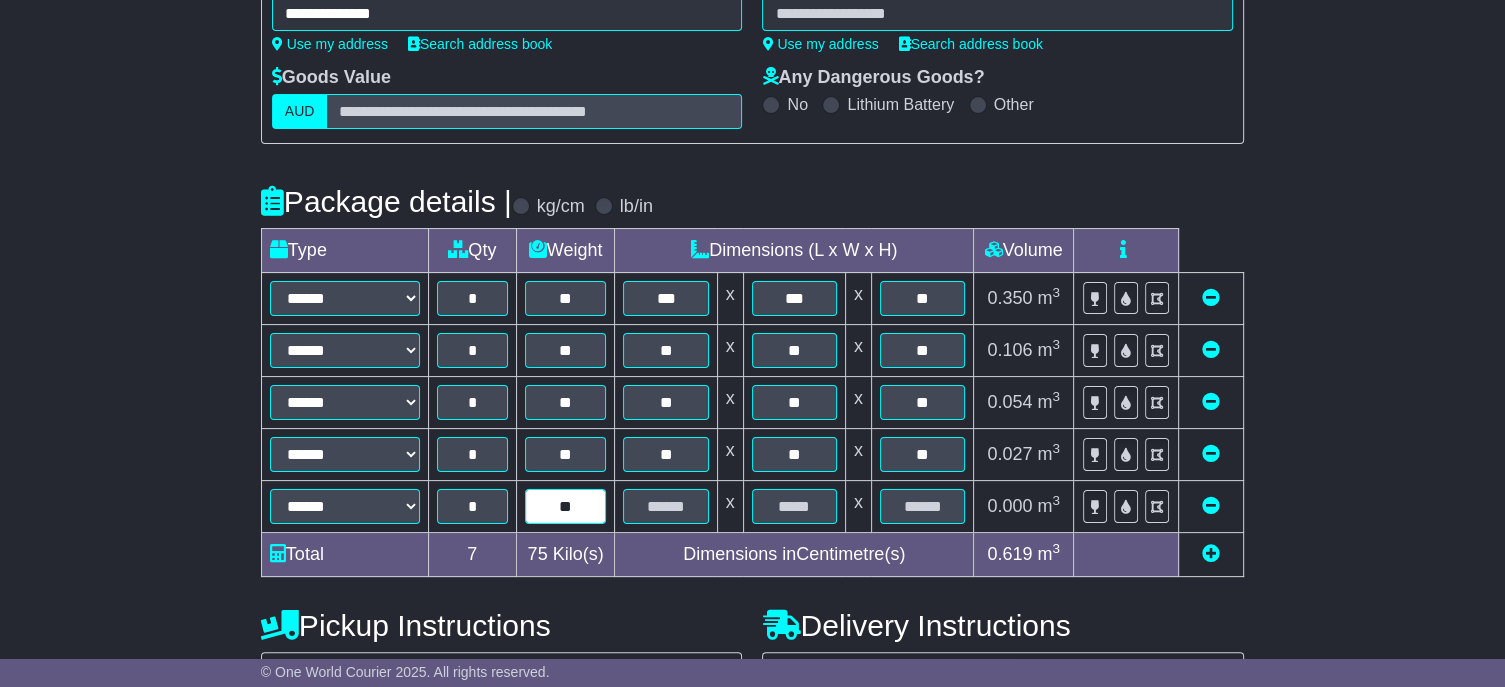 type on "**" 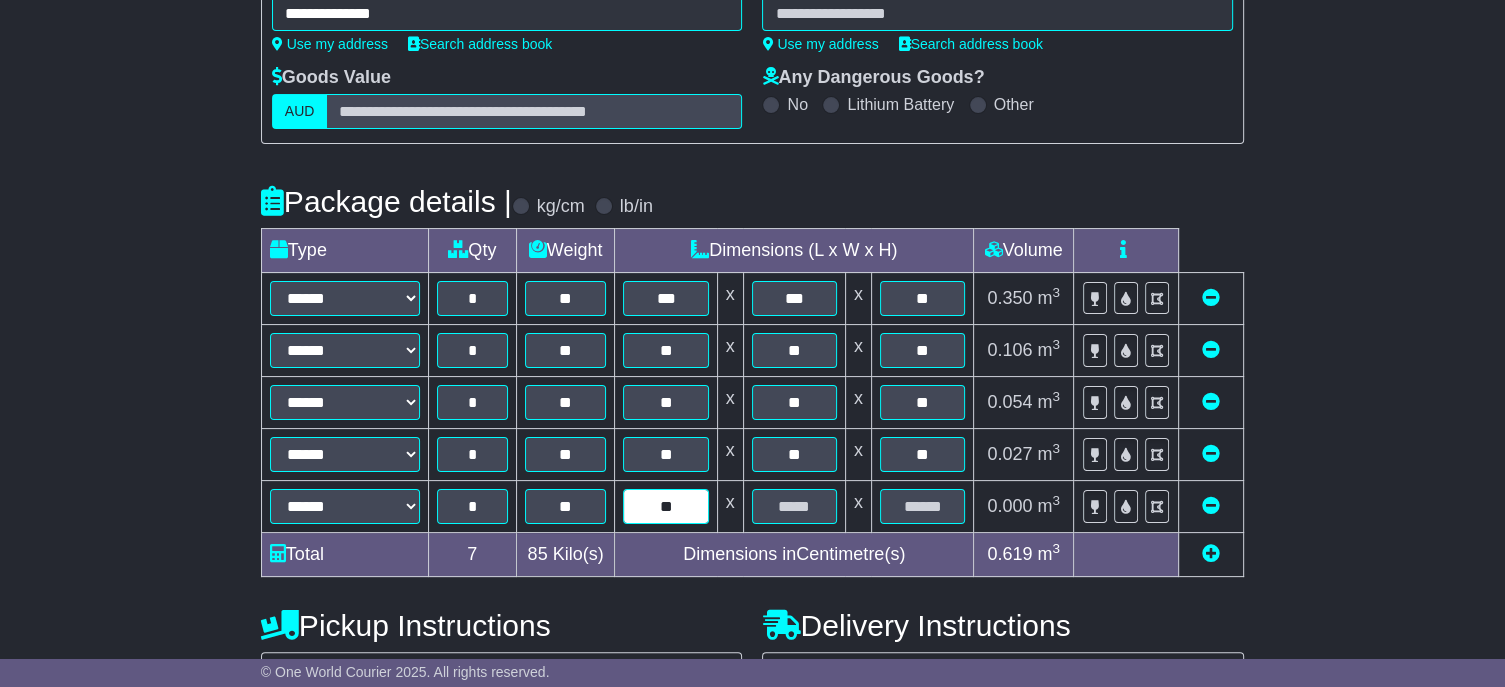 type on "**" 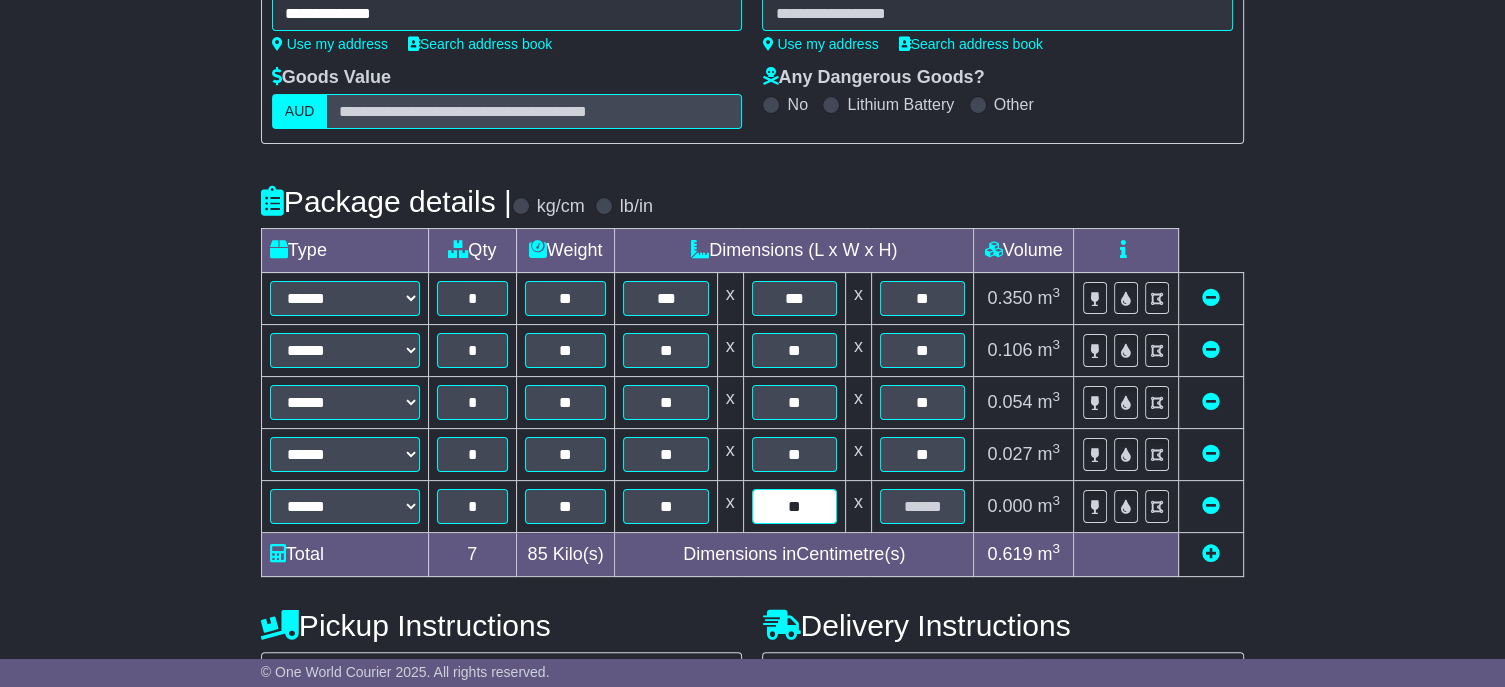 type on "**" 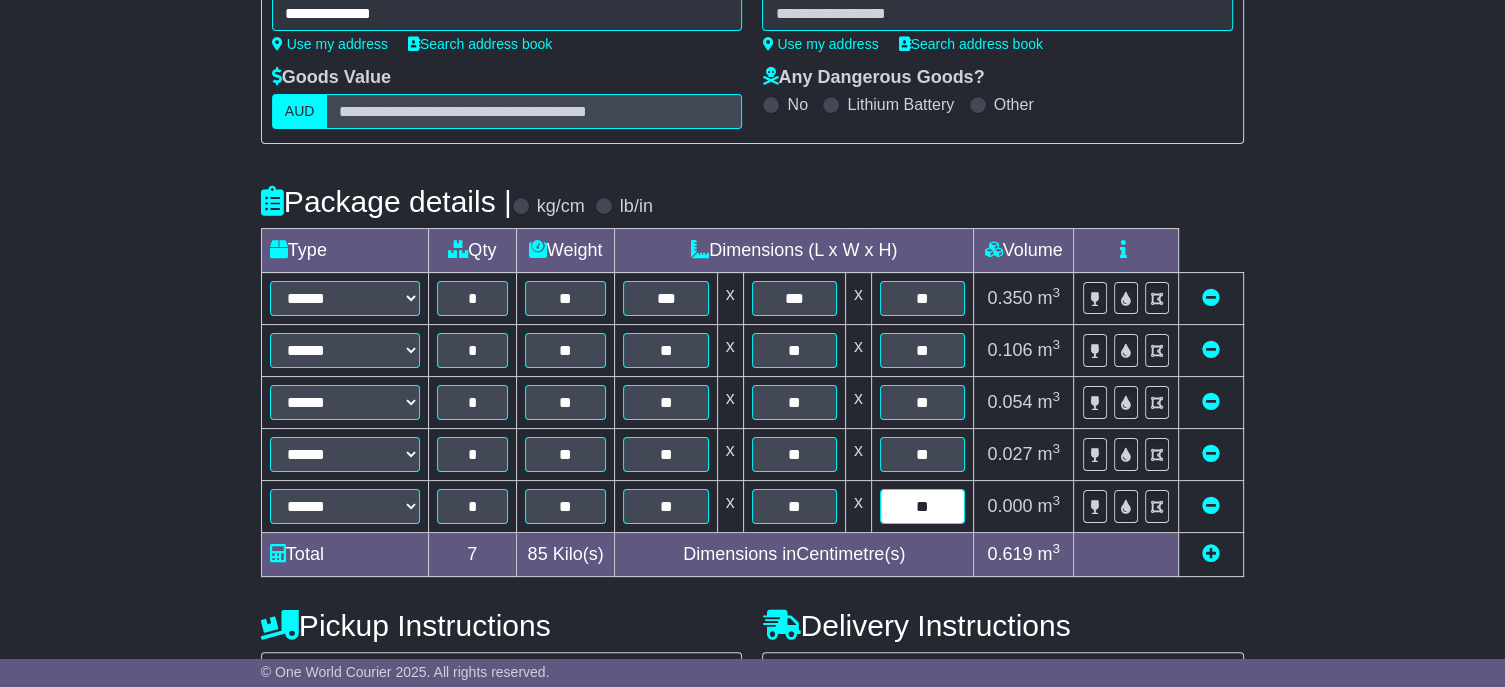 type on "**" 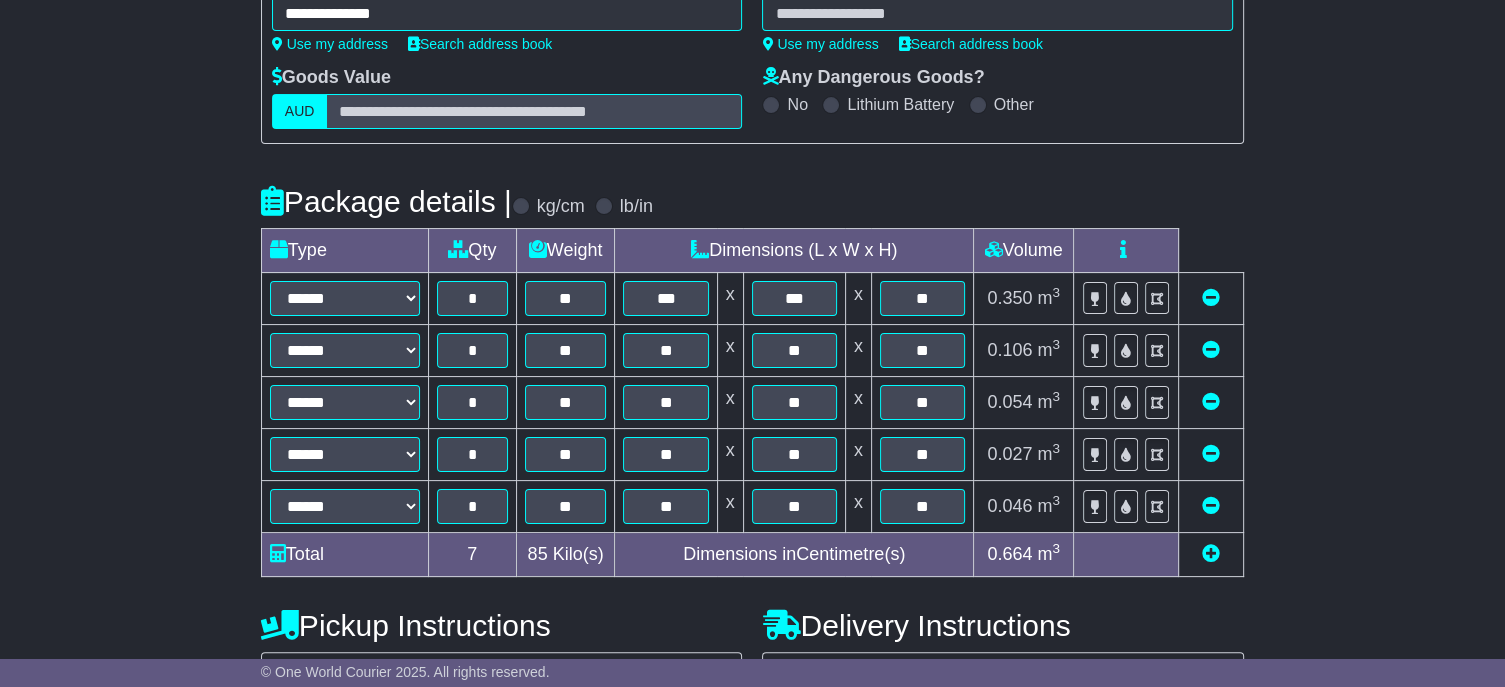 scroll, scrollTop: 608, scrollLeft: 0, axis: vertical 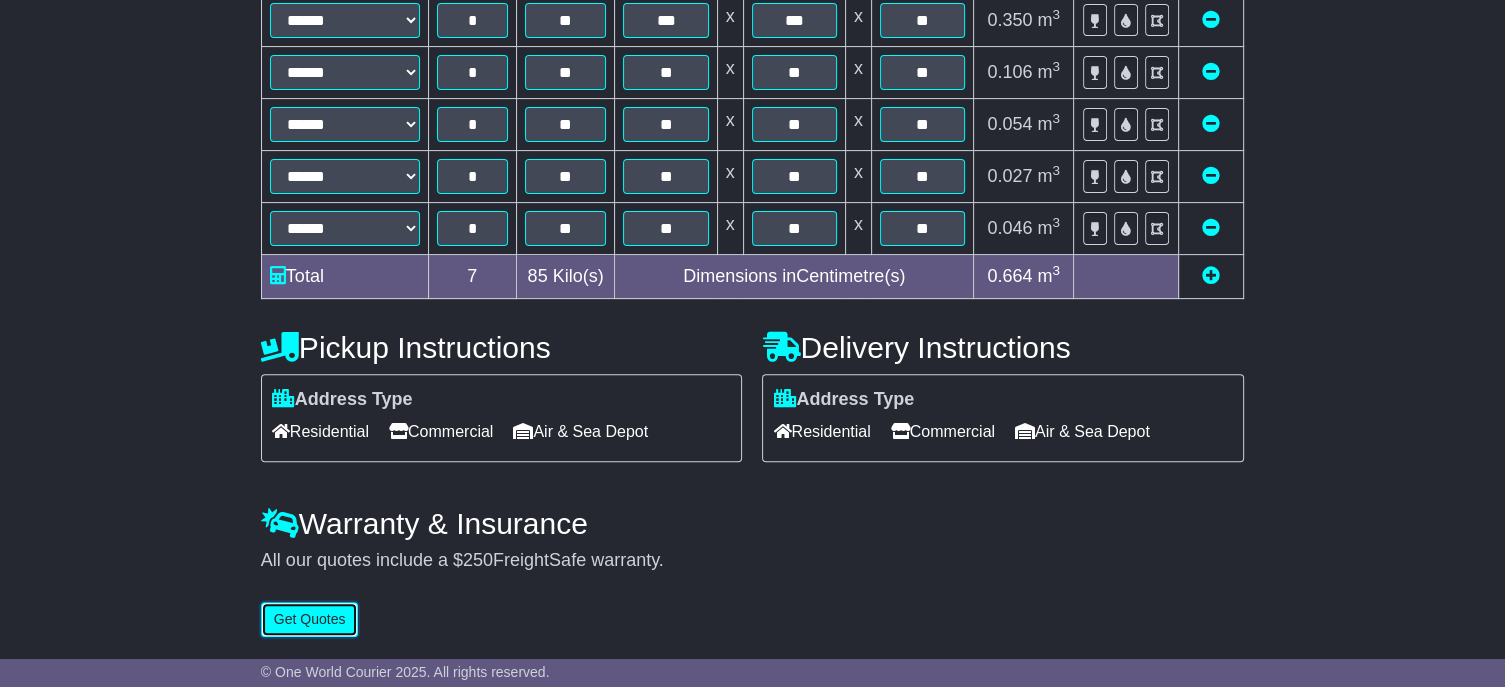 type 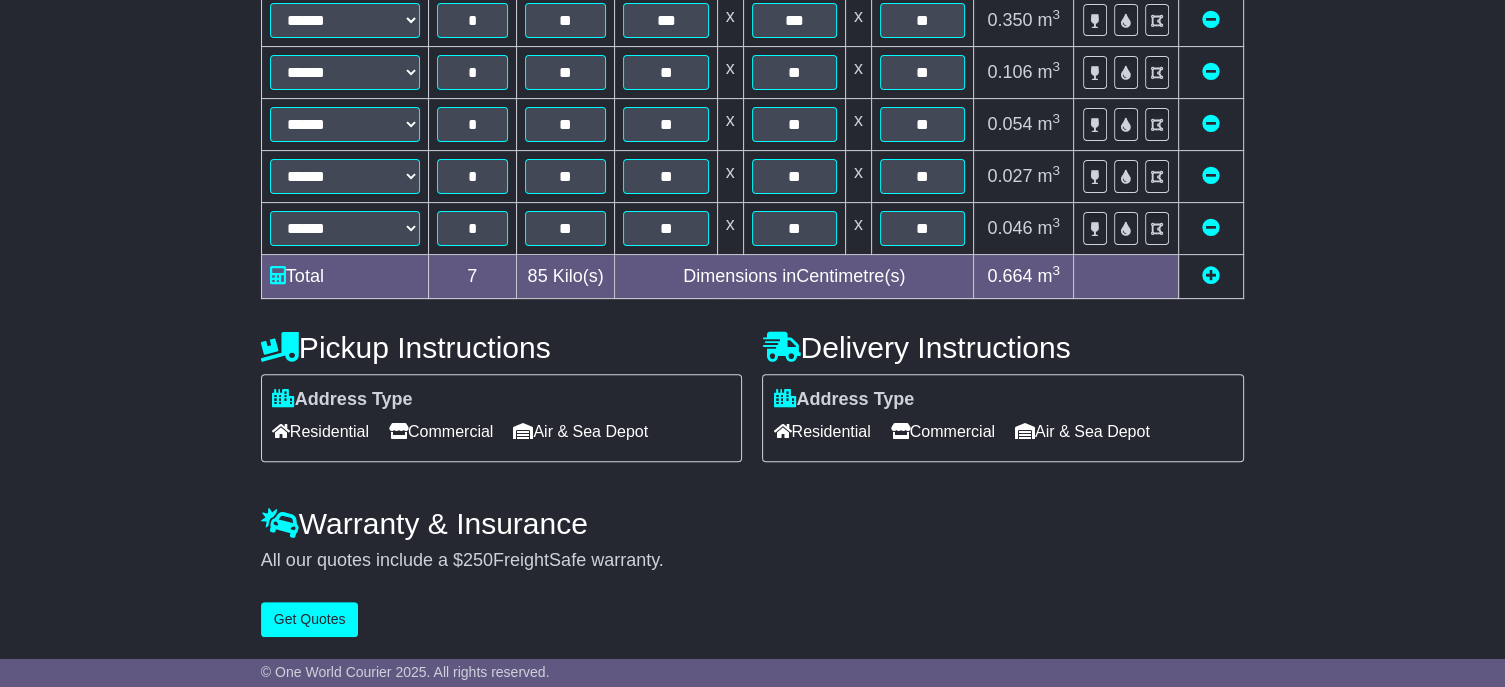 click on "Commercial" at bounding box center [441, 431] 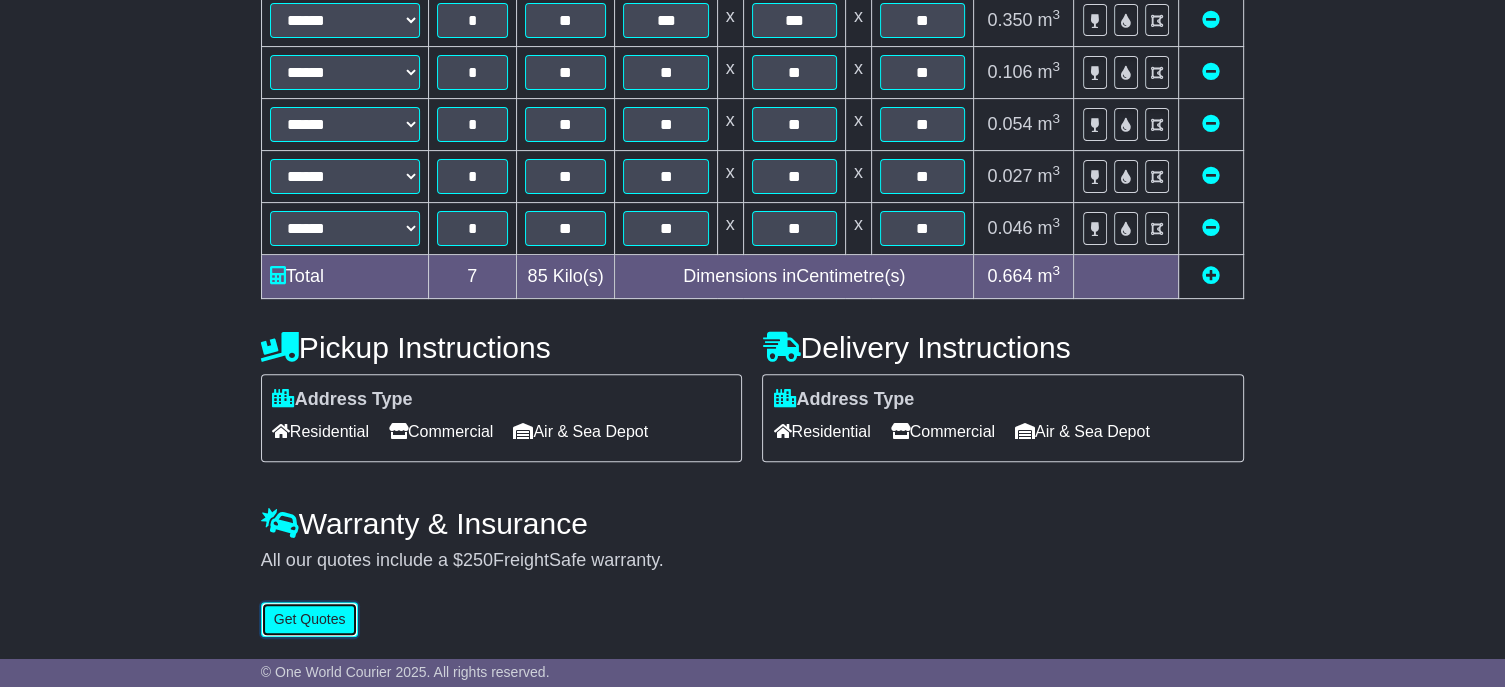 click on "Get Quotes" at bounding box center (310, 619) 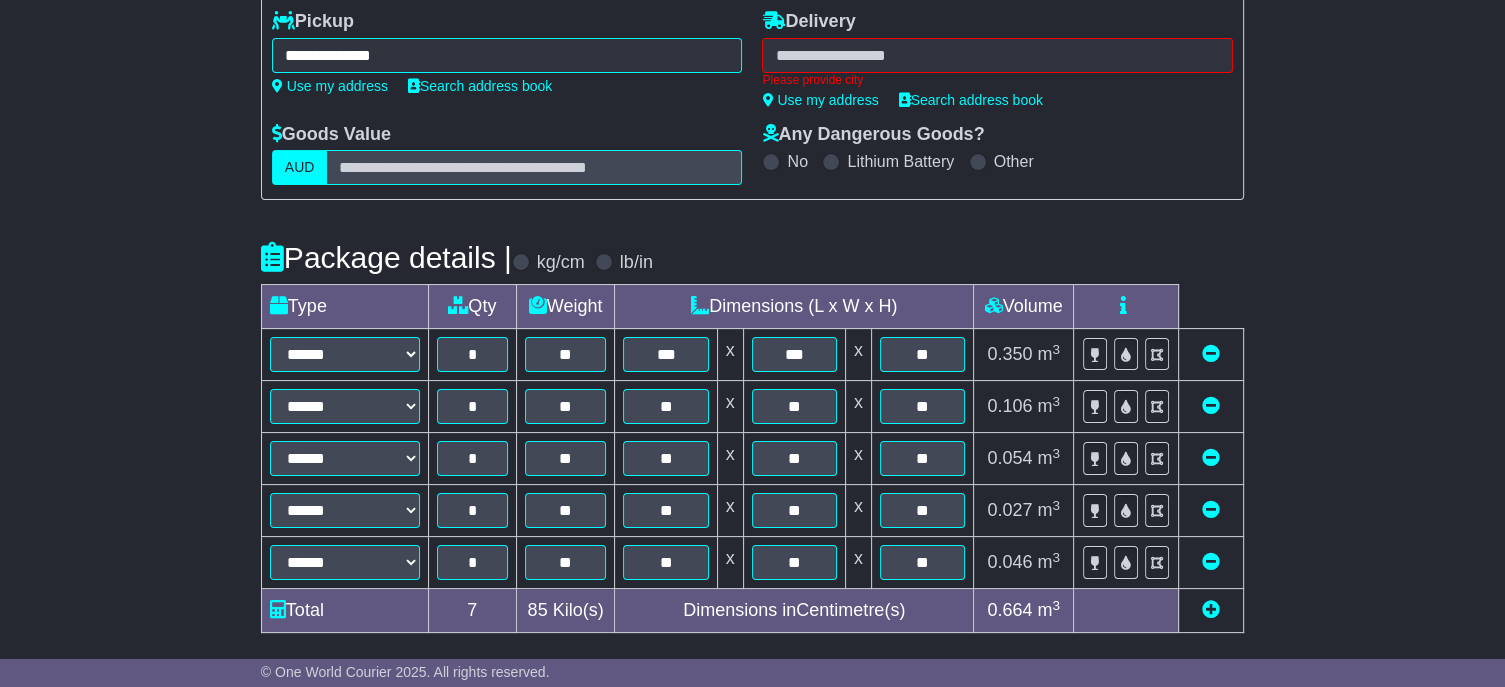 scroll, scrollTop: 223, scrollLeft: 0, axis: vertical 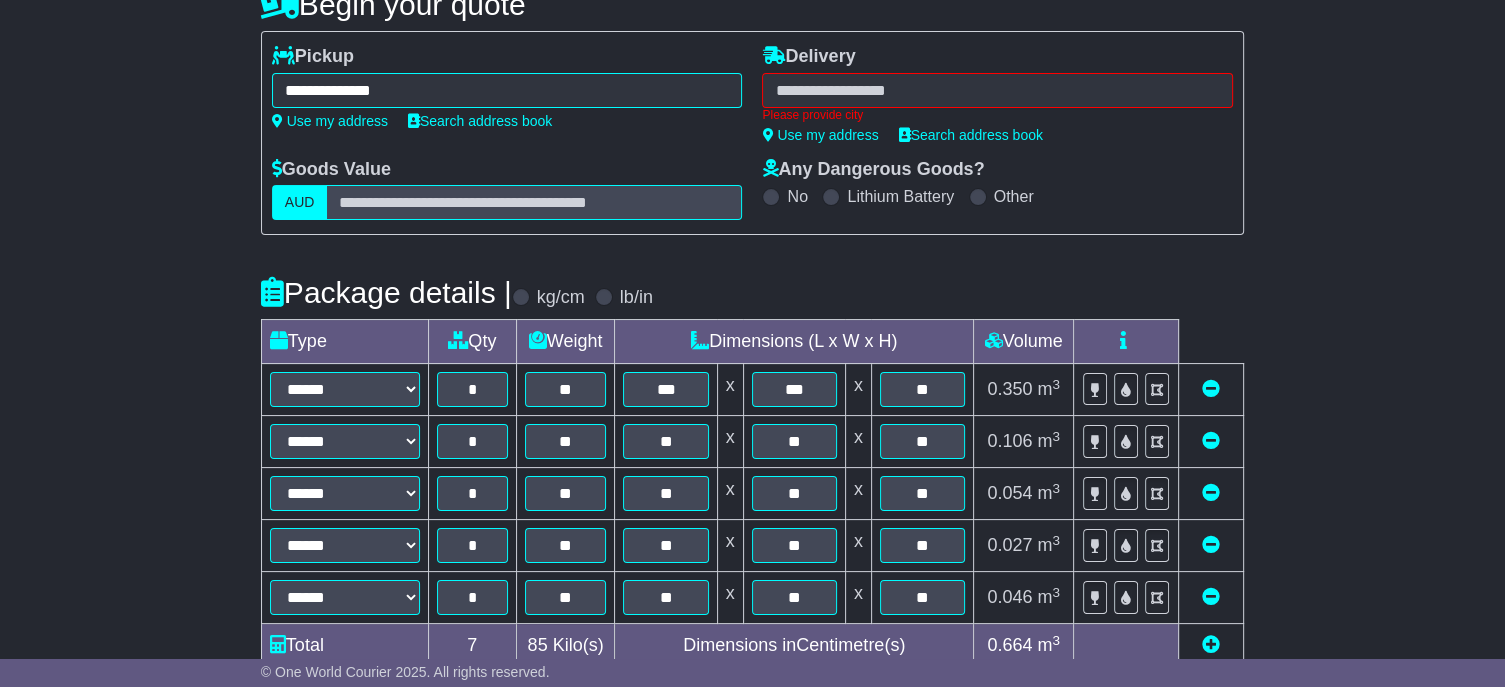 click on "Please provide city" at bounding box center (997, 97) 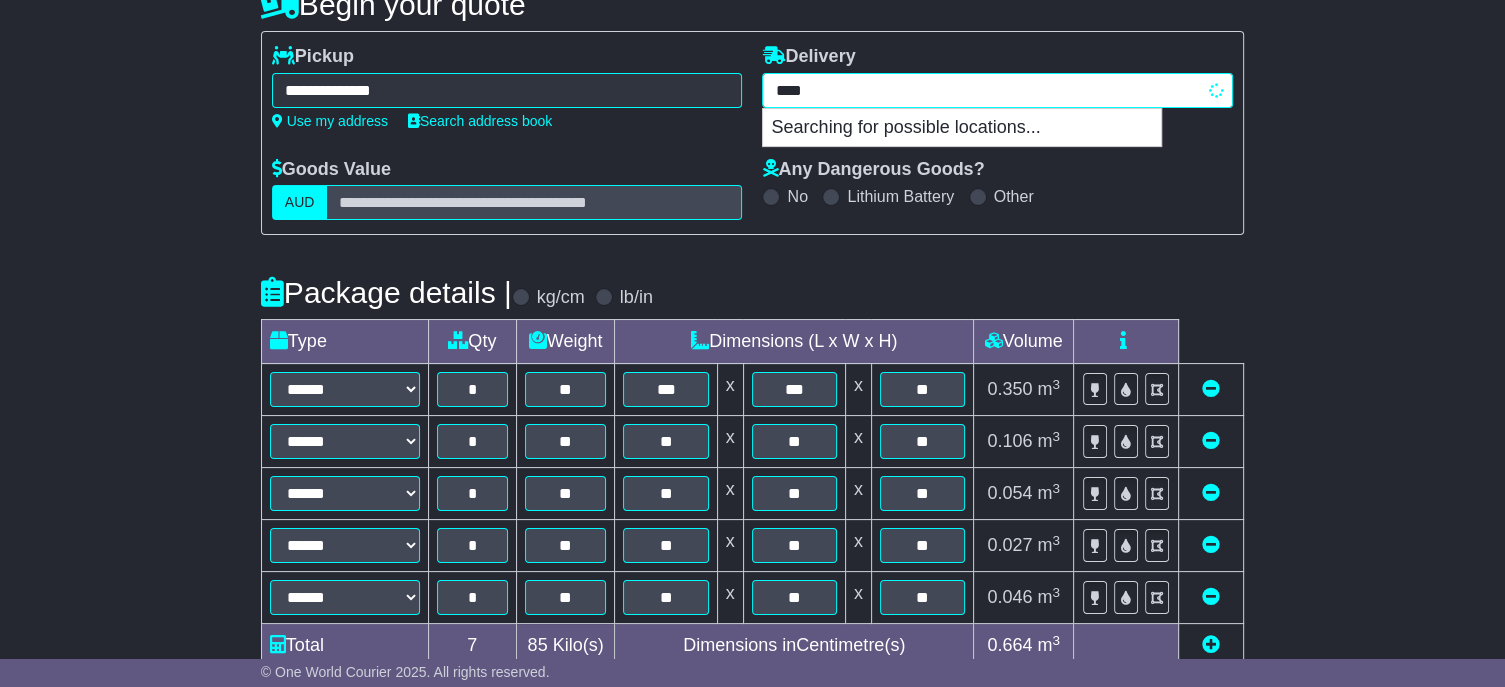 type on "*****" 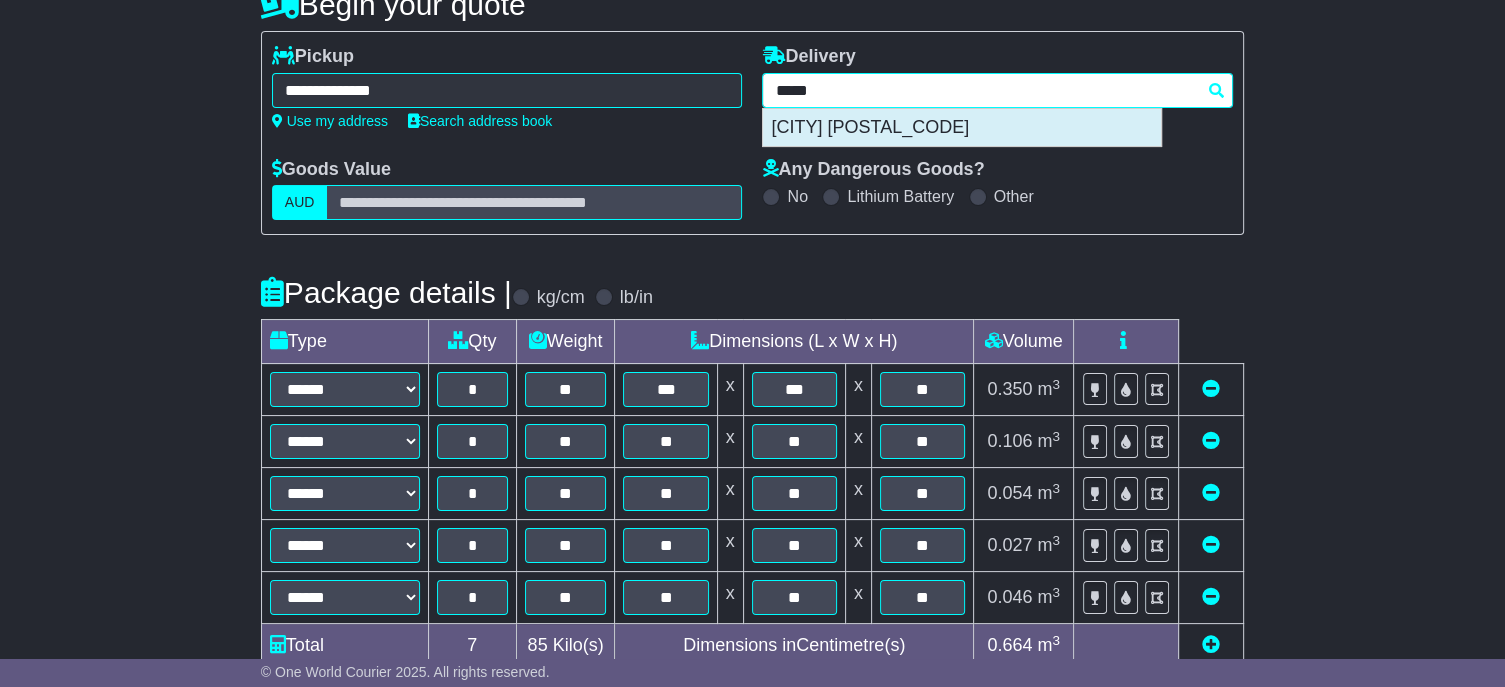 click on "[CITY] [POSTAL_CODE]" at bounding box center [962, 128] 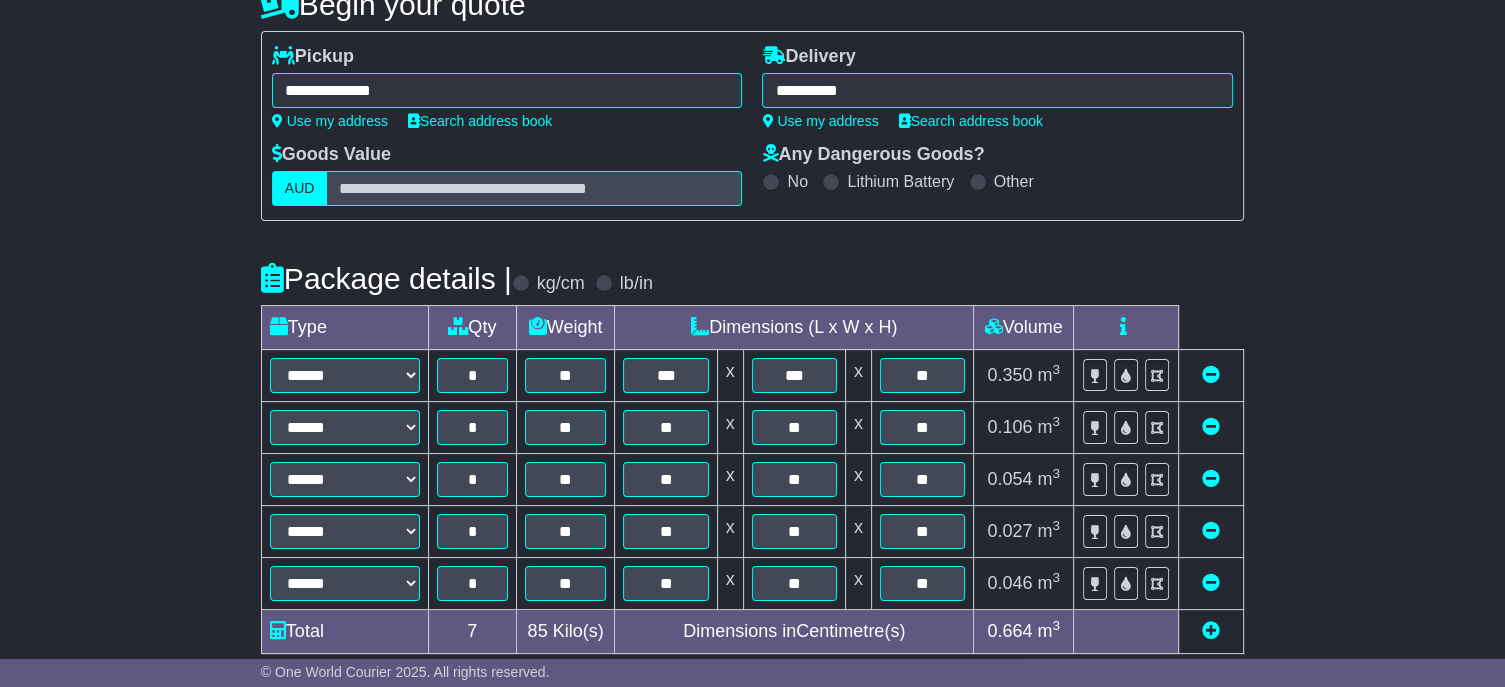 type on "**********" 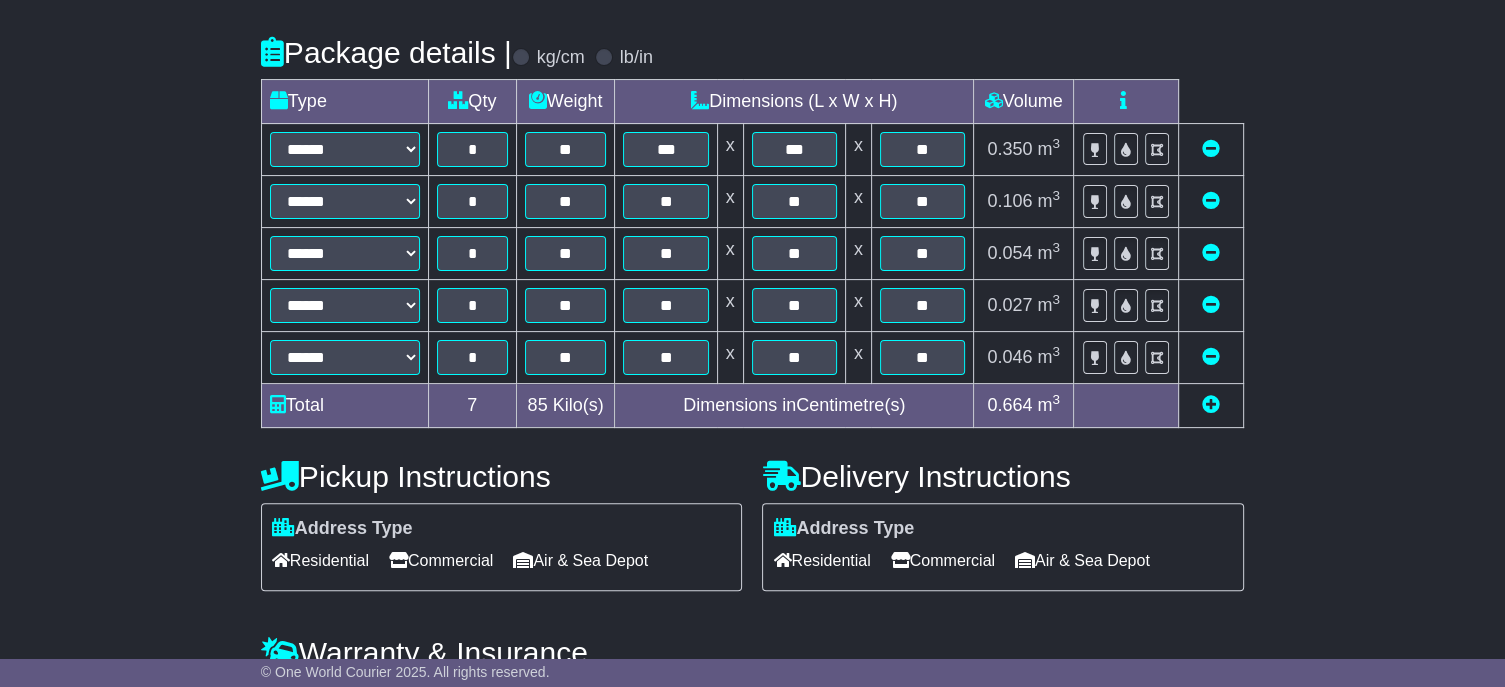scroll, scrollTop: 610, scrollLeft: 0, axis: vertical 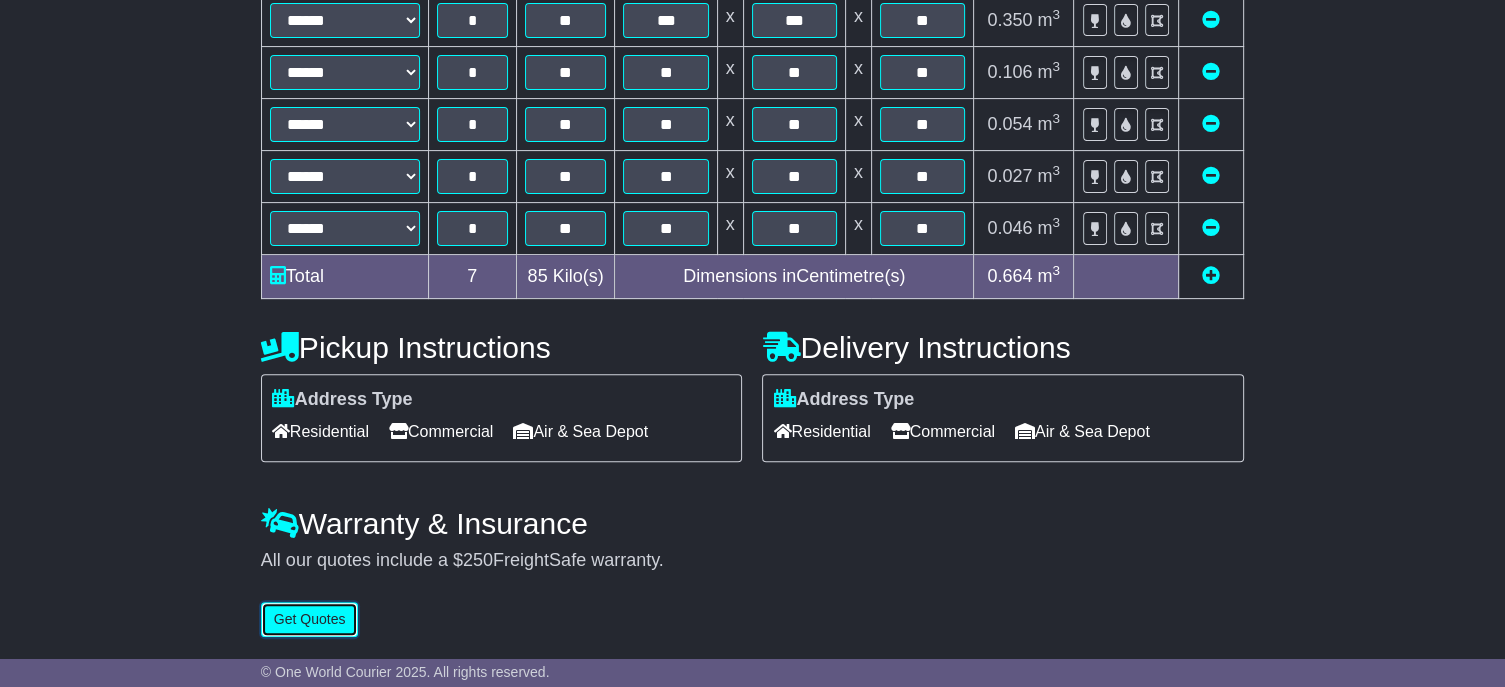 click on "Get Quotes" at bounding box center (310, 619) 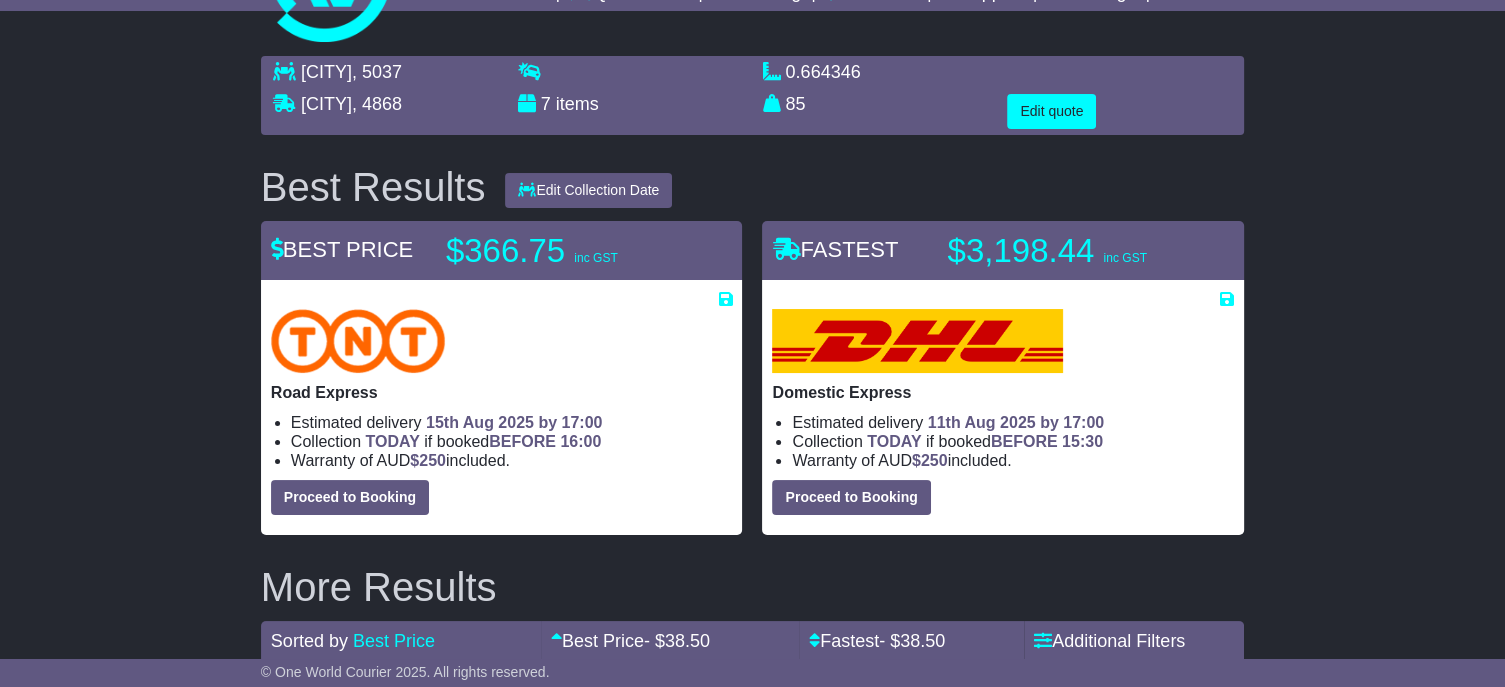 scroll, scrollTop: 100, scrollLeft: 0, axis: vertical 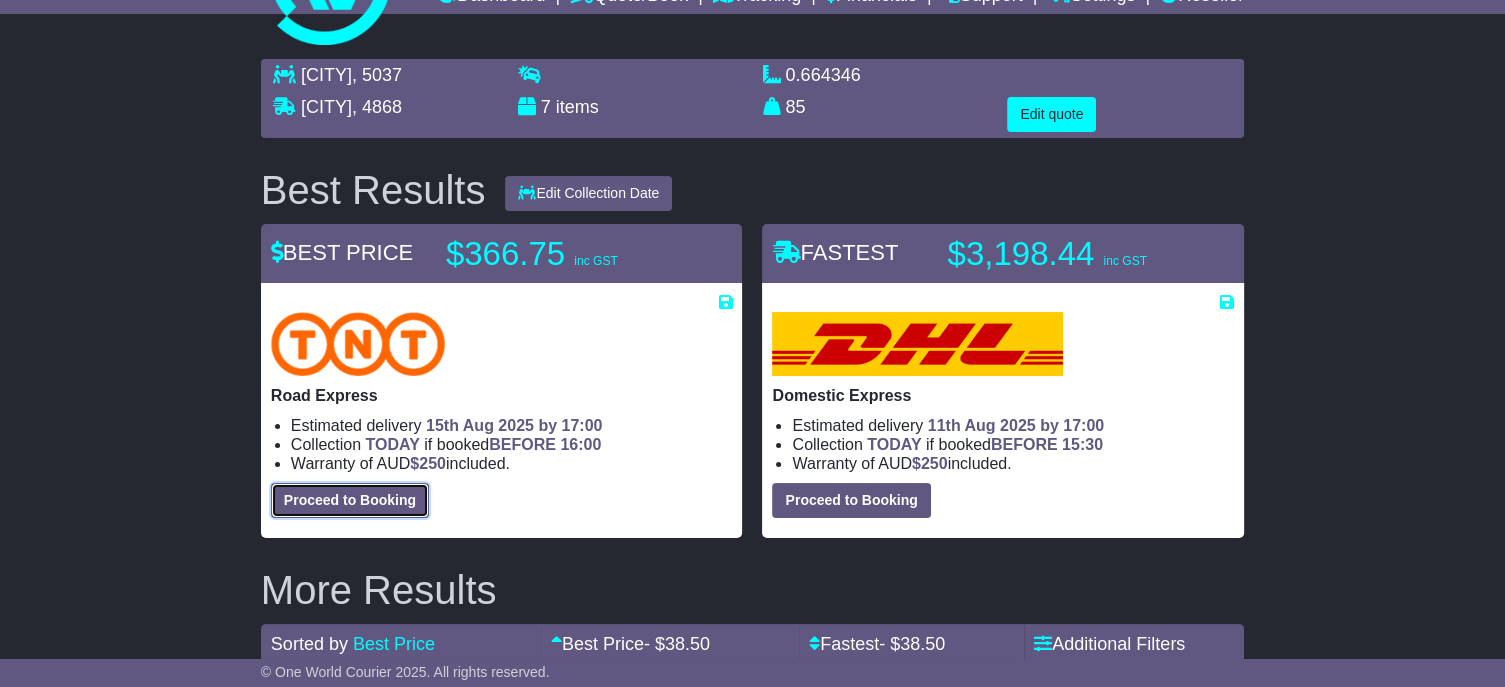 click on "Proceed to Booking" at bounding box center [350, 500] 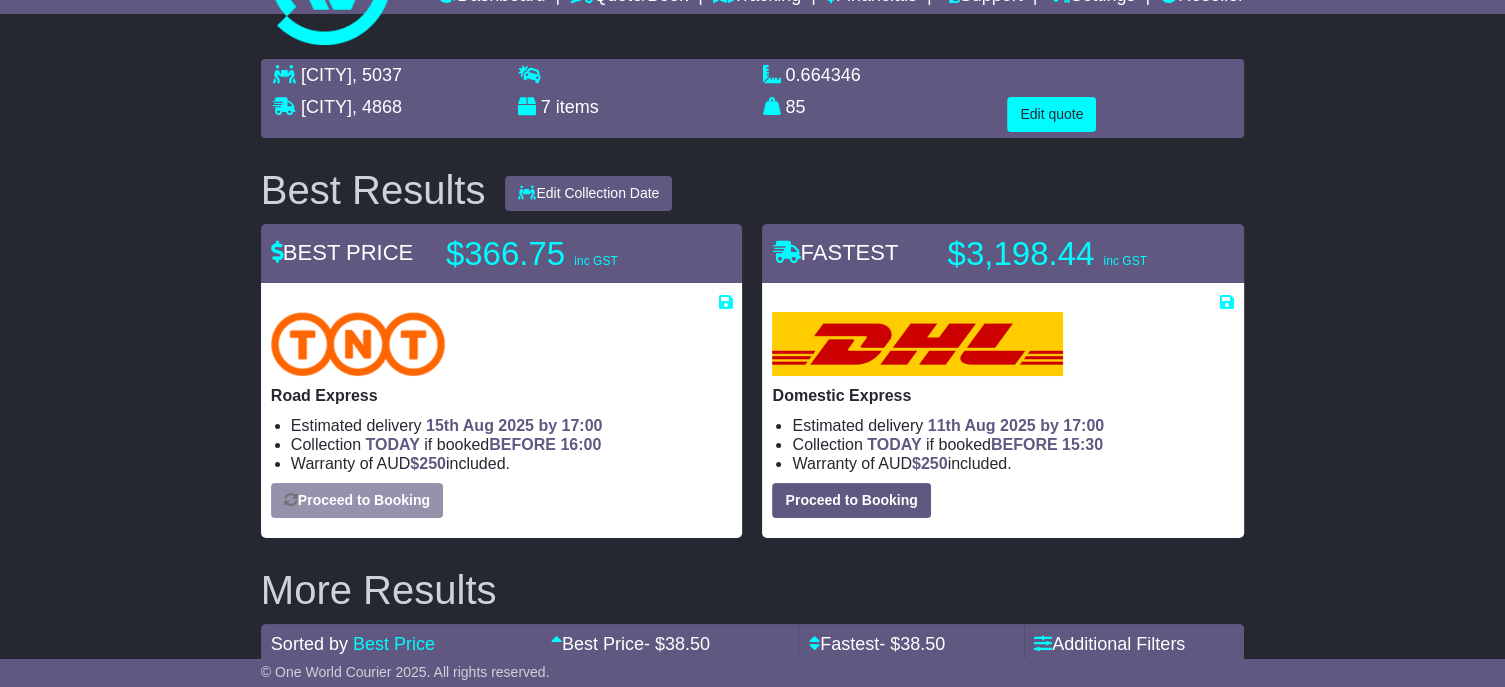 select on "****" 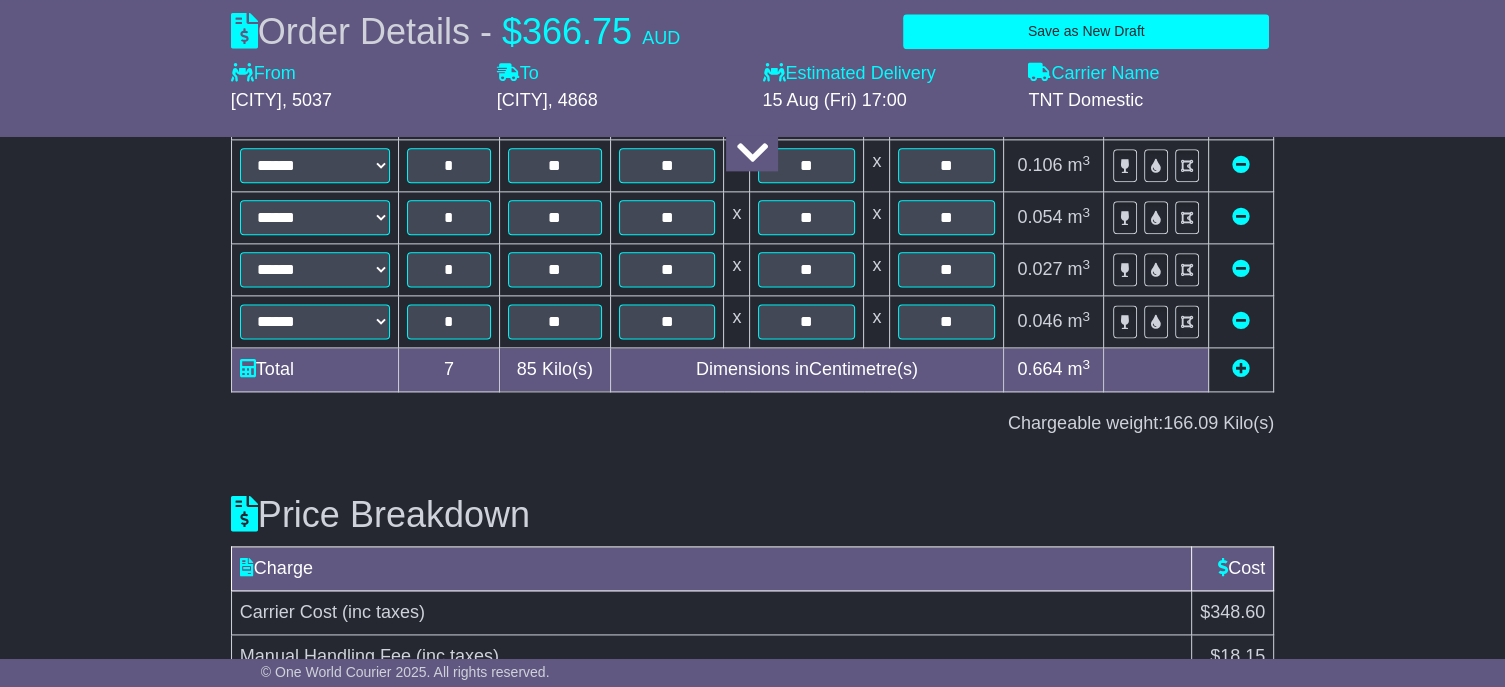 scroll, scrollTop: 2708, scrollLeft: 0, axis: vertical 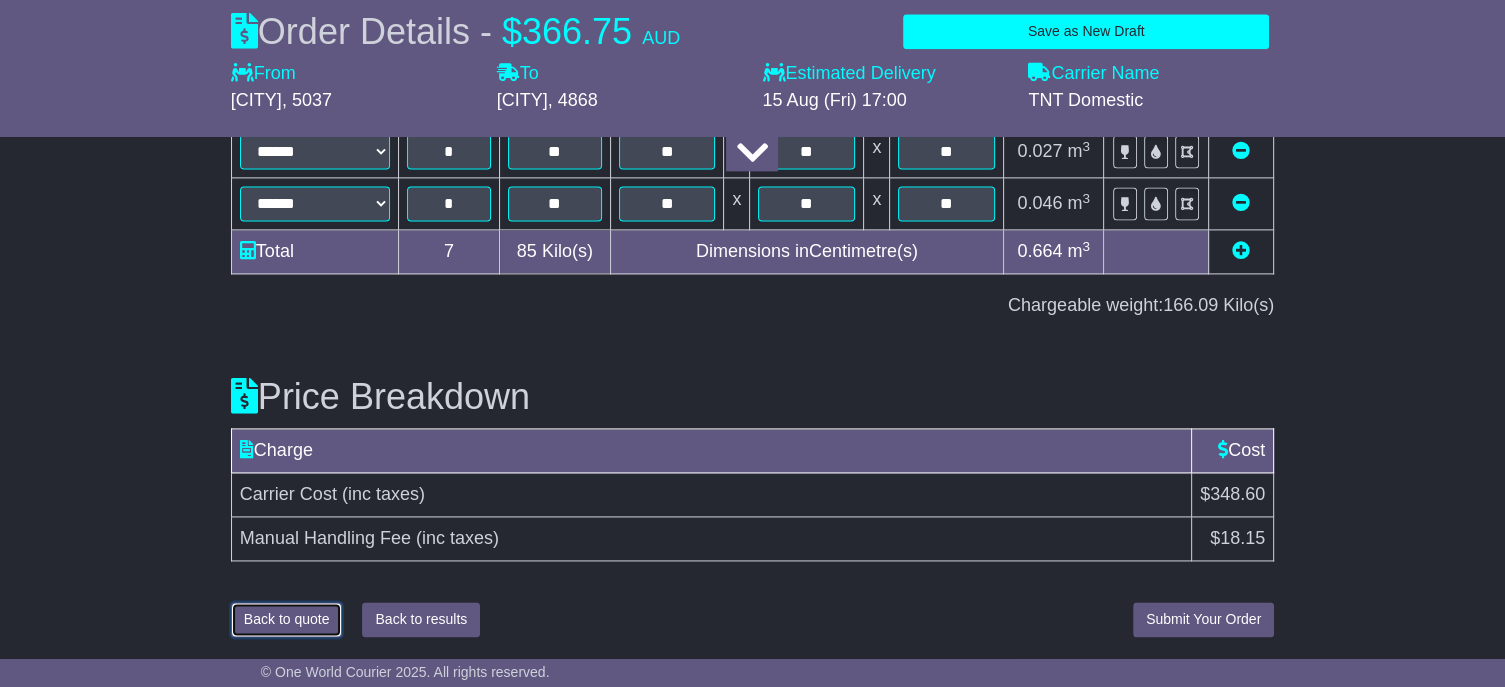 click on "Back to quote" at bounding box center (287, 619) 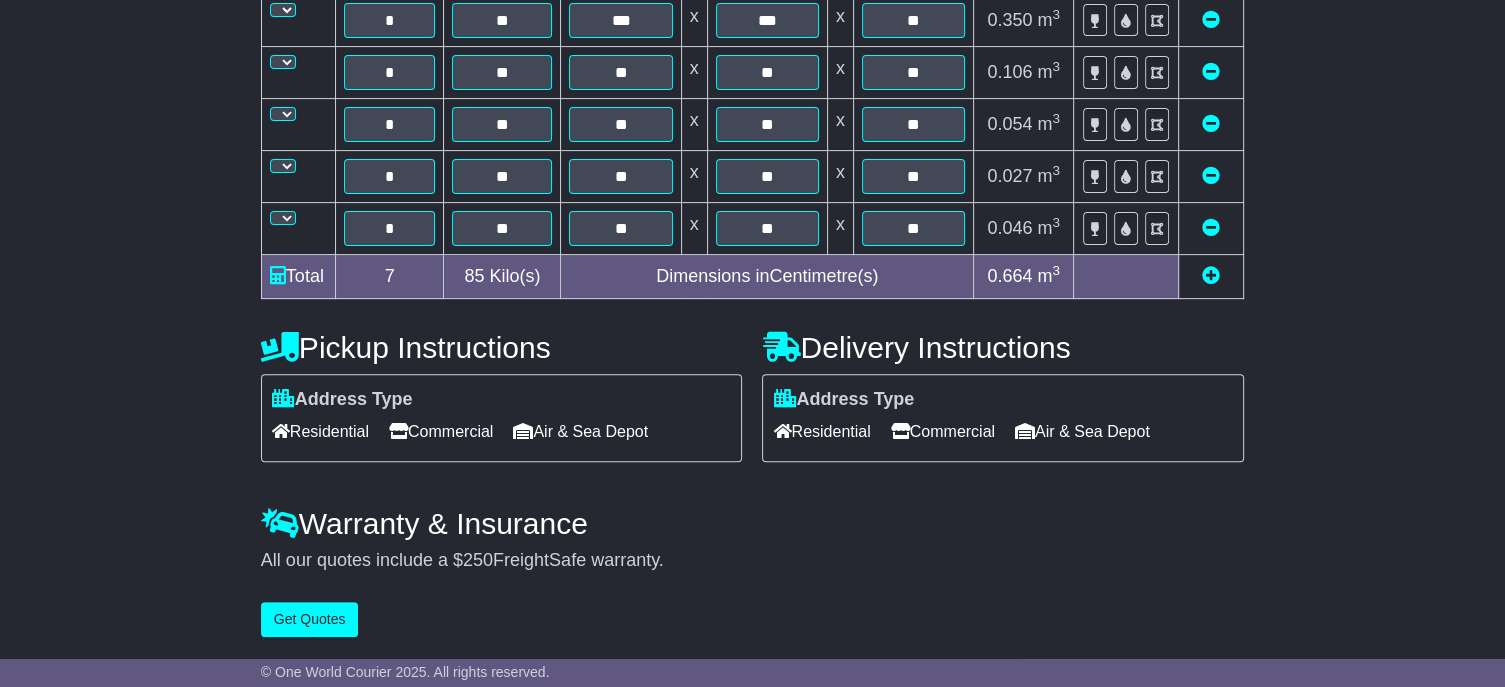 scroll, scrollTop: 0, scrollLeft: 0, axis: both 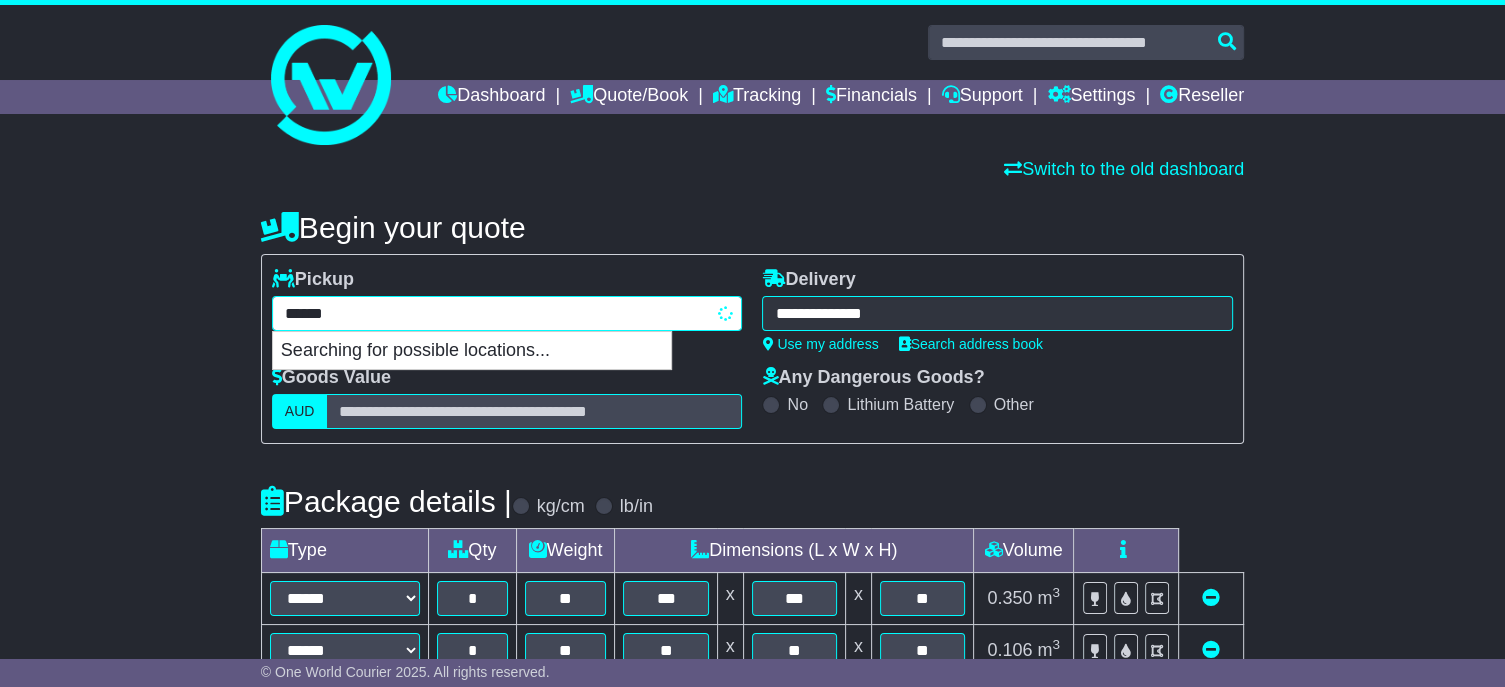click on "**********" at bounding box center (507, 313) 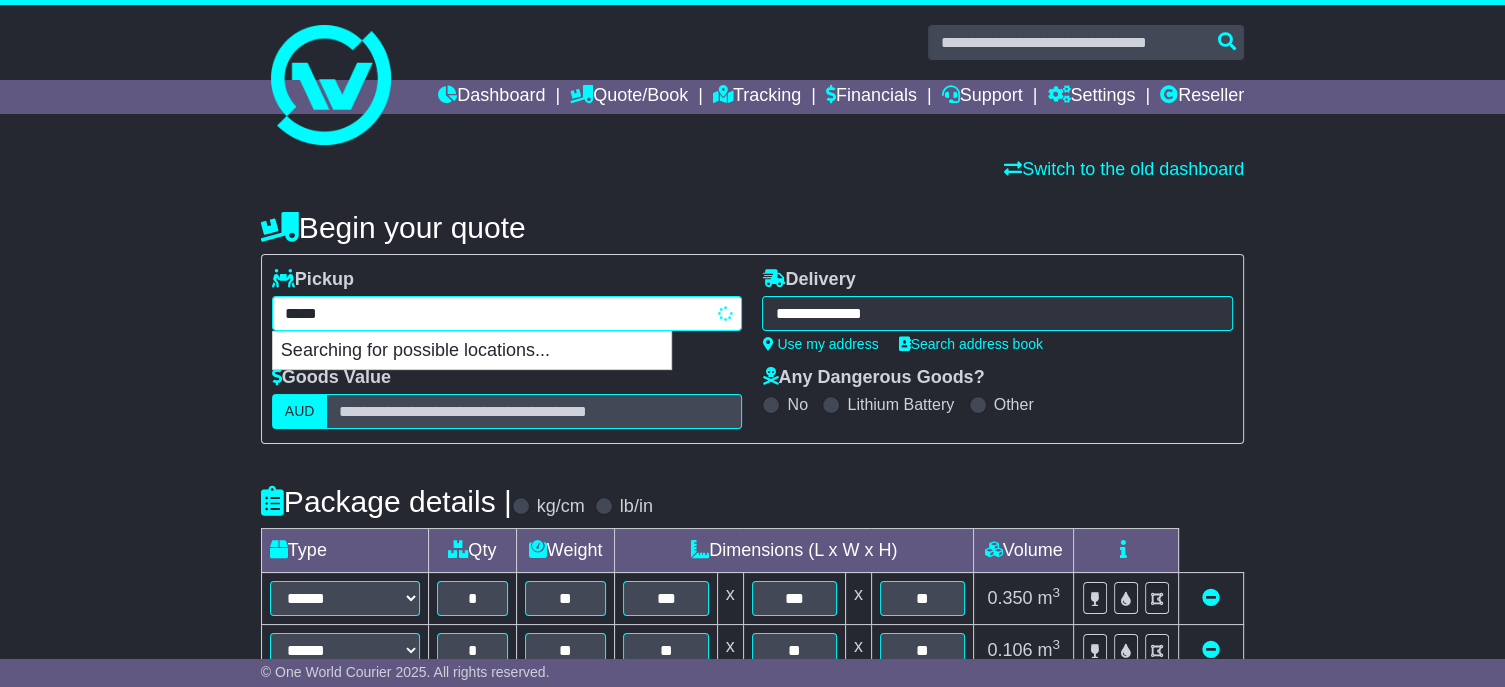type on "******" 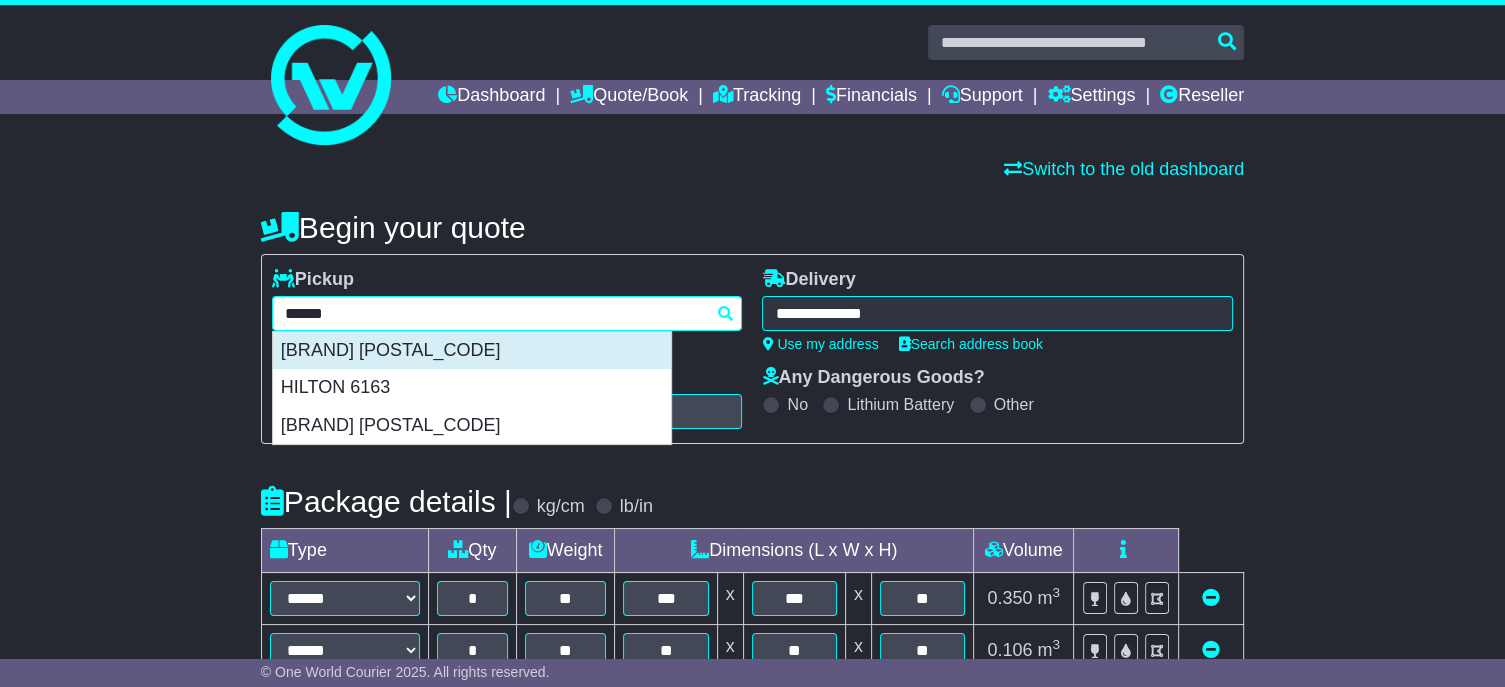 click on "[BRAND] [POSTAL_CODE]" at bounding box center [472, 351] 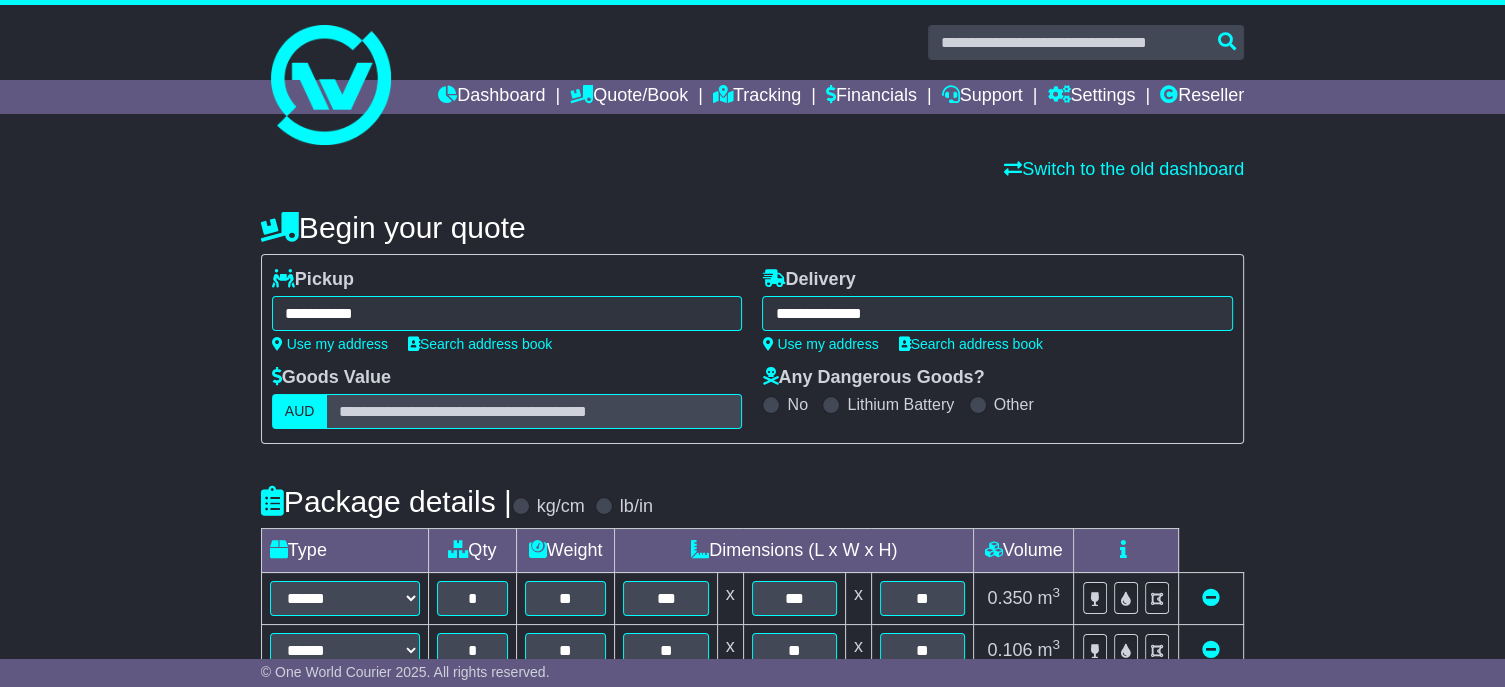 type on "**********" 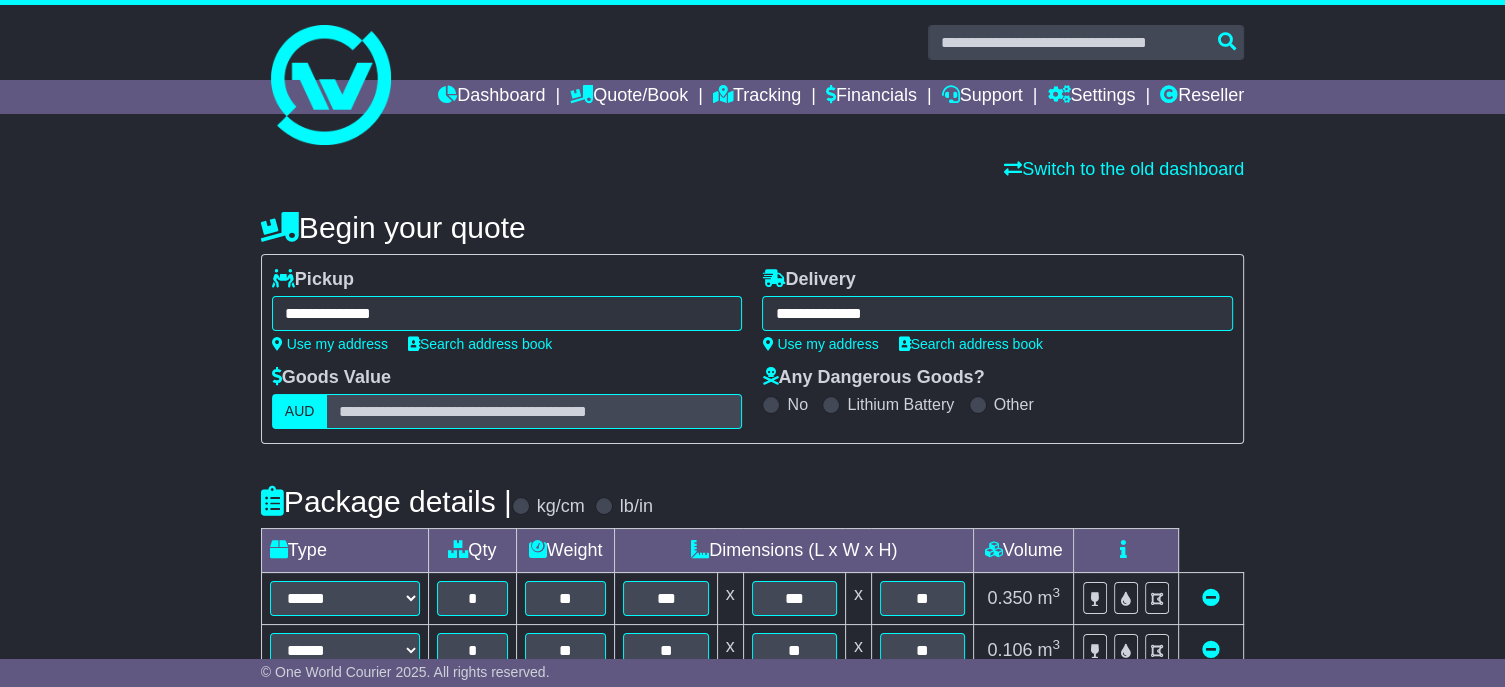 click on "**********" at bounding box center (997, 313) 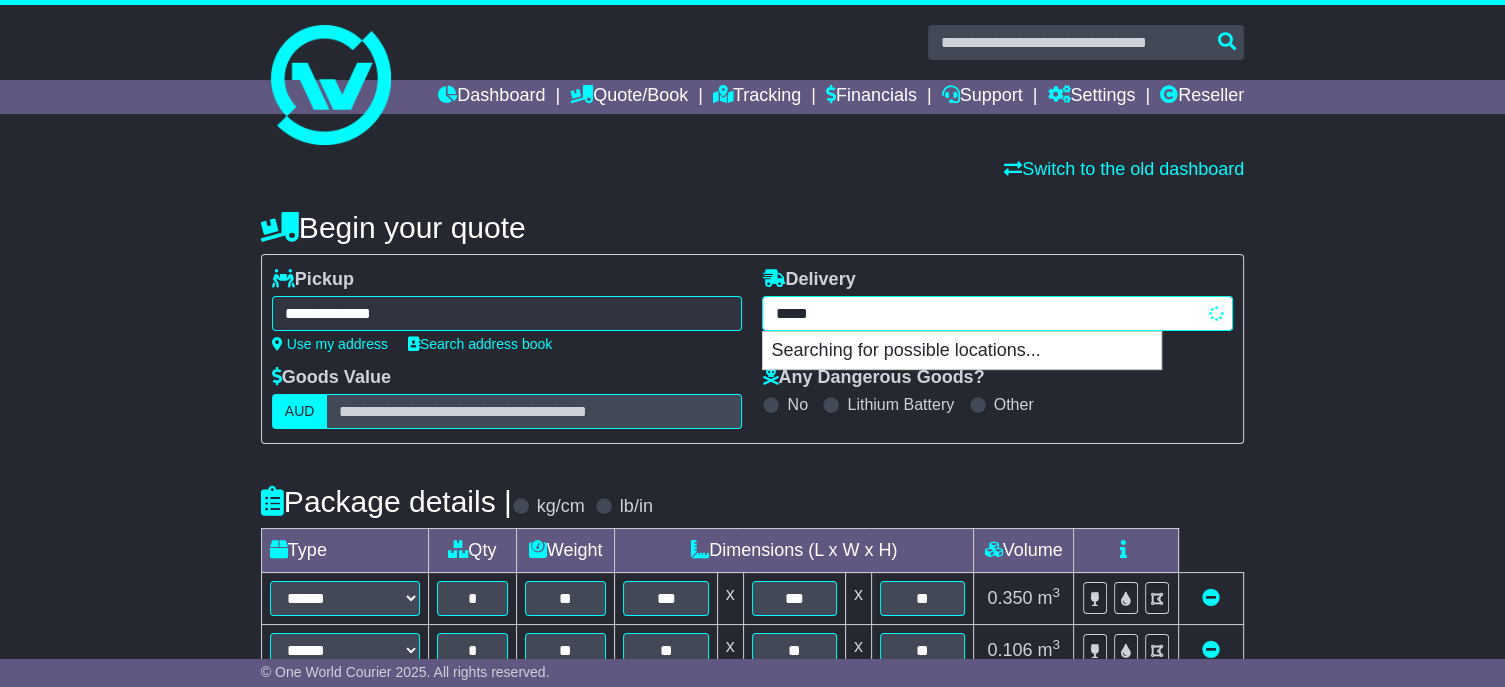 click on "*****" at bounding box center (997, 313) 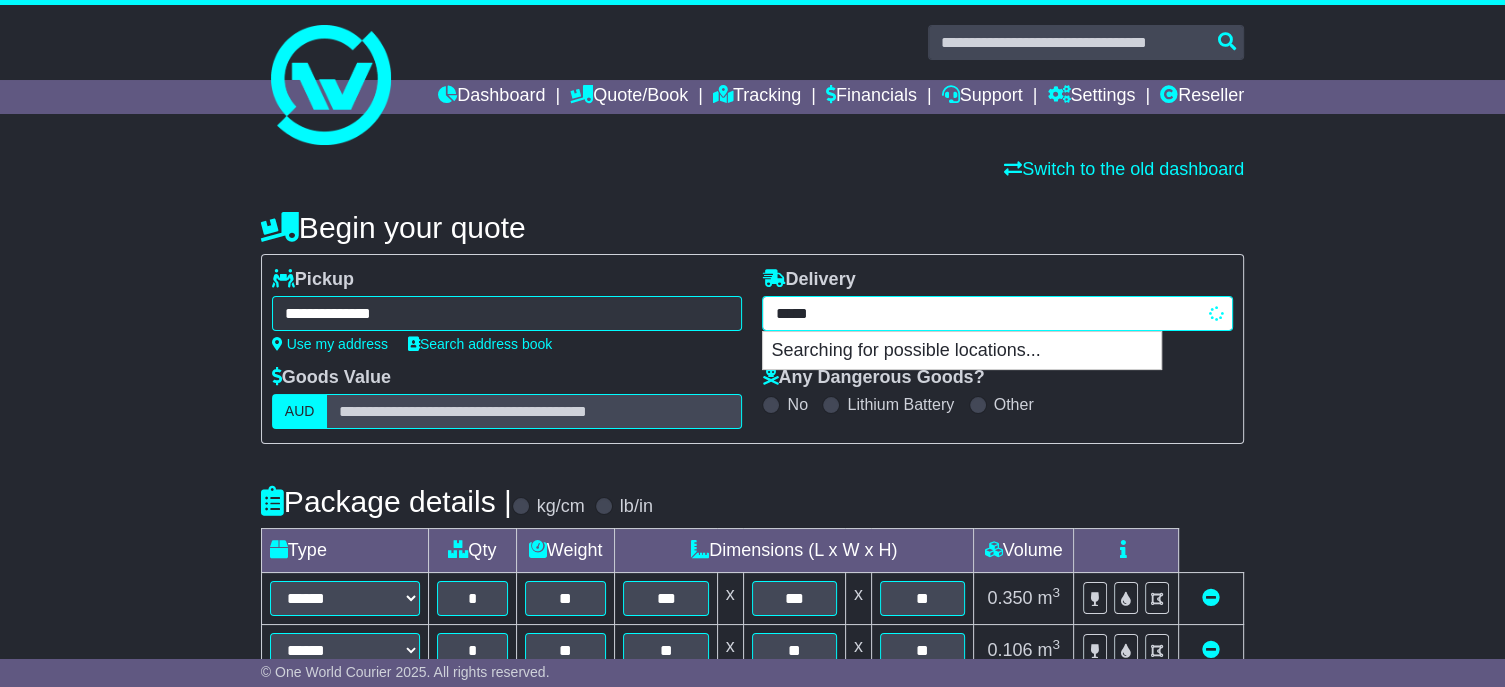 type on "******" 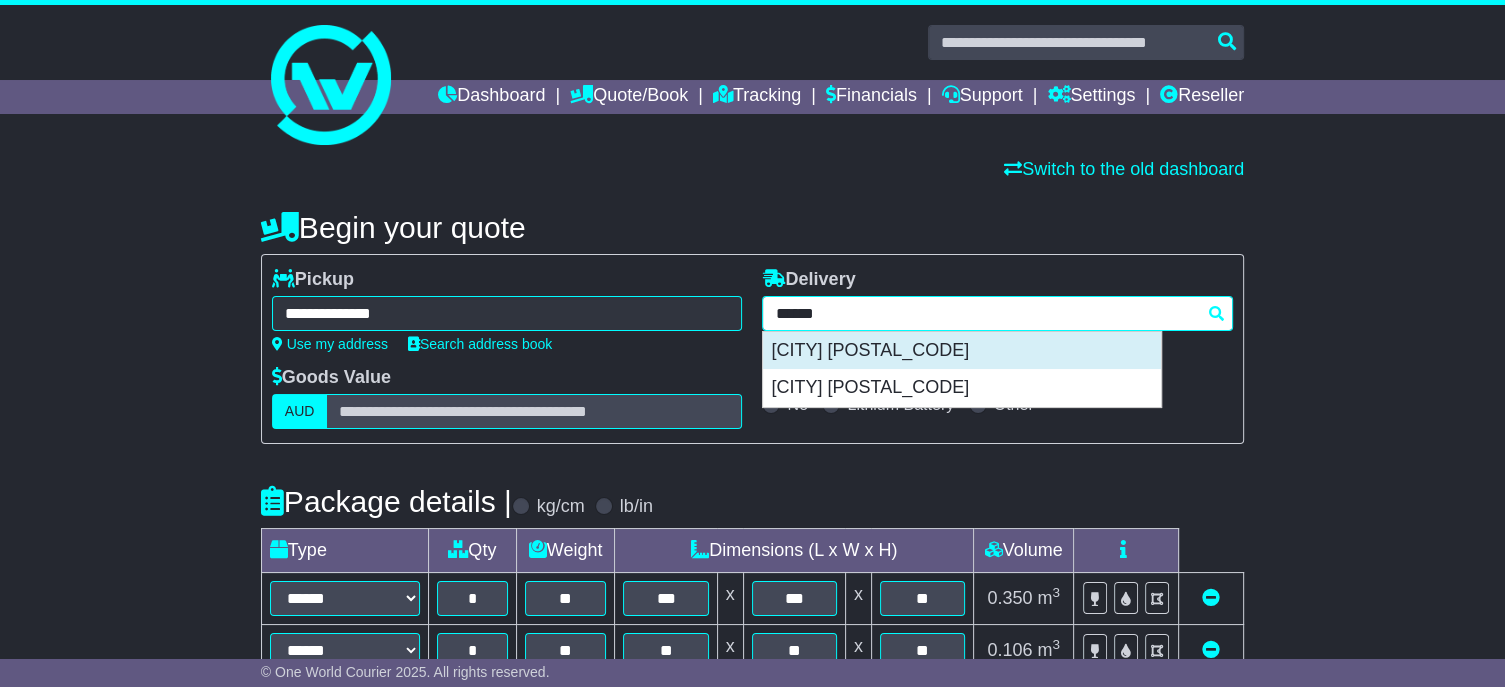 click on "[CITY] [POSTAL_CODE]" at bounding box center (962, 351) 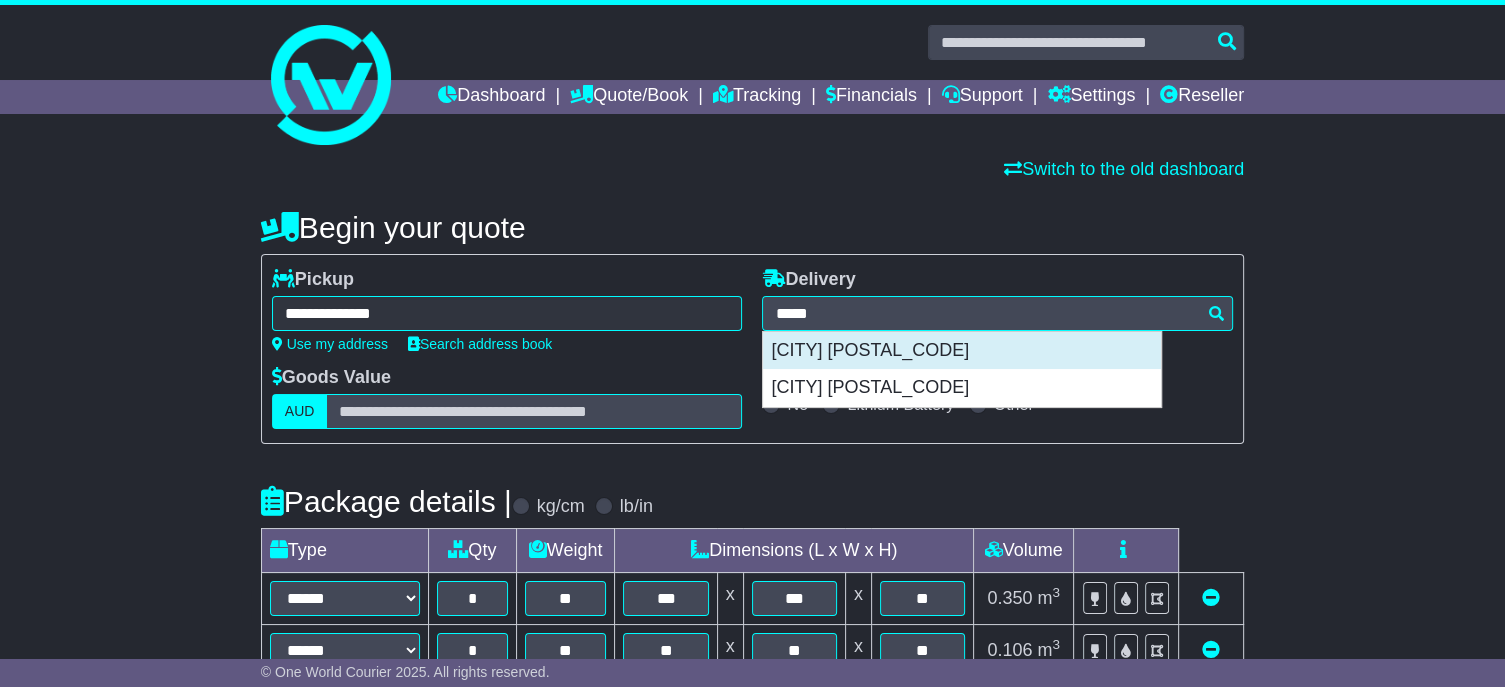 type on "**********" 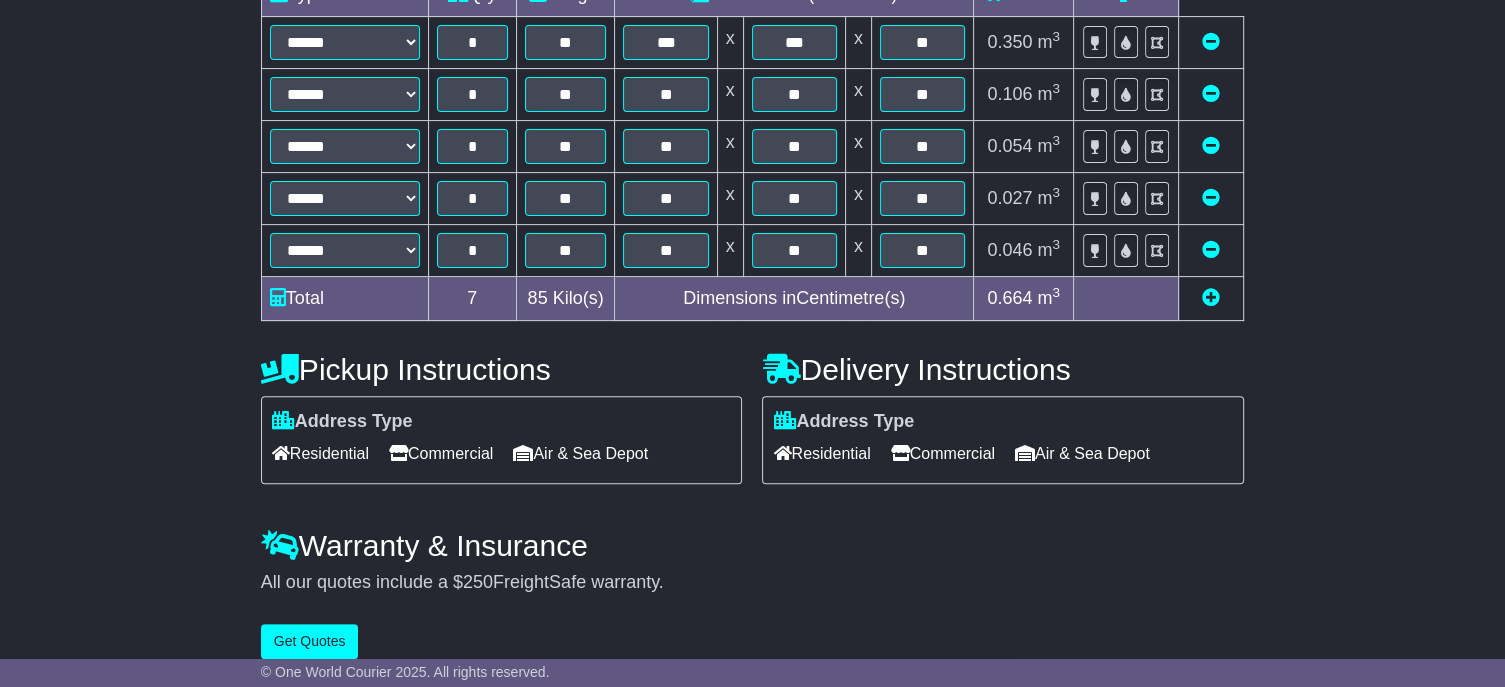 scroll, scrollTop: 610, scrollLeft: 0, axis: vertical 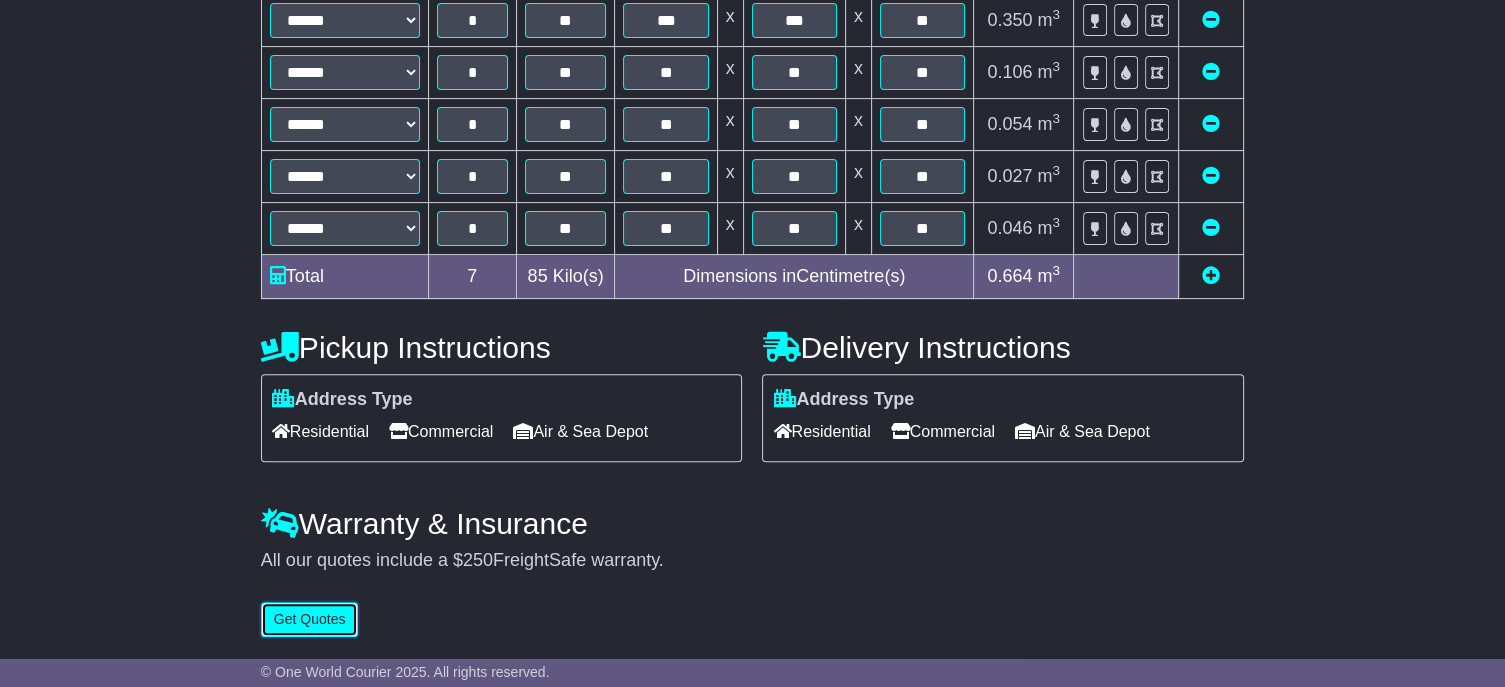 click on "Get Quotes" at bounding box center (310, 619) 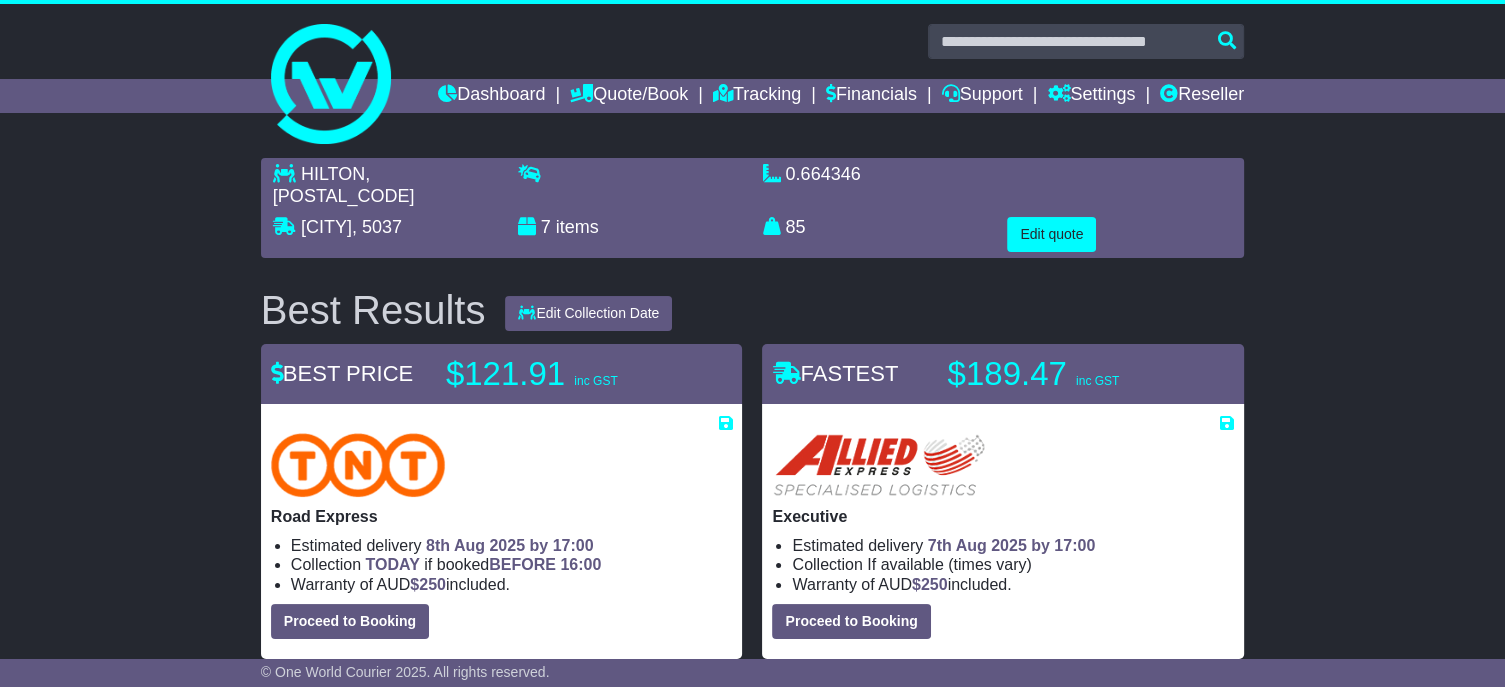 scroll, scrollTop: 0, scrollLeft: 0, axis: both 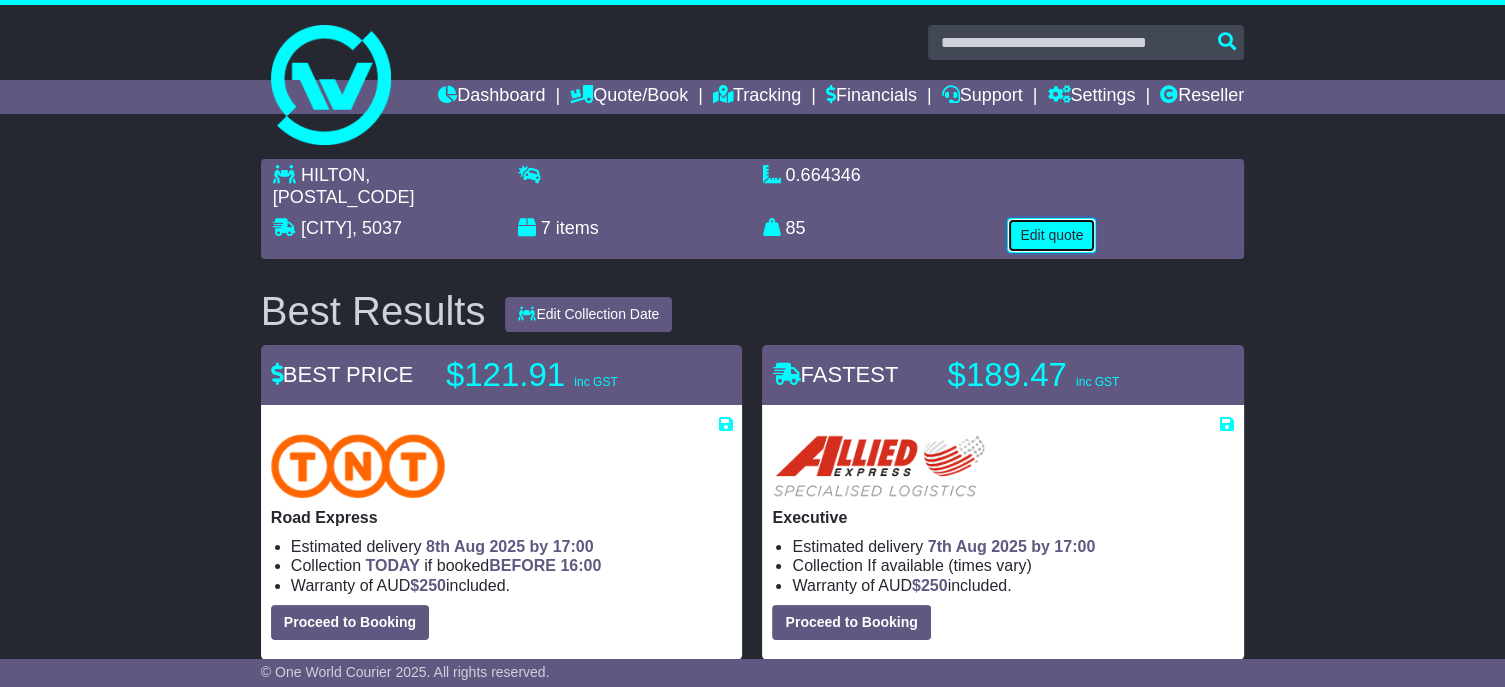 click on "Edit quote" at bounding box center (1051, 235) 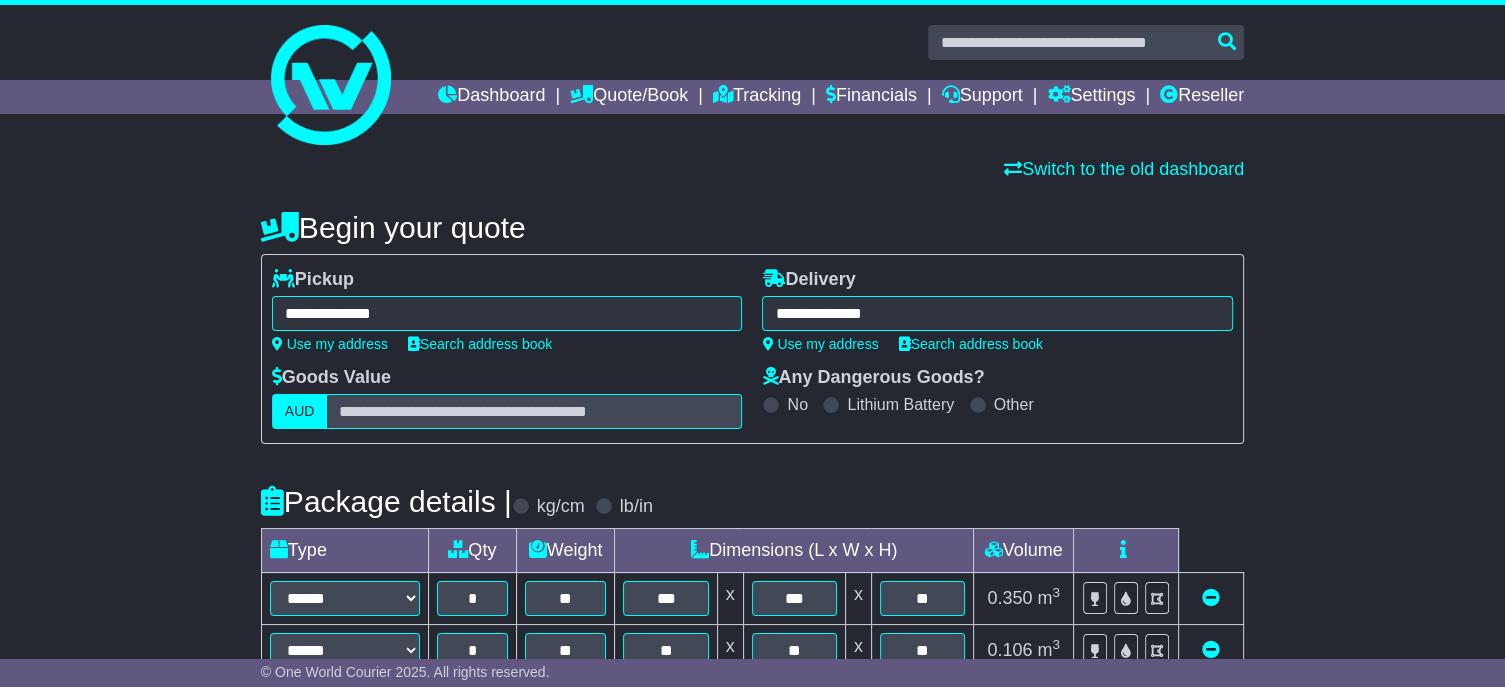 click on "**********" at bounding box center [507, 313] 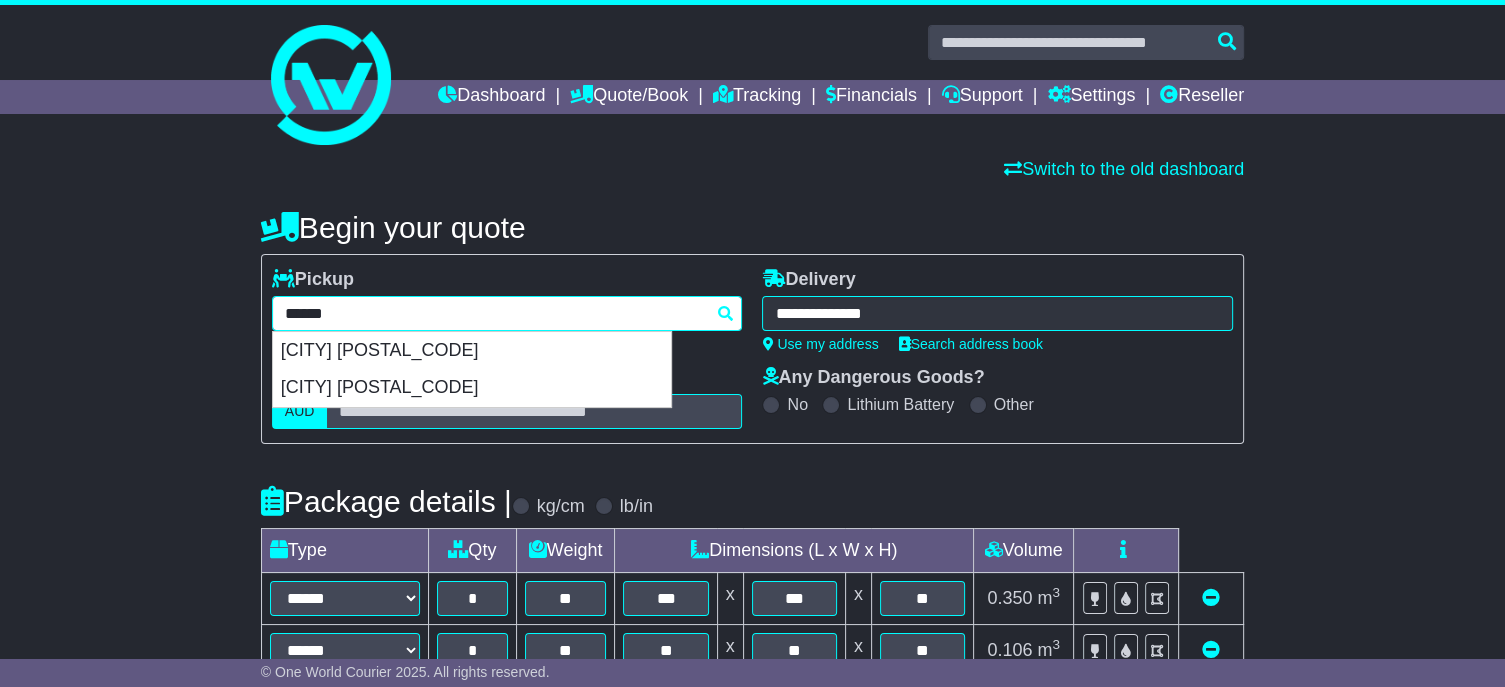 click on "******" at bounding box center [507, 313] 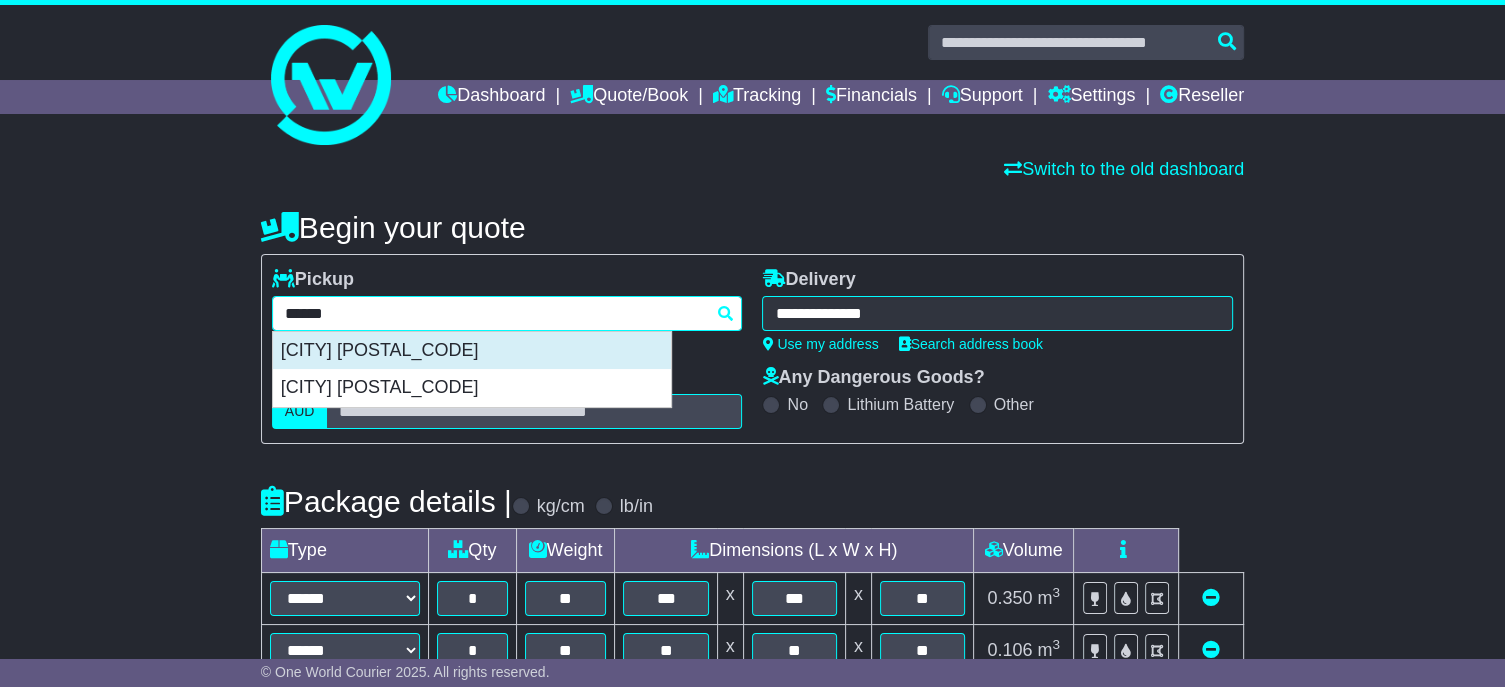click on "[CITY] [POSTAL_CODE]" at bounding box center [472, 351] 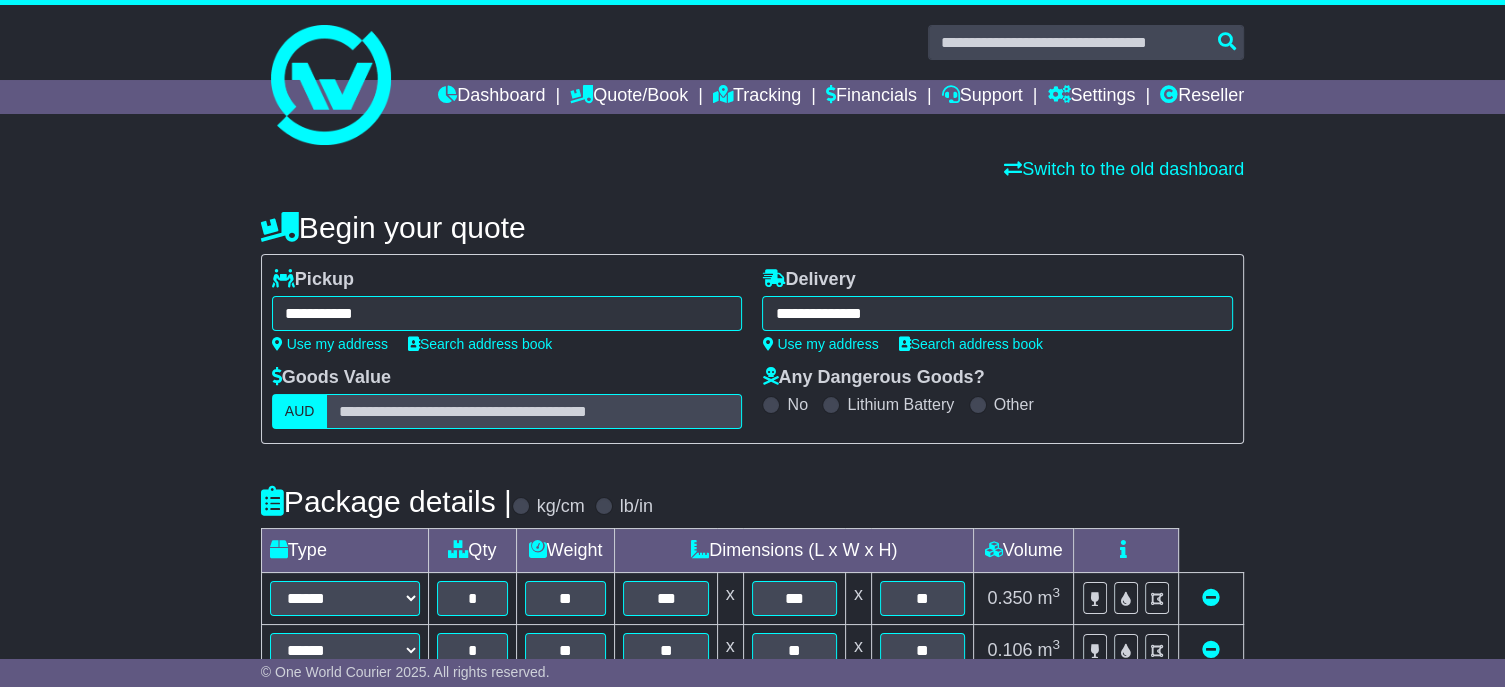 type on "**********" 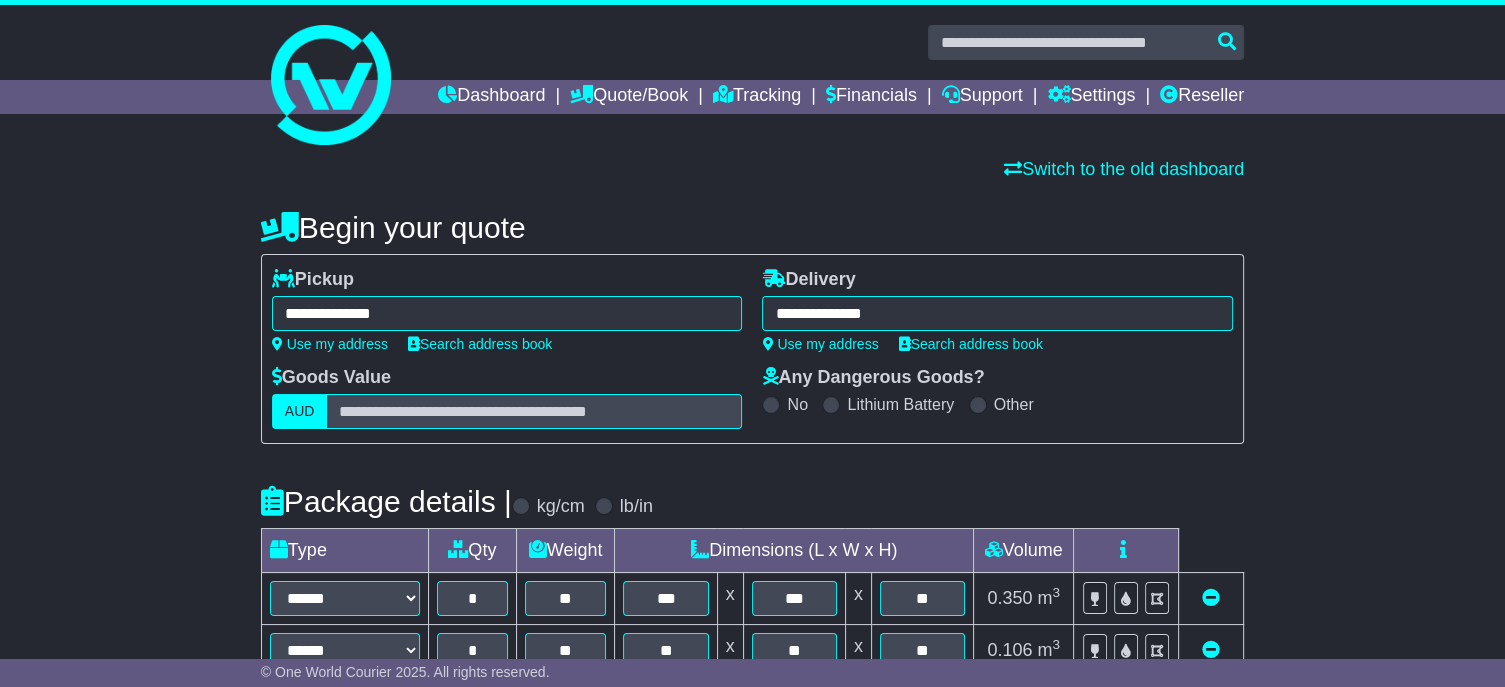 click on "**********" at bounding box center (997, 313) 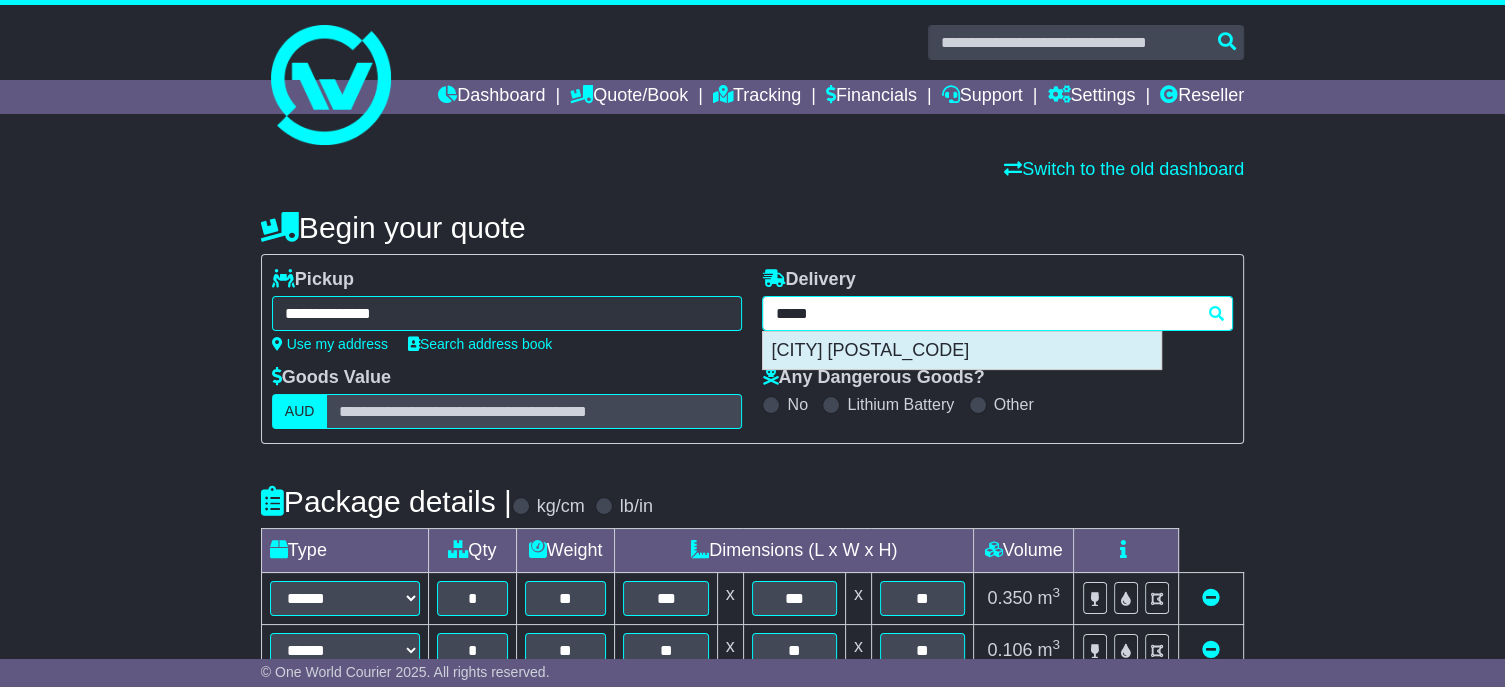 click on "[CITY] [POSTAL_CODE]" at bounding box center [962, 351] 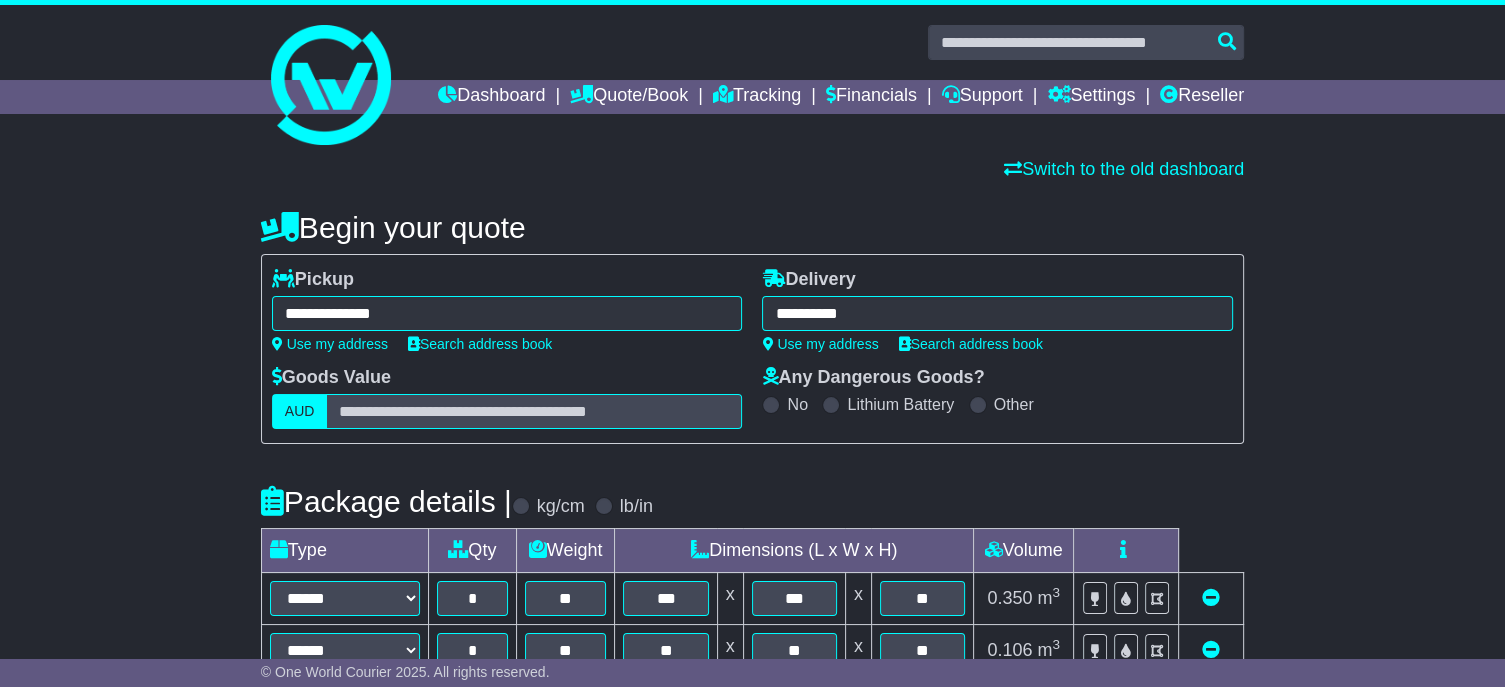 type on "**********" 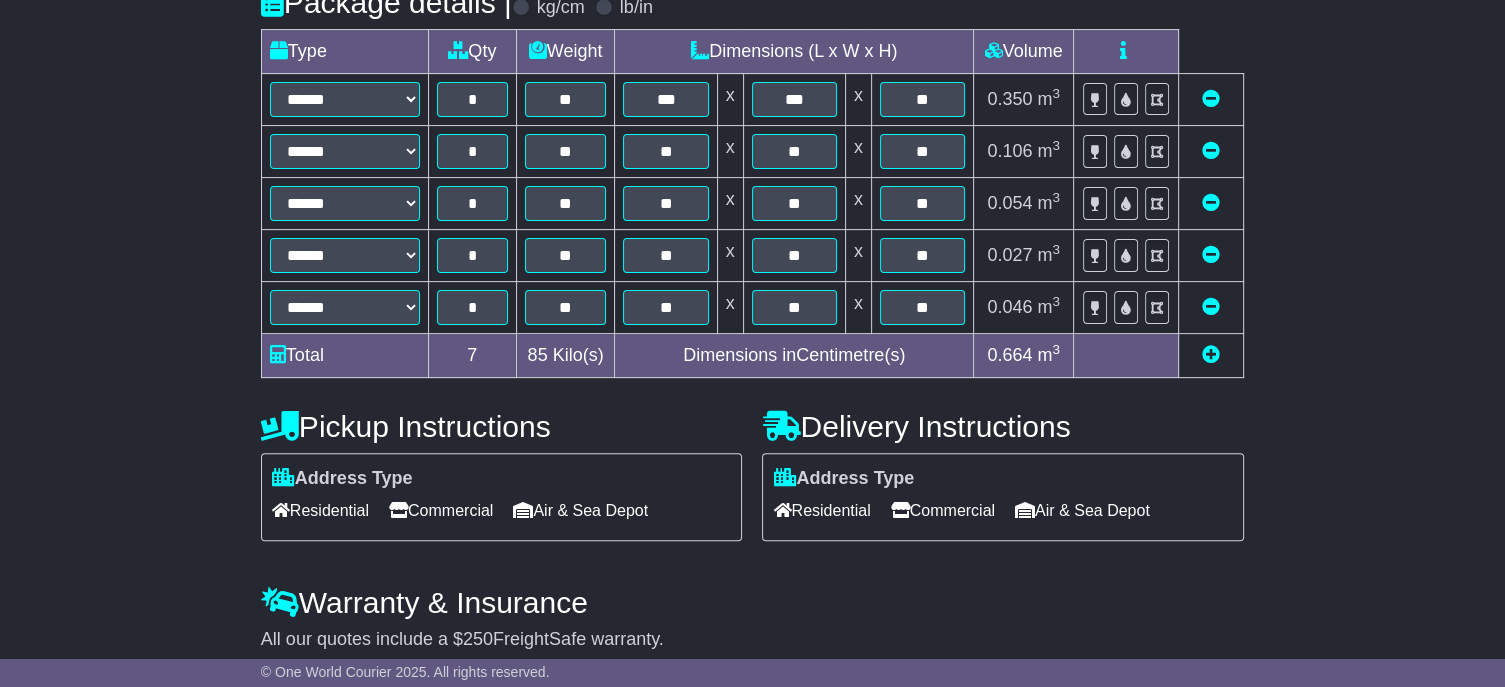 scroll, scrollTop: 610, scrollLeft: 0, axis: vertical 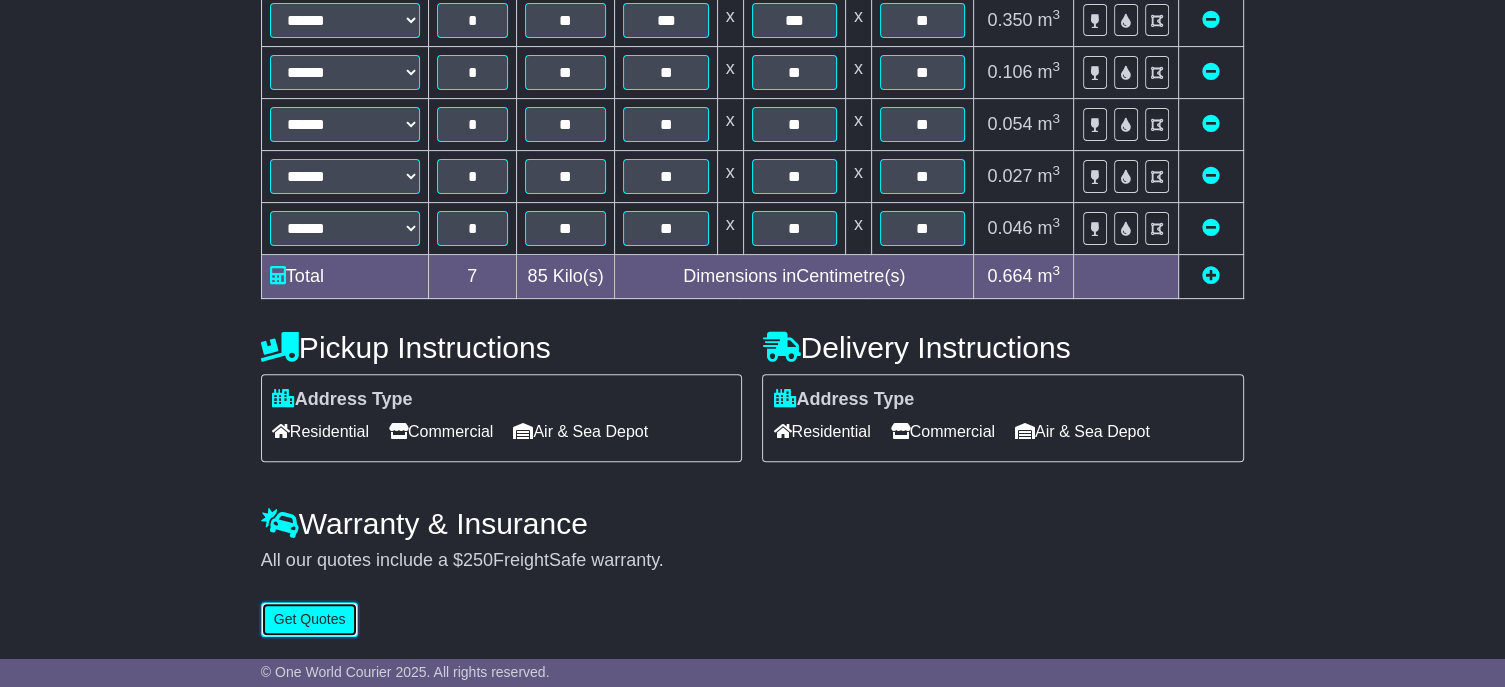 click on "Get Quotes" at bounding box center [310, 619] 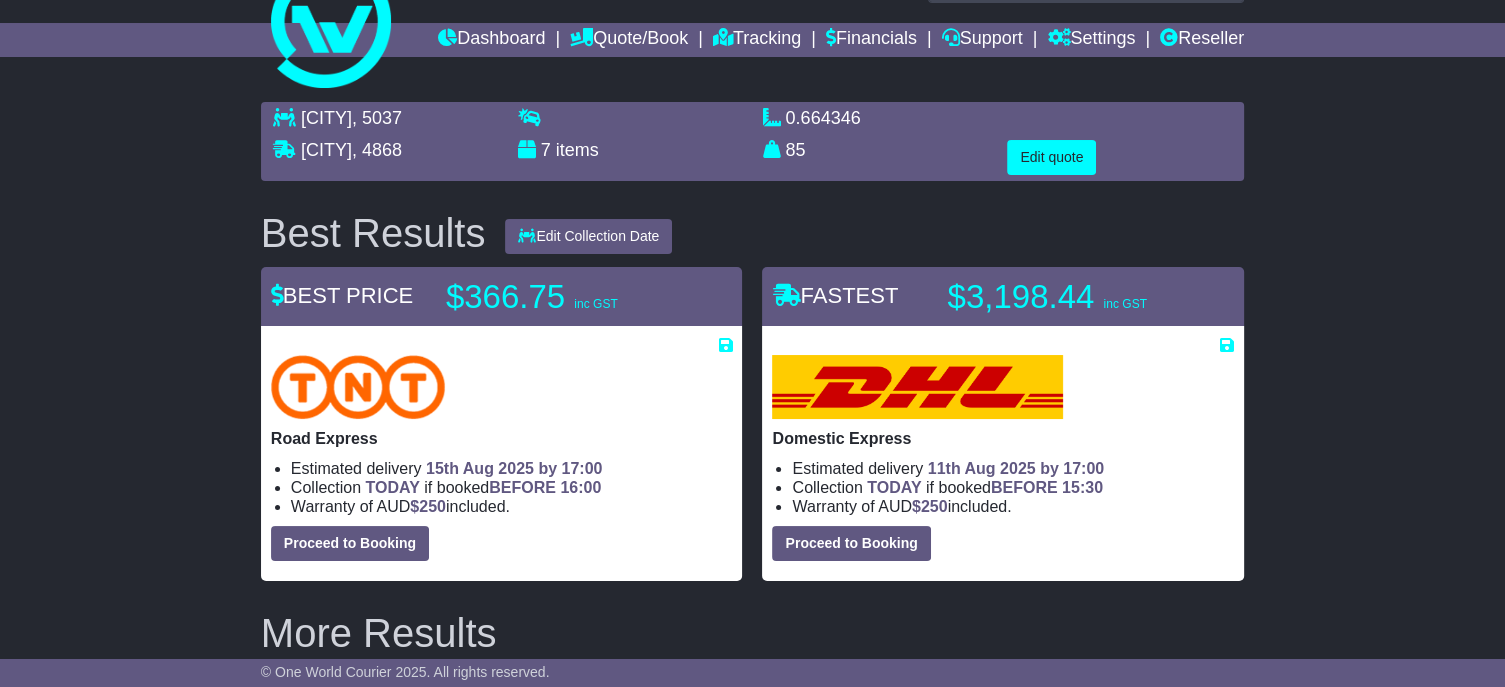 scroll, scrollTop: 357, scrollLeft: 0, axis: vertical 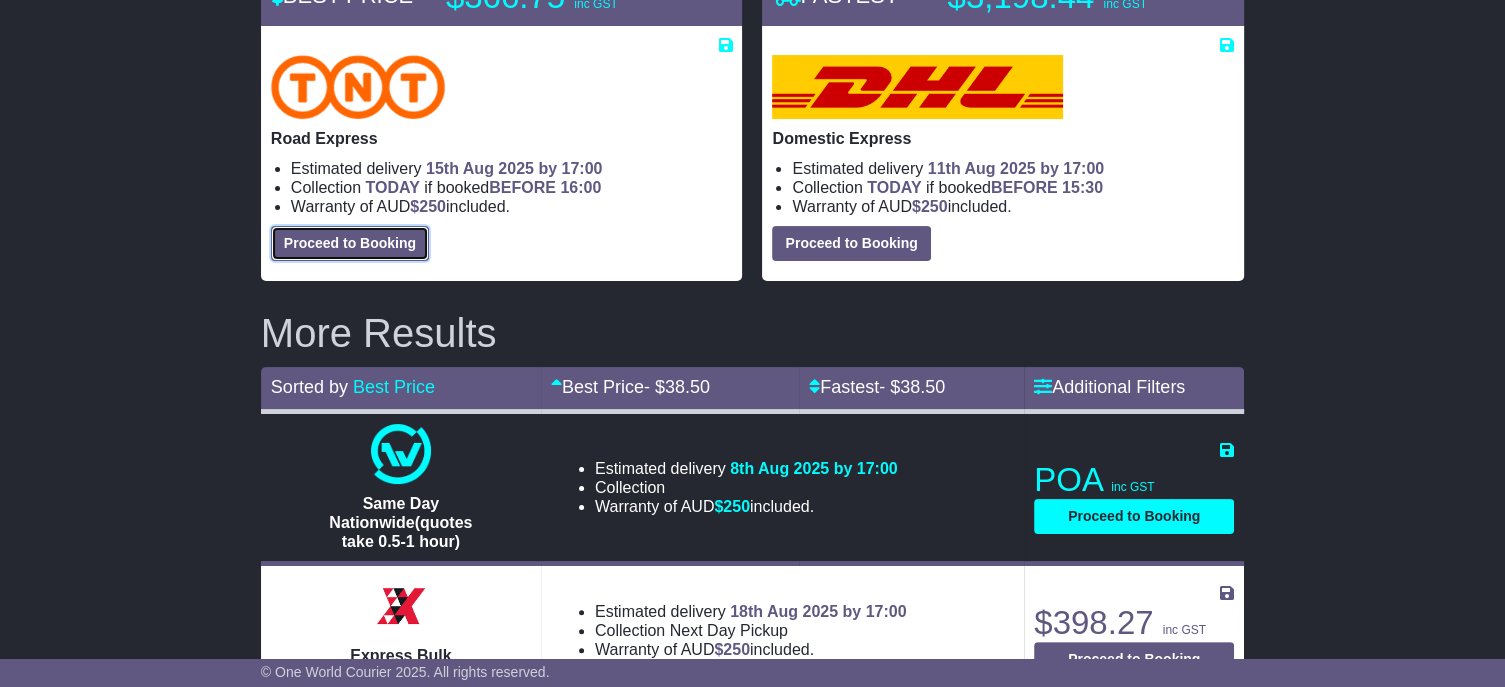 click on "Proceed to Booking" at bounding box center (350, 243) 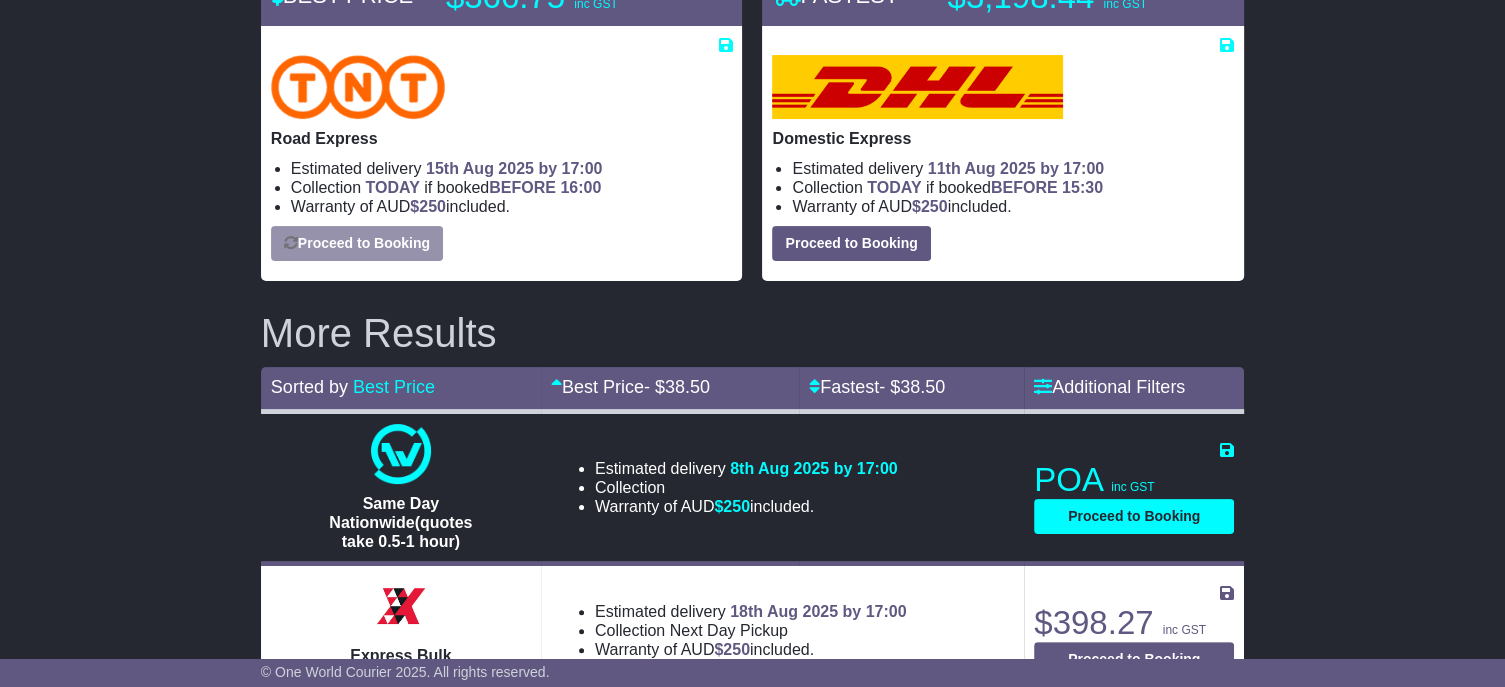 select on "****" 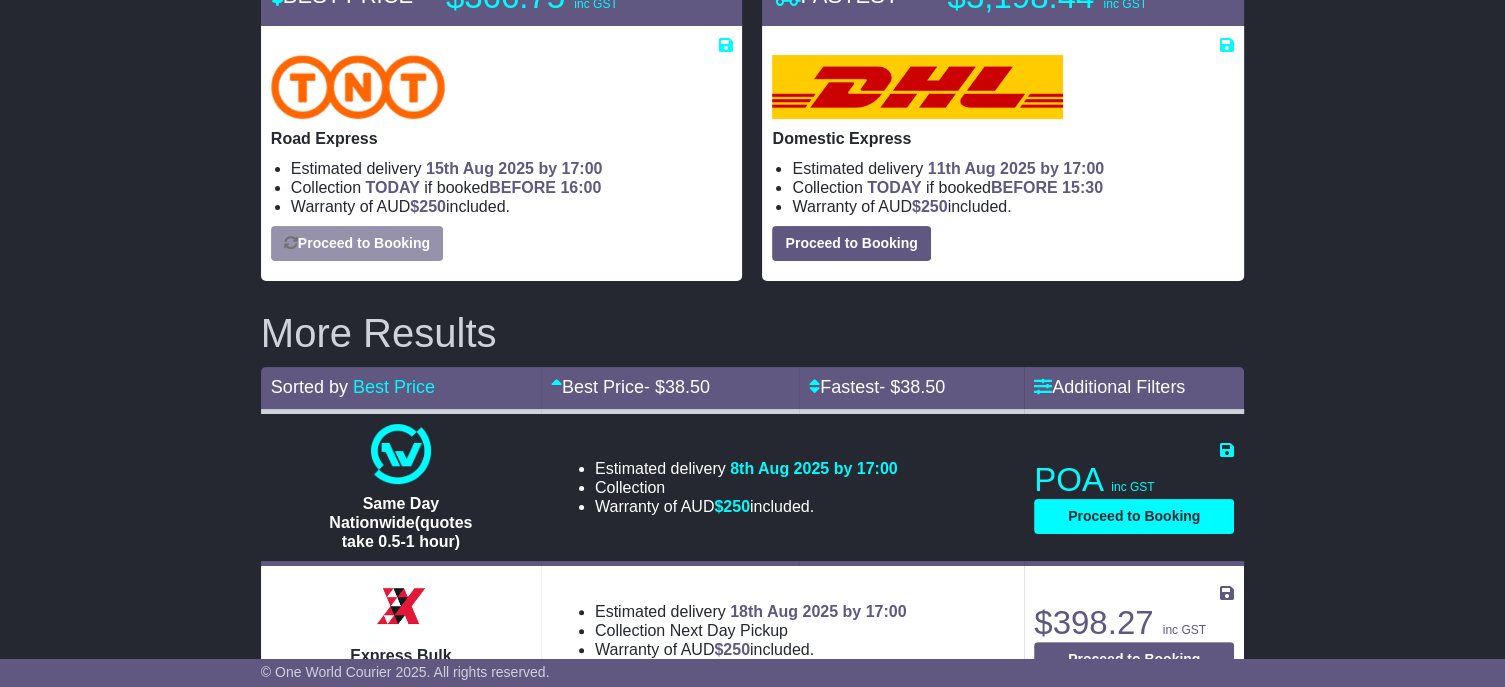 select on "****" 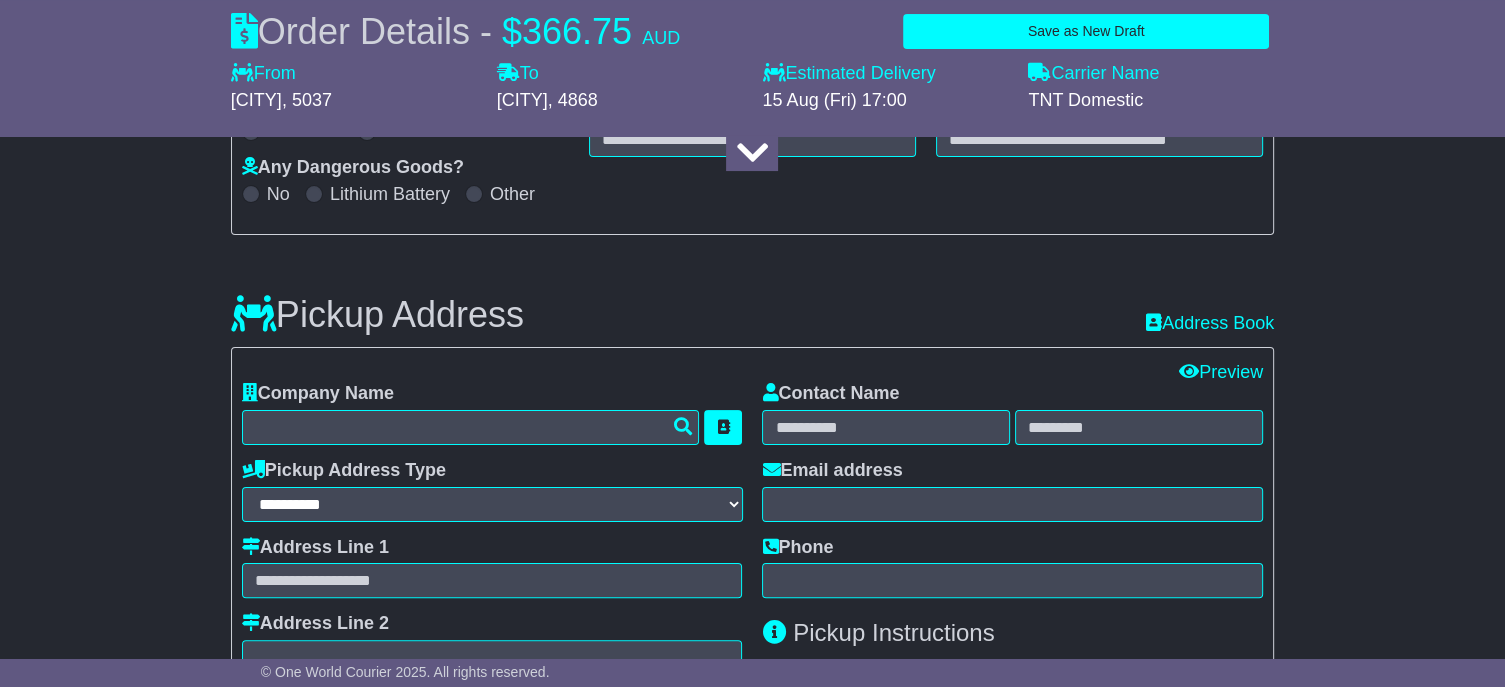 select 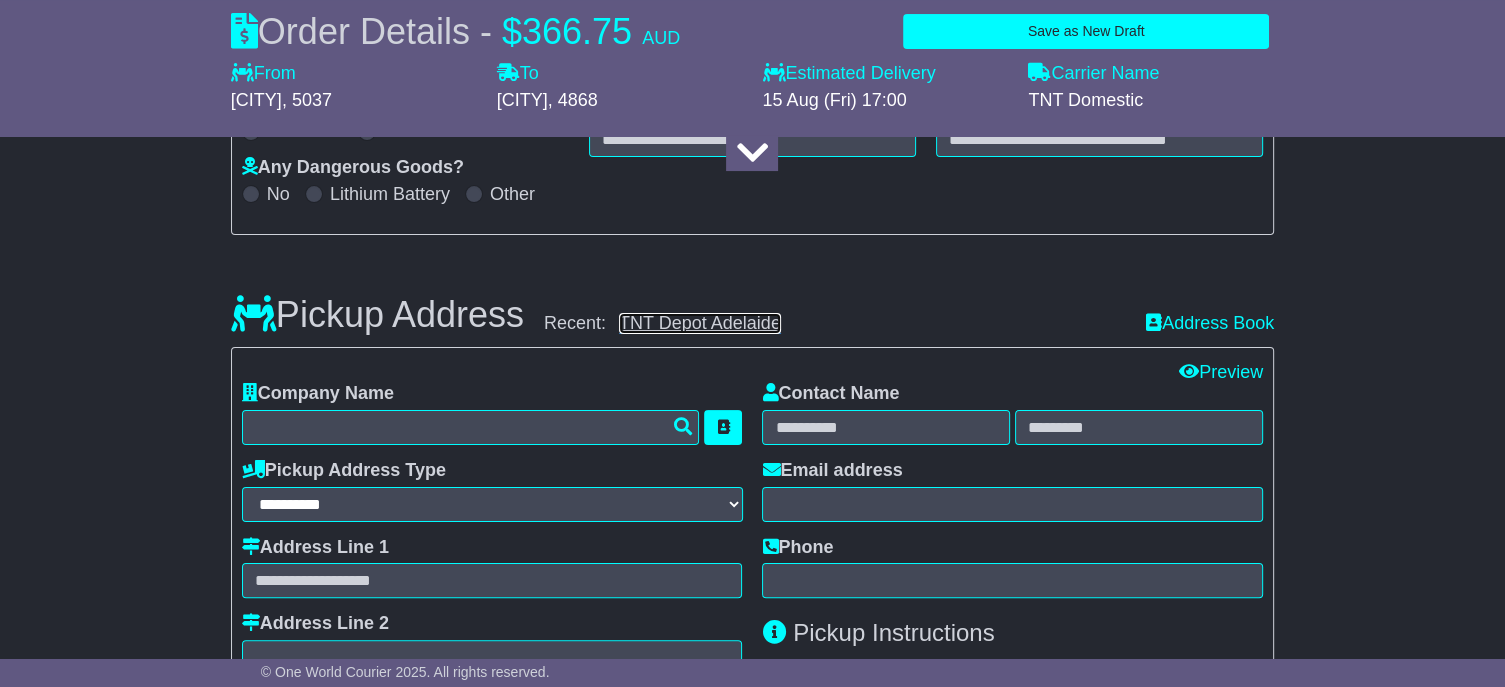 click on "TNT Depot Adelaide" at bounding box center [700, 323] 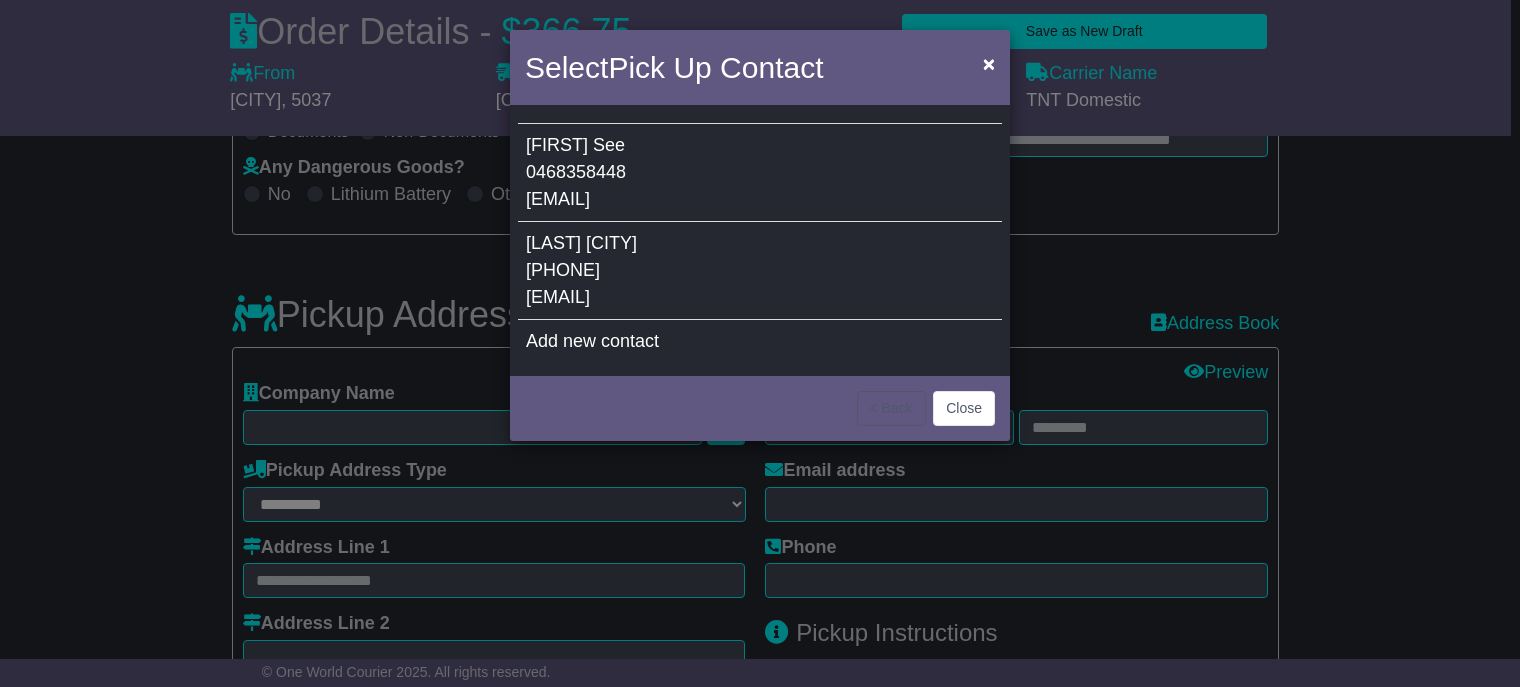 click on "[FIRST]   [LAST]
[PHONE]
[EMAIL]" at bounding box center (760, 173) 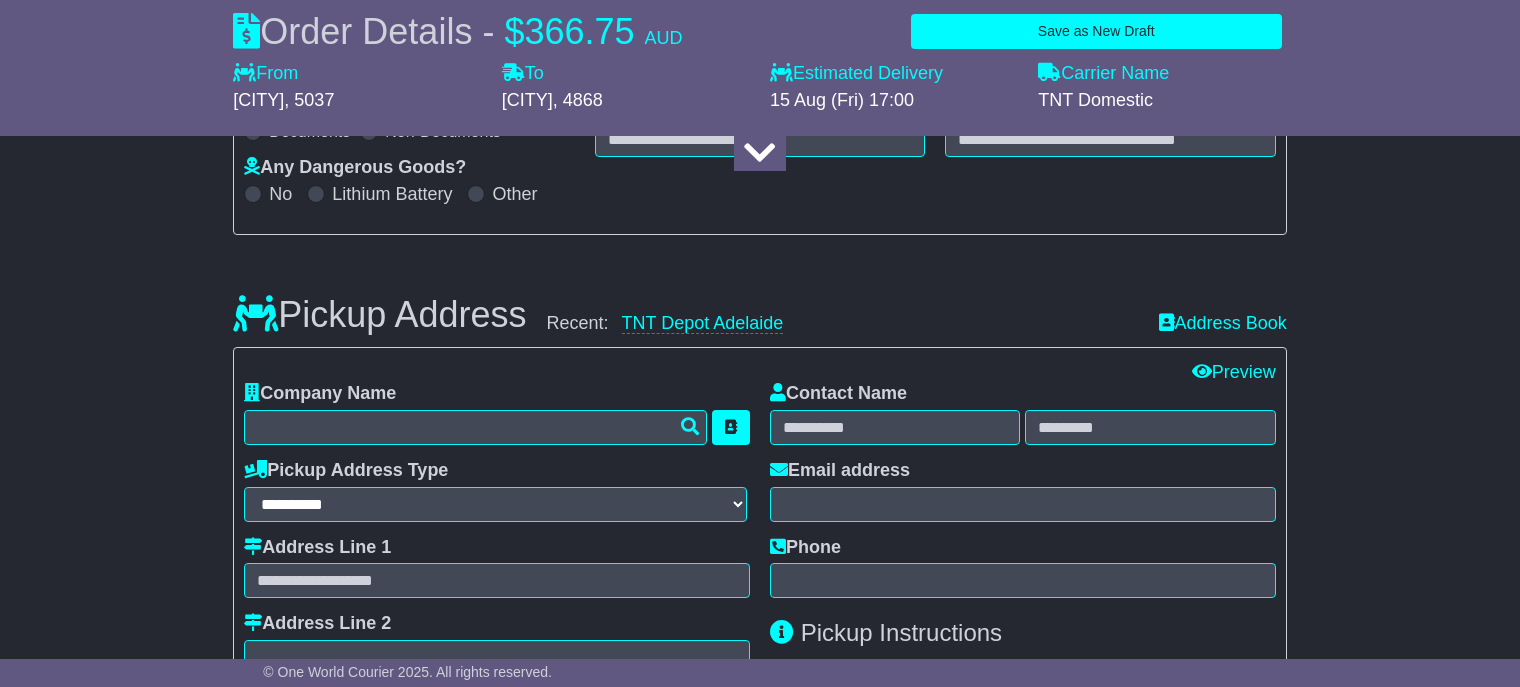 type on "**********" 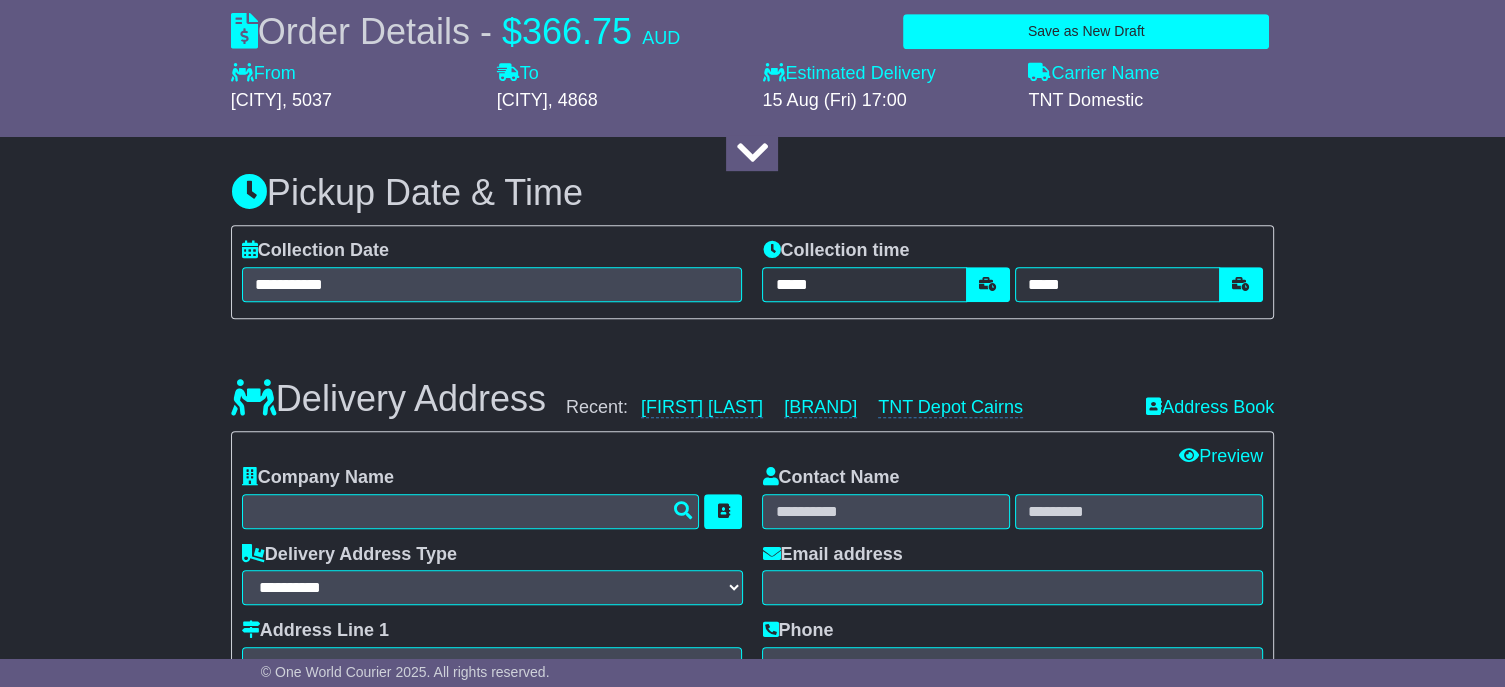 scroll, scrollTop: 1157, scrollLeft: 0, axis: vertical 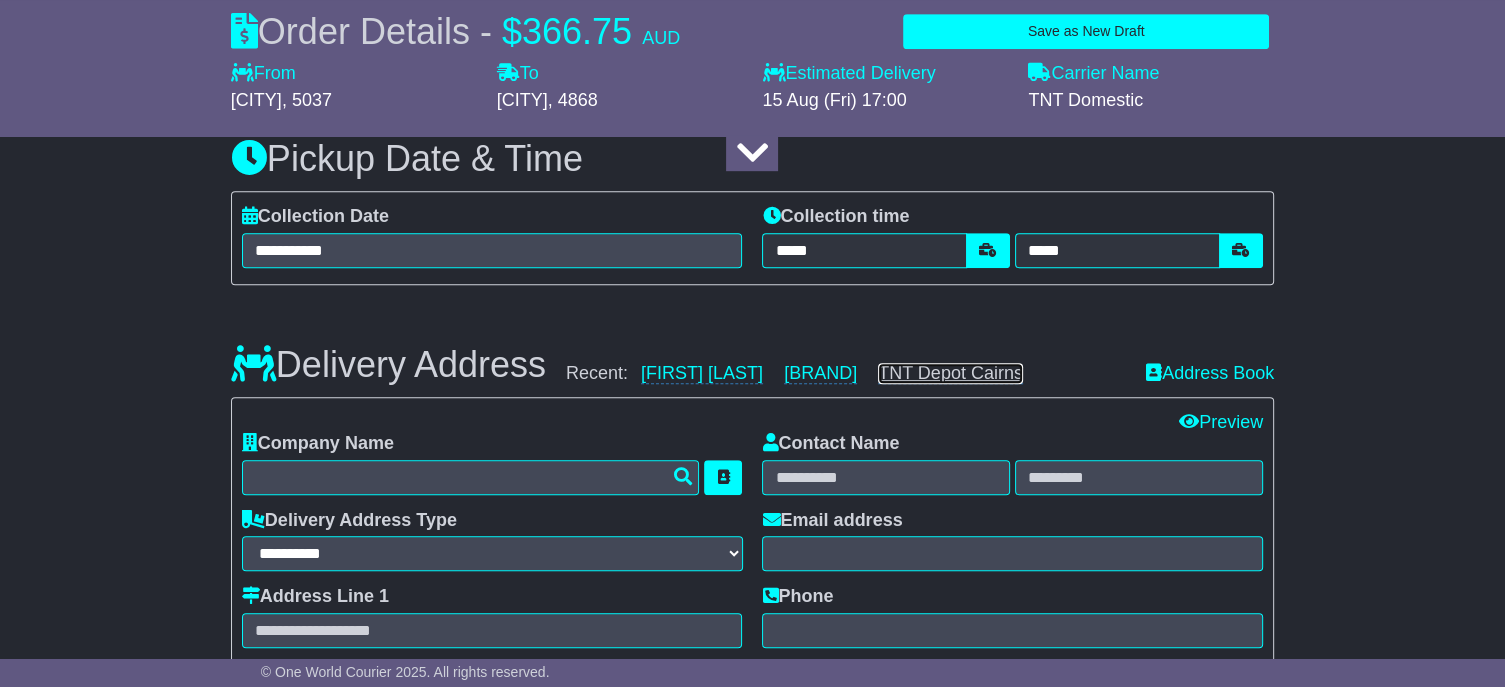 click on "TNT Depot Cairns" at bounding box center [950, 373] 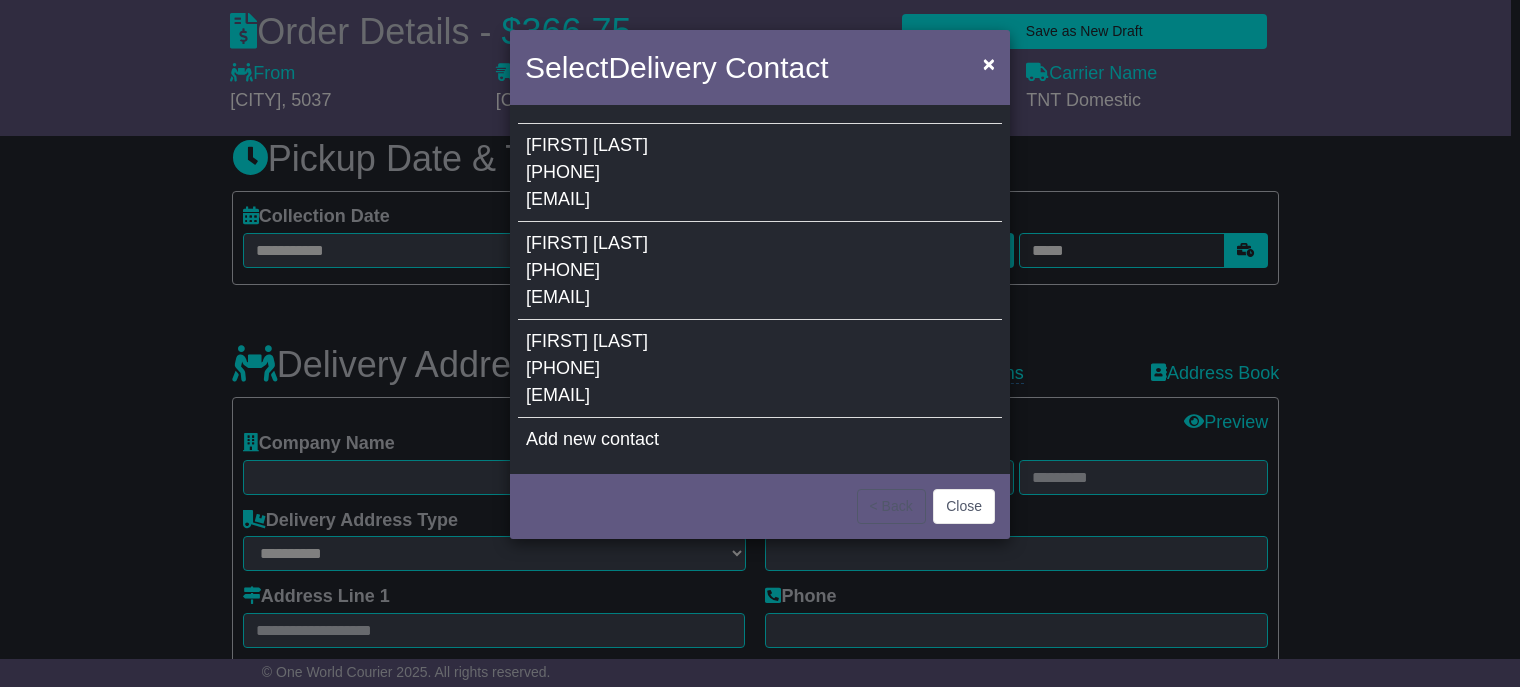 click on "Add new contact" at bounding box center [760, 440] 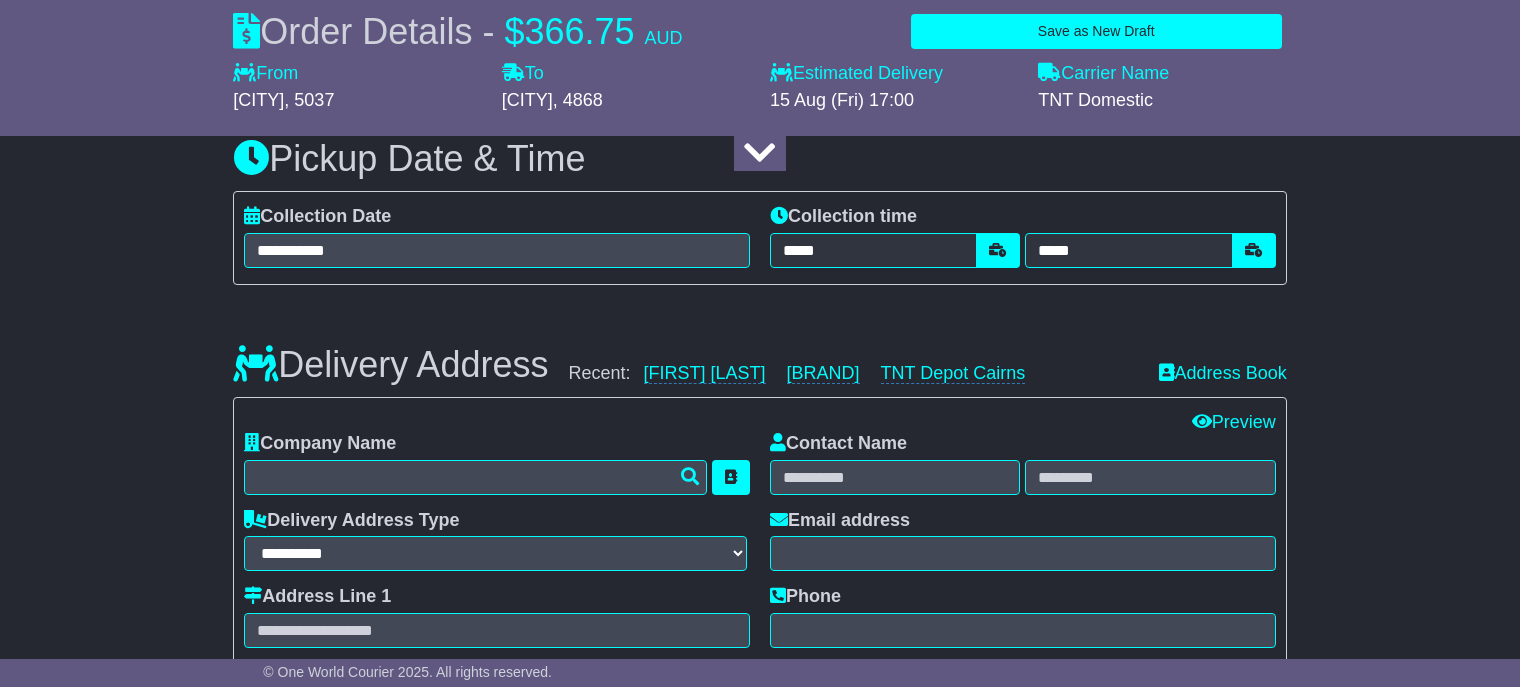 type on "**********" 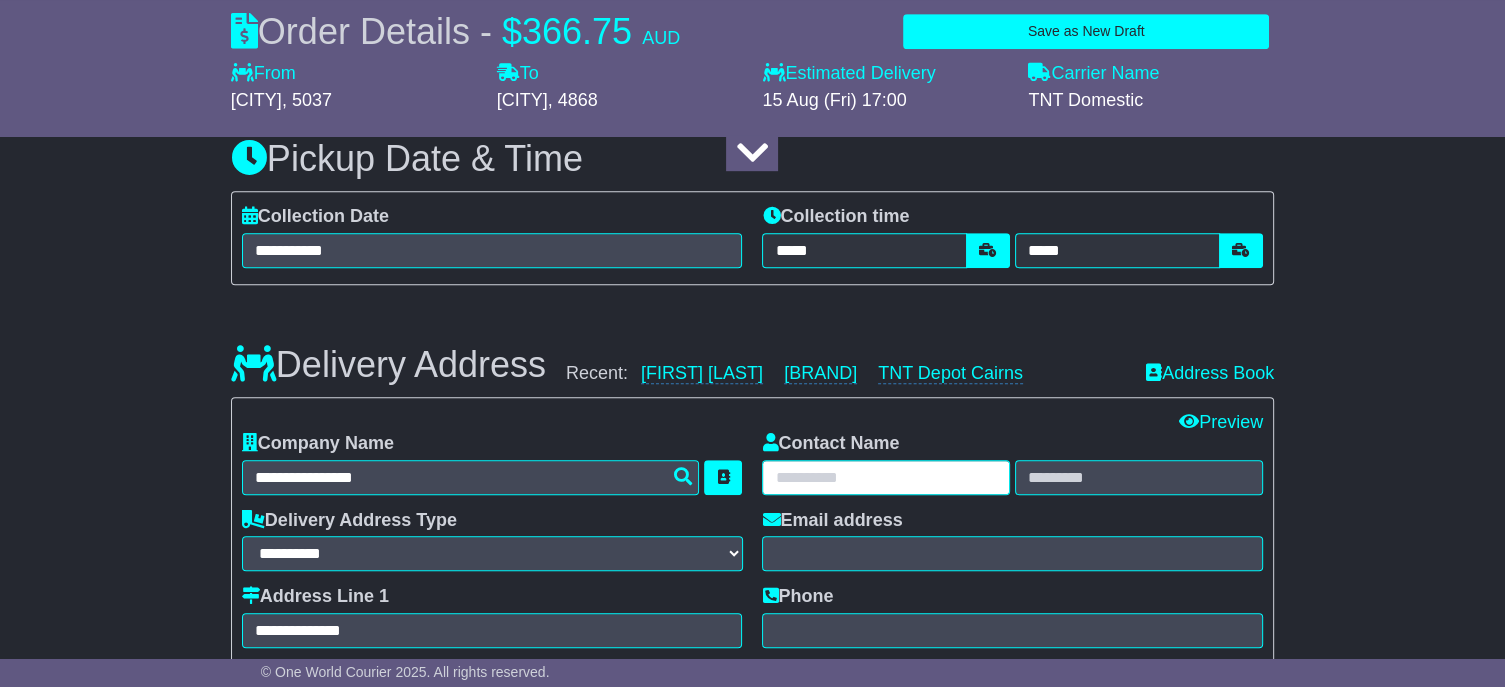 click at bounding box center (886, 477) 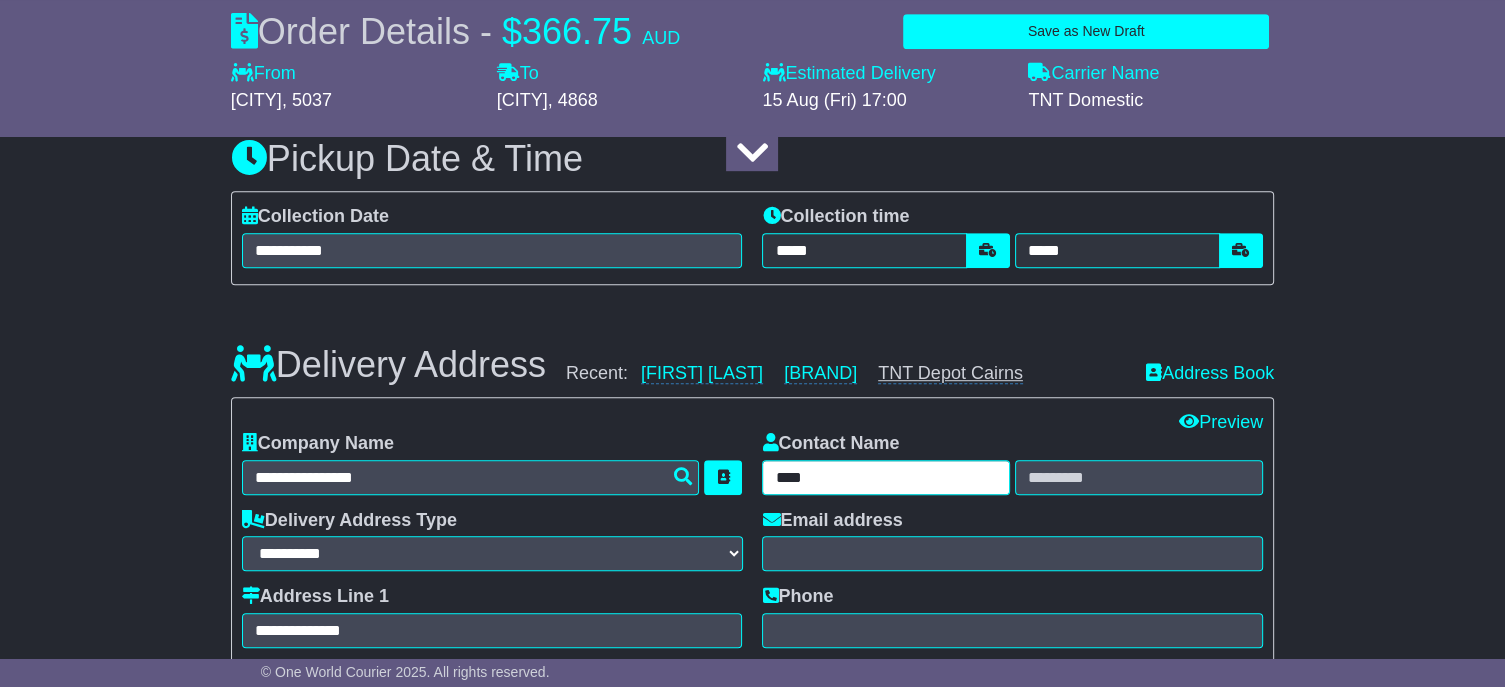 type on "****" 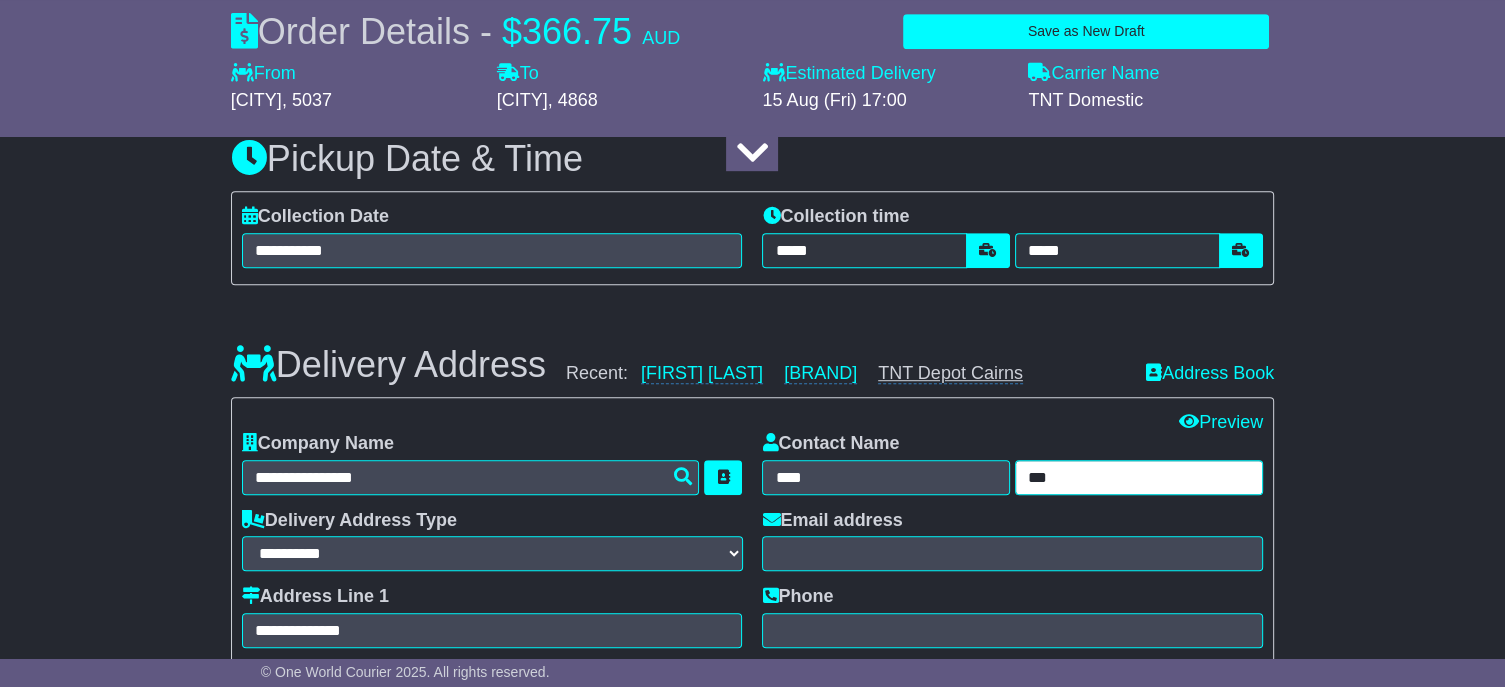 type on "***" 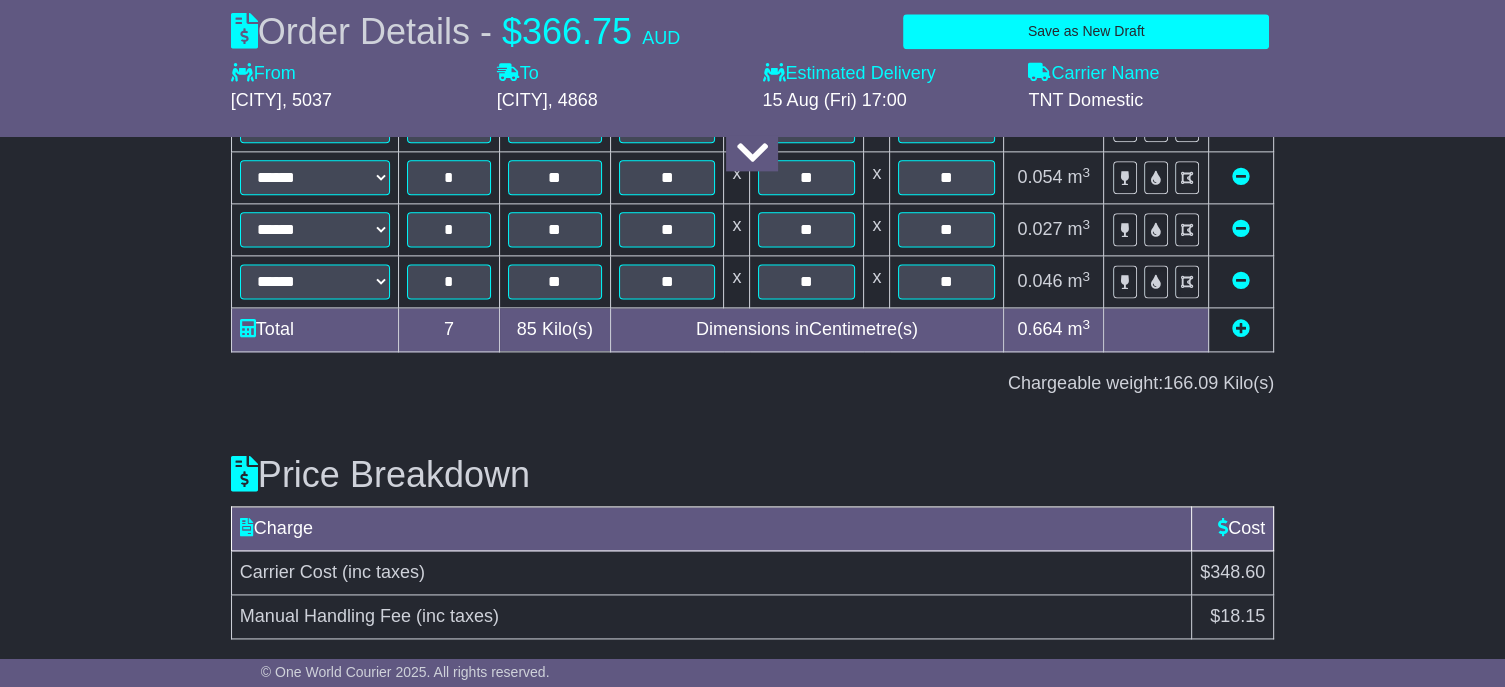 scroll, scrollTop: 2708, scrollLeft: 0, axis: vertical 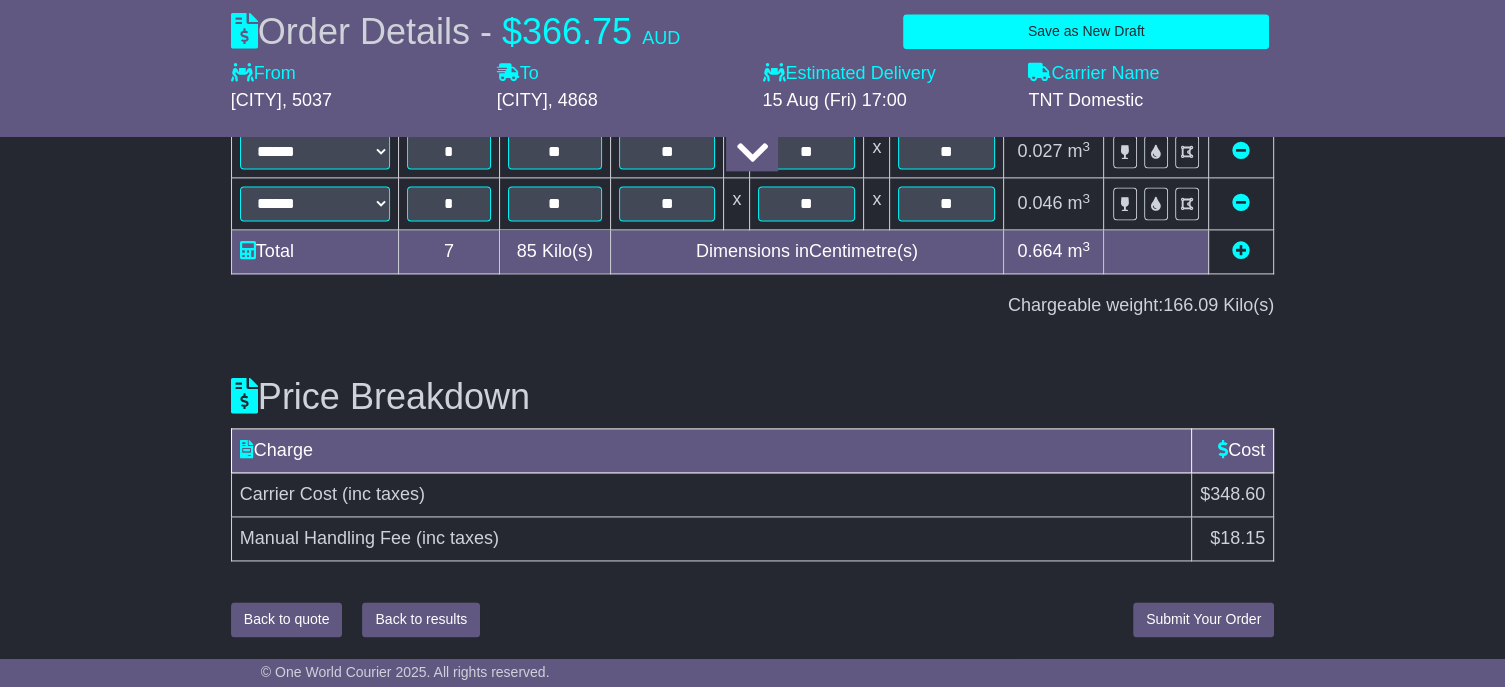 type on "**********" 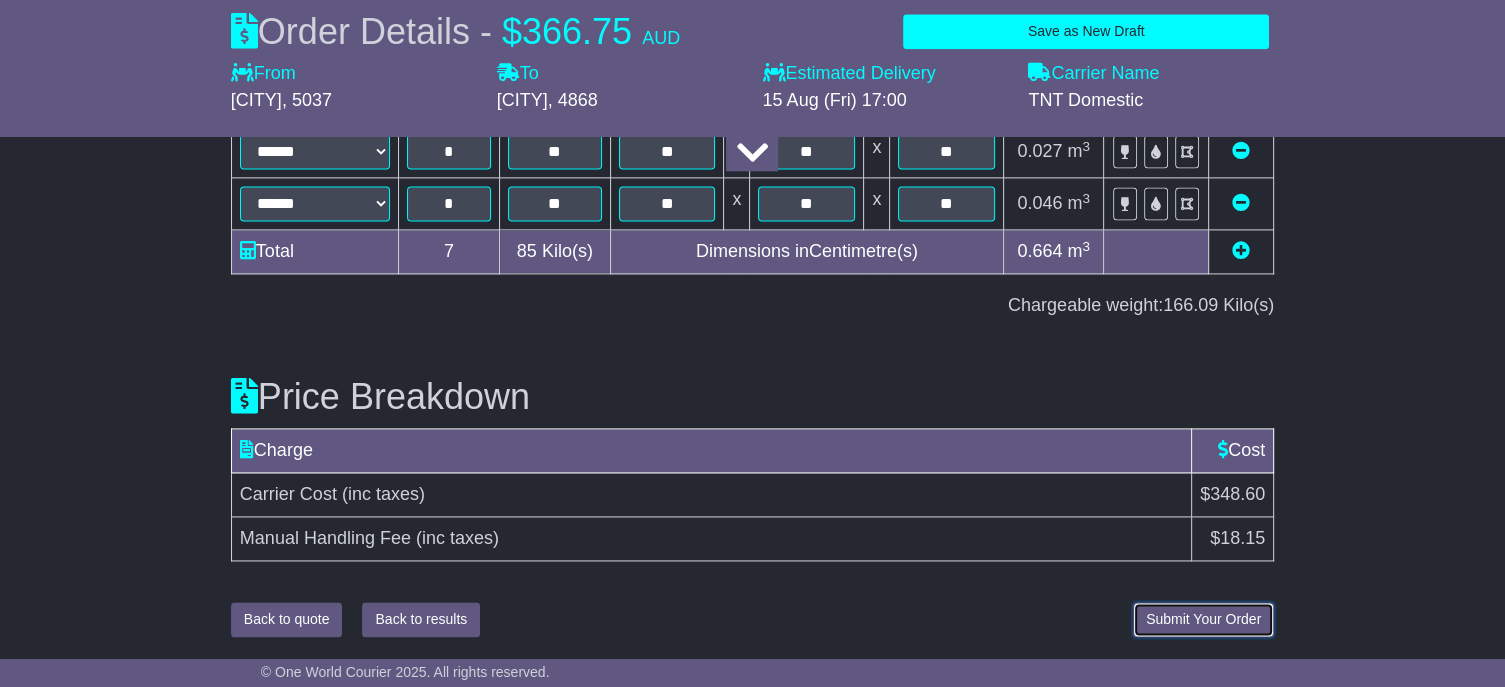 click on "Submit Your Order" at bounding box center (1203, 619) 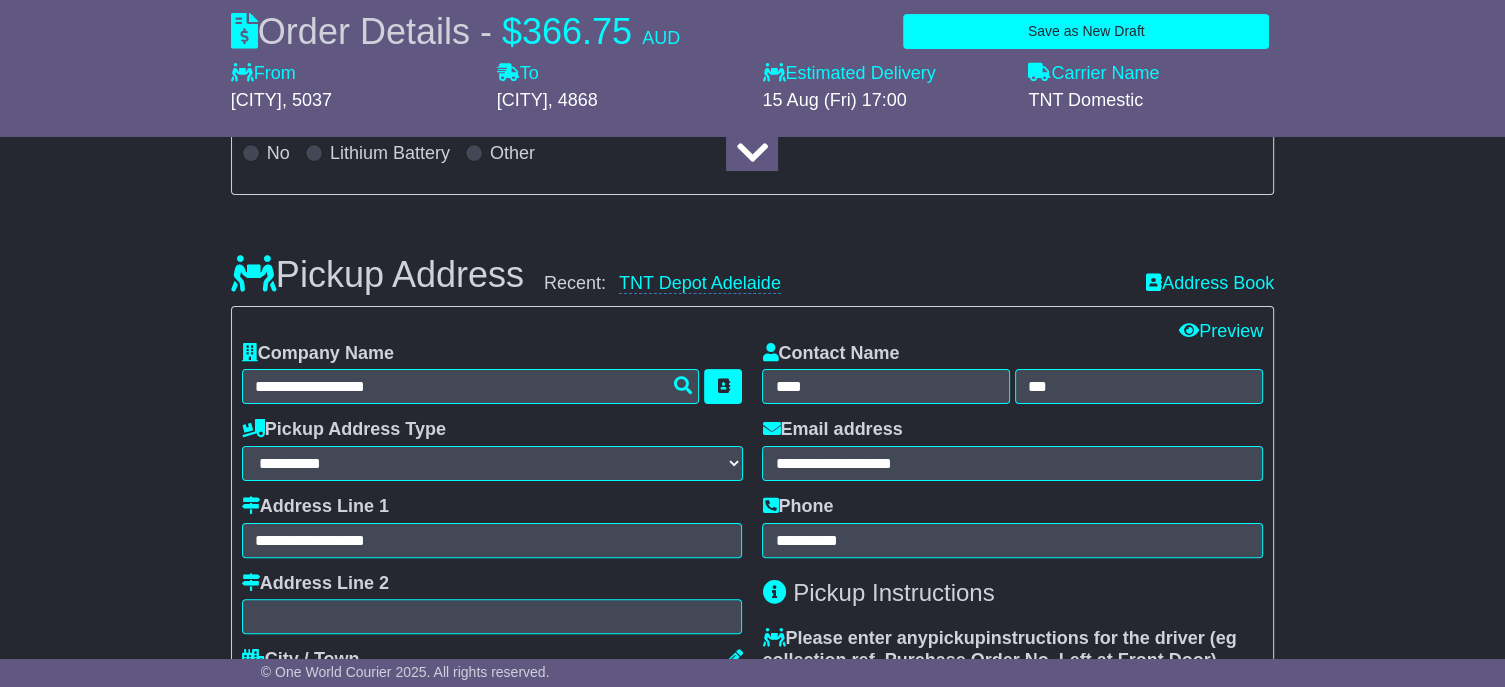 scroll, scrollTop: 325, scrollLeft: 0, axis: vertical 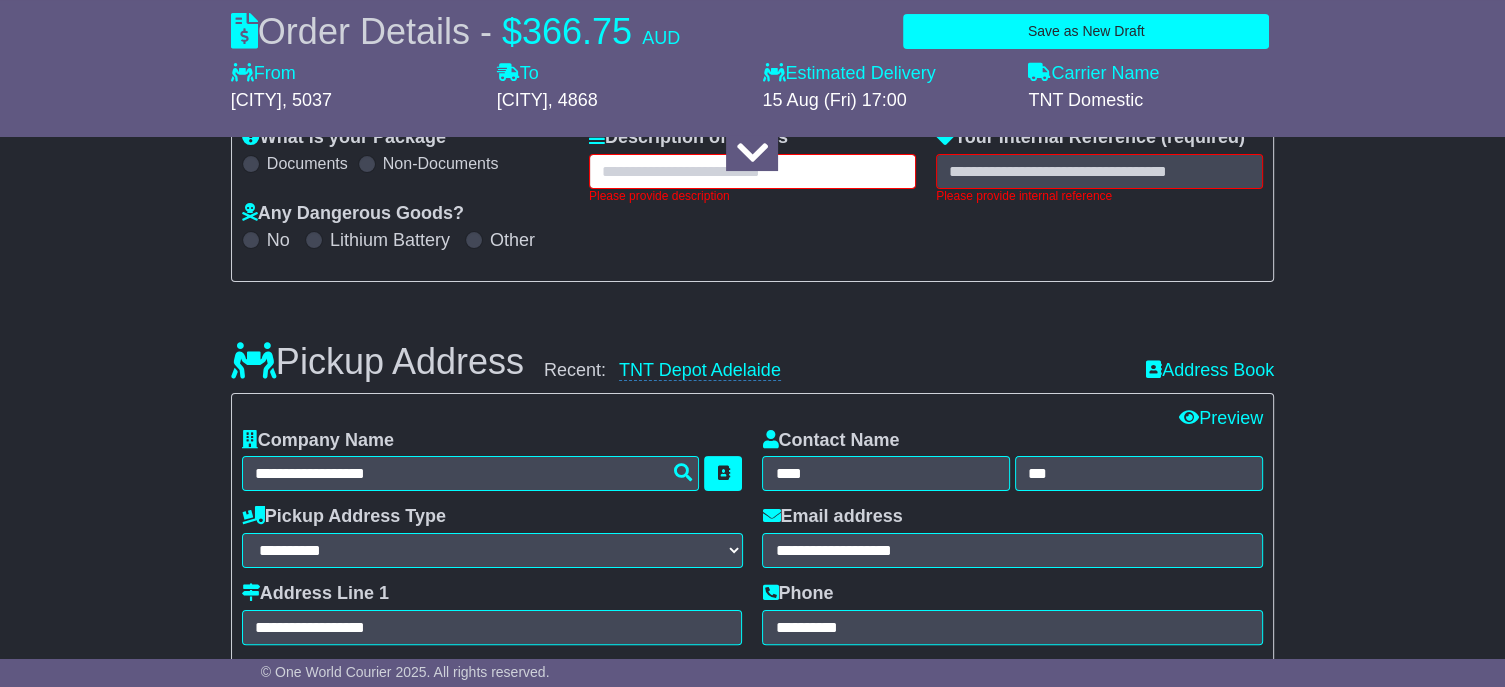 click at bounding box center [752, 171] 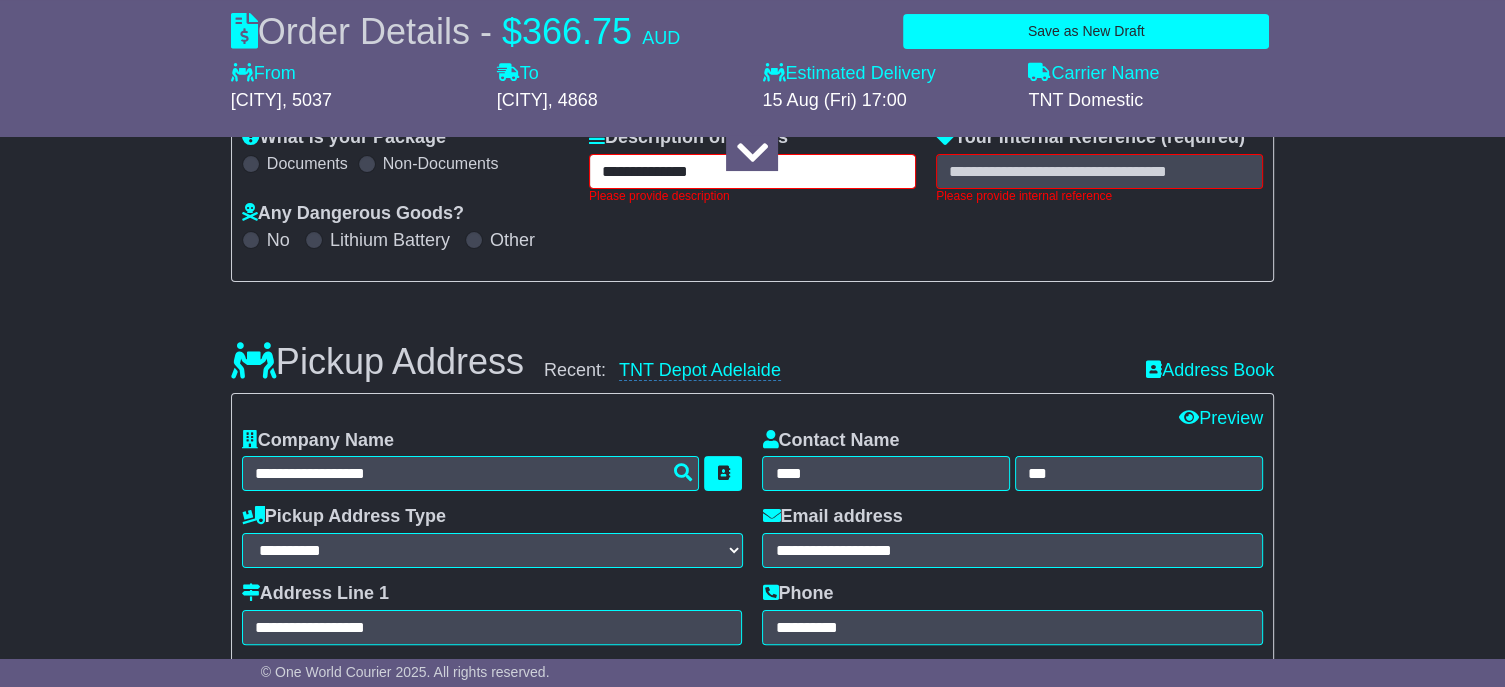 type on "**********" 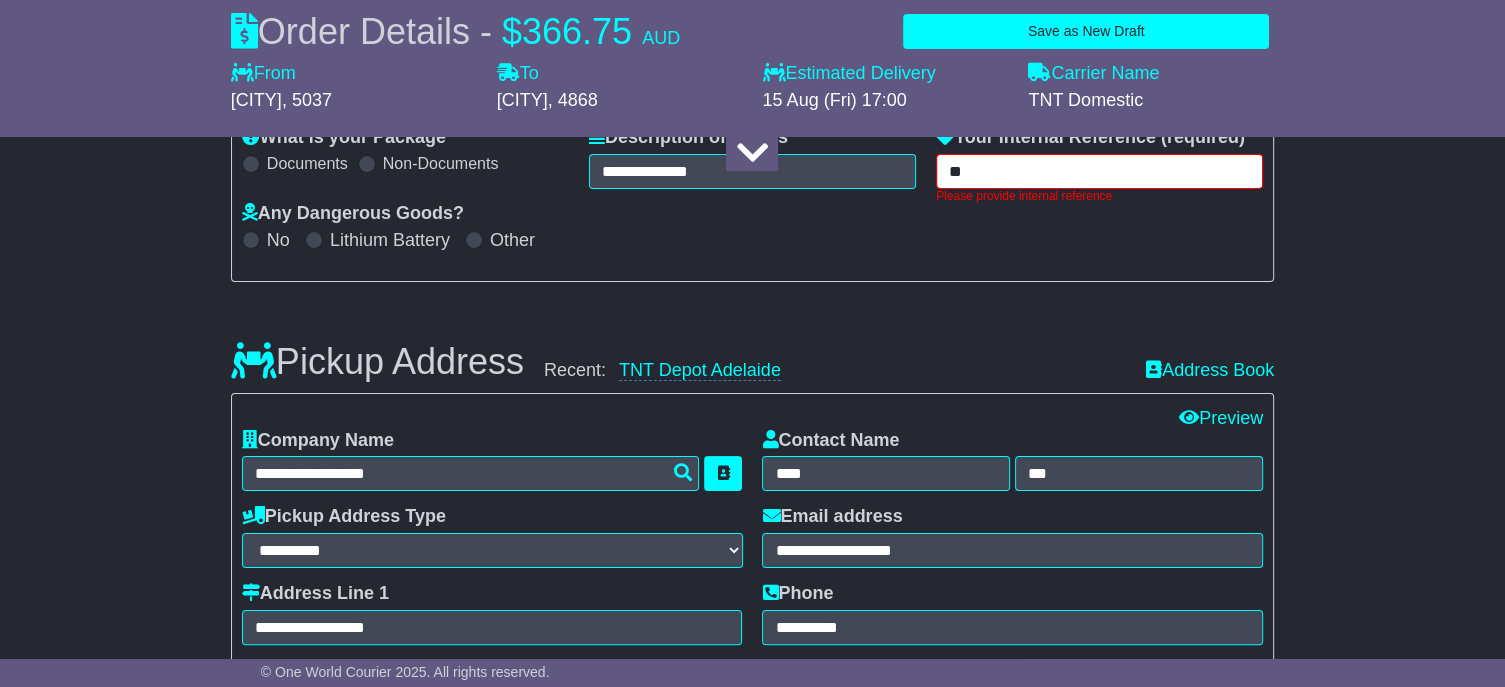 type on "*" 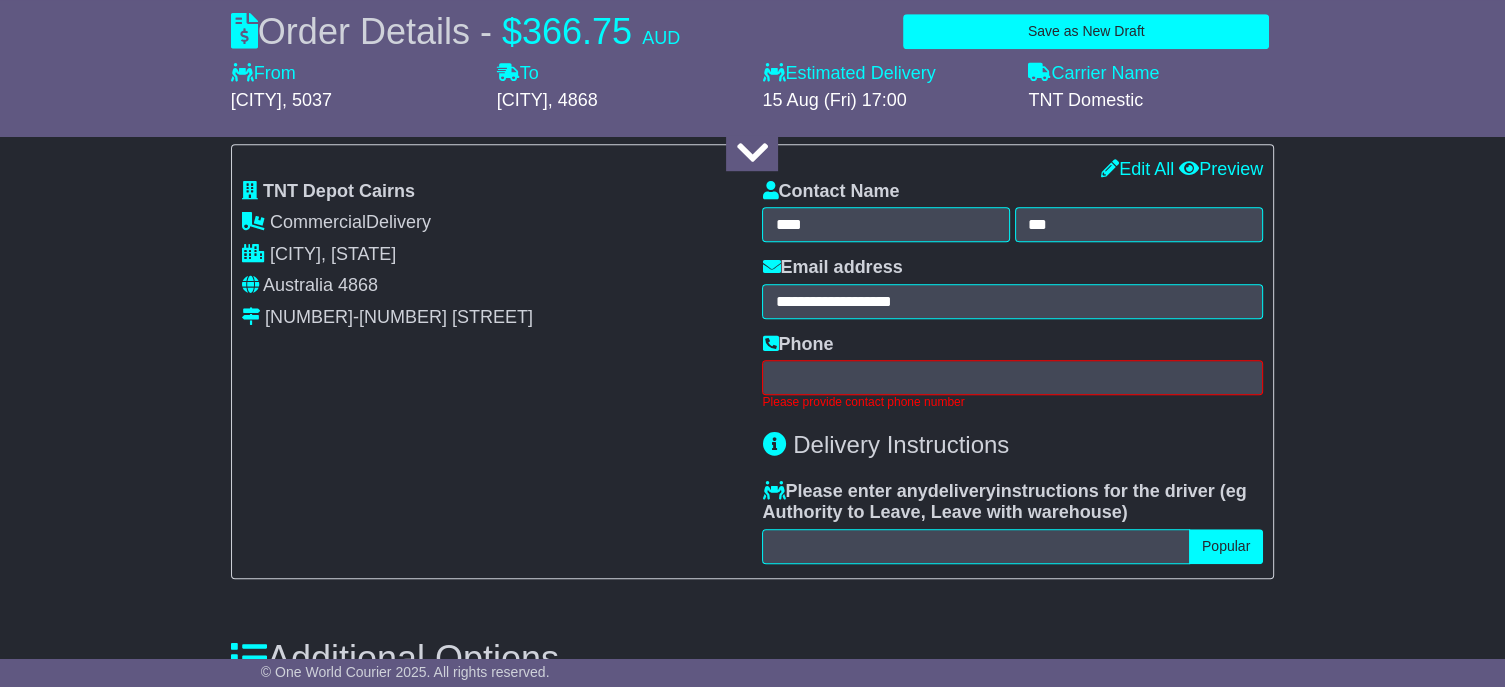 type on "******" 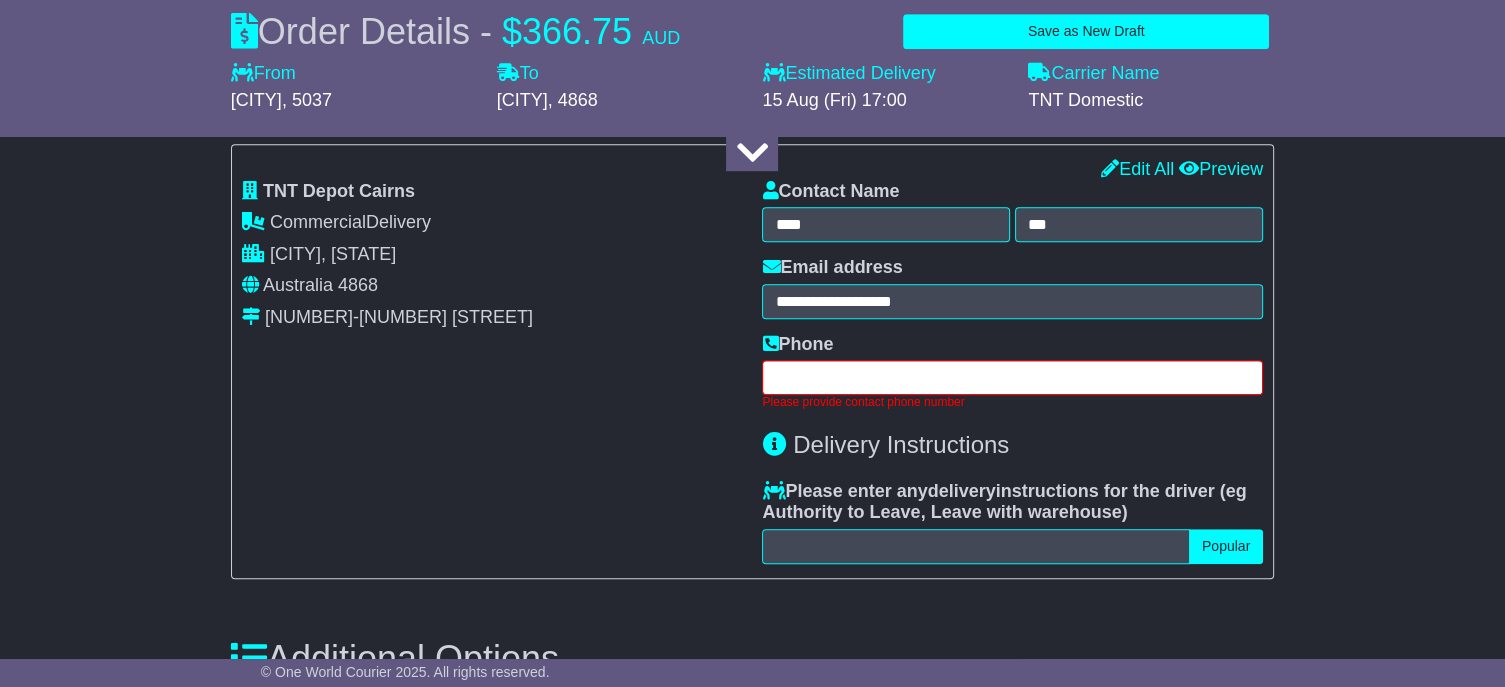 scroll, scrollTop: 1410, scrollLeft: 0, axis: vertical 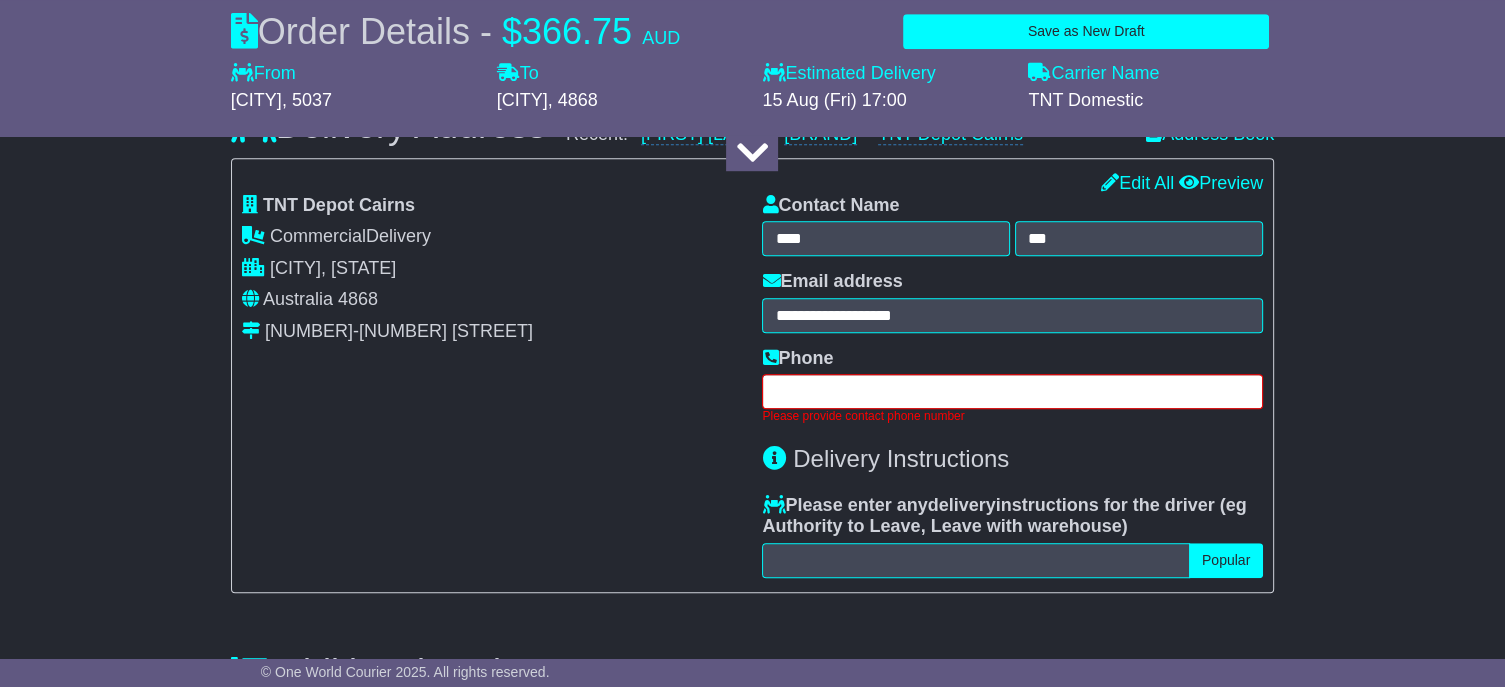 click at bounding box center (1012, 391) 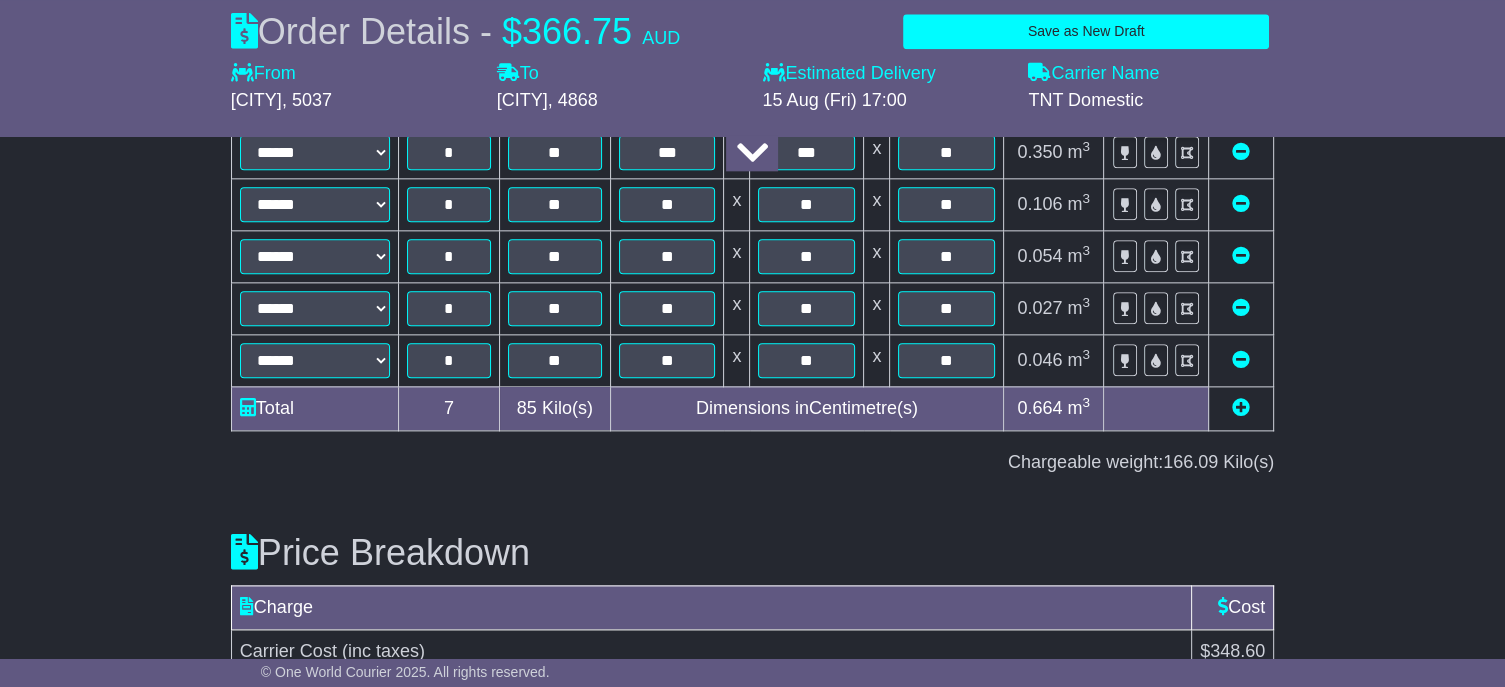 scroll, scrollTop: 2610, scrollLeft: 0, axis: vertical 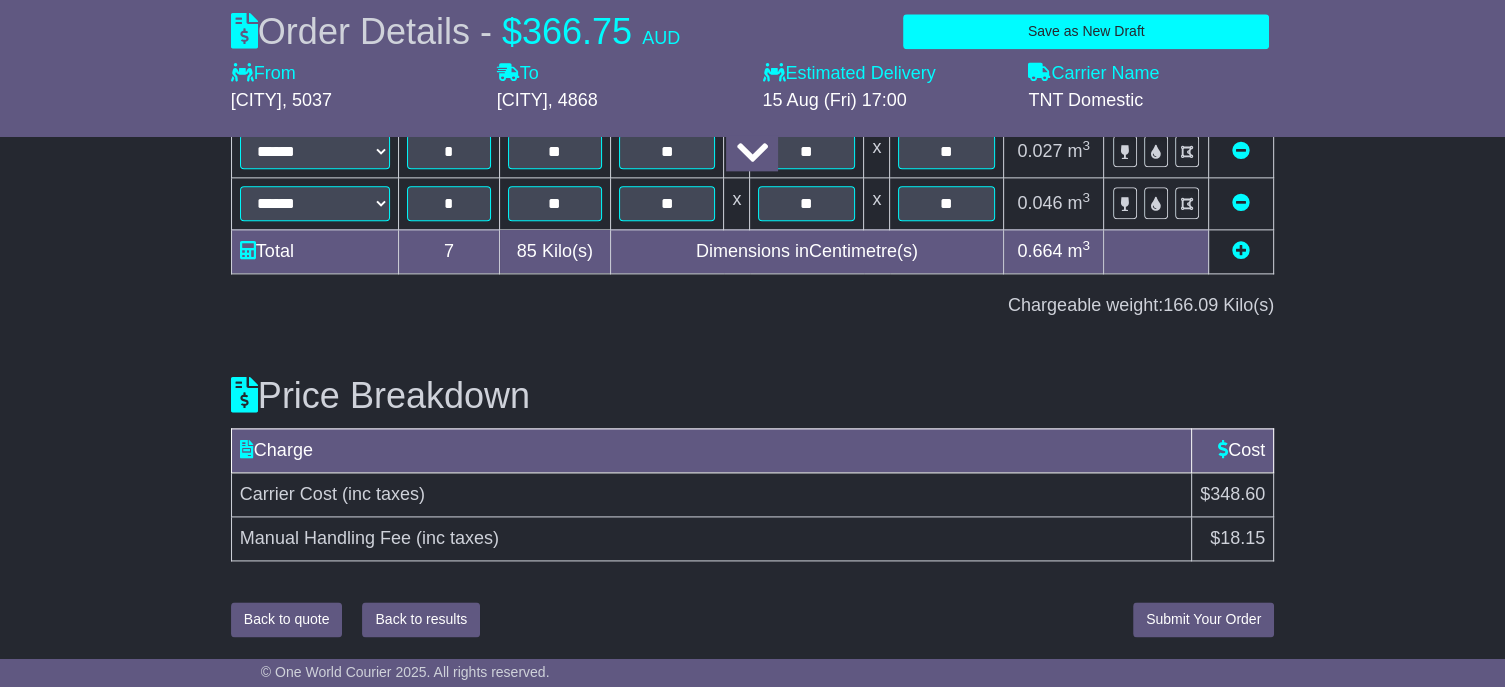 type on "**********" 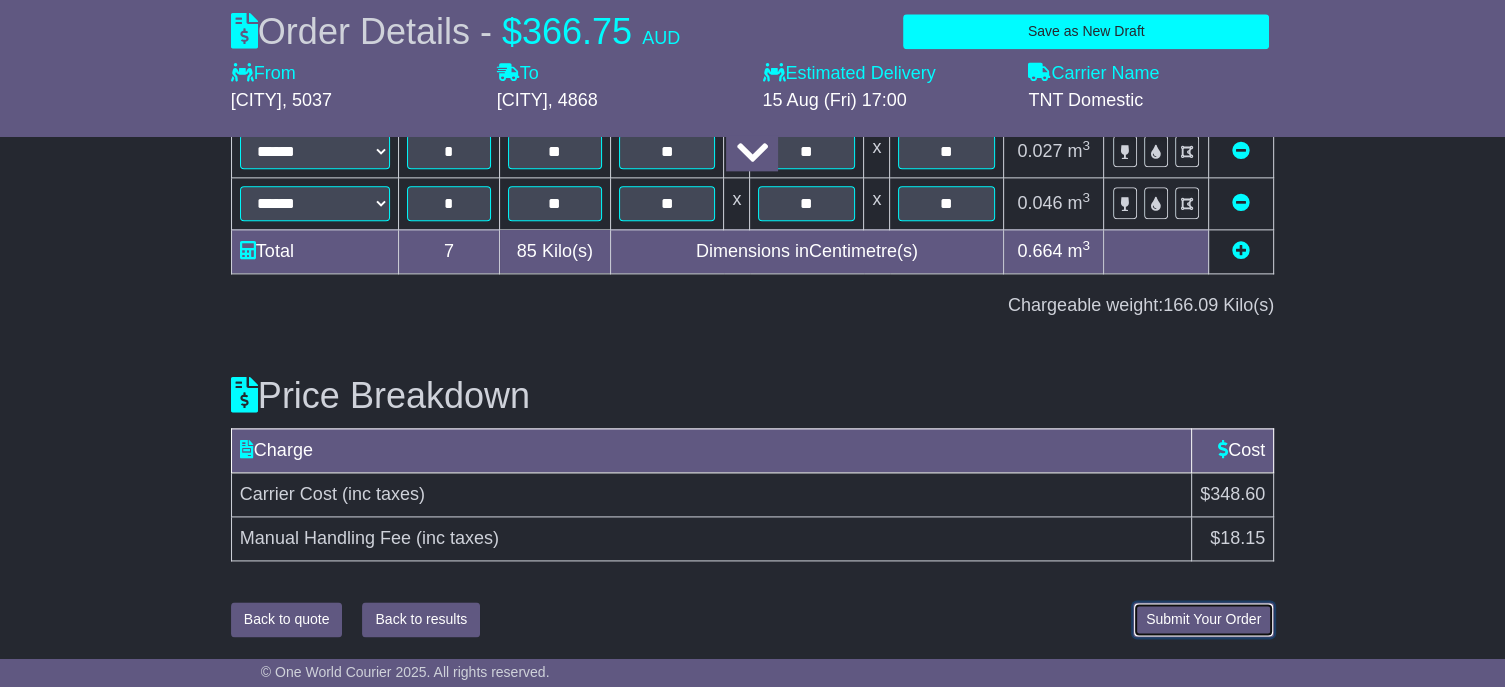 click on "Submit Your Order" at bounding box center [1203, 619] 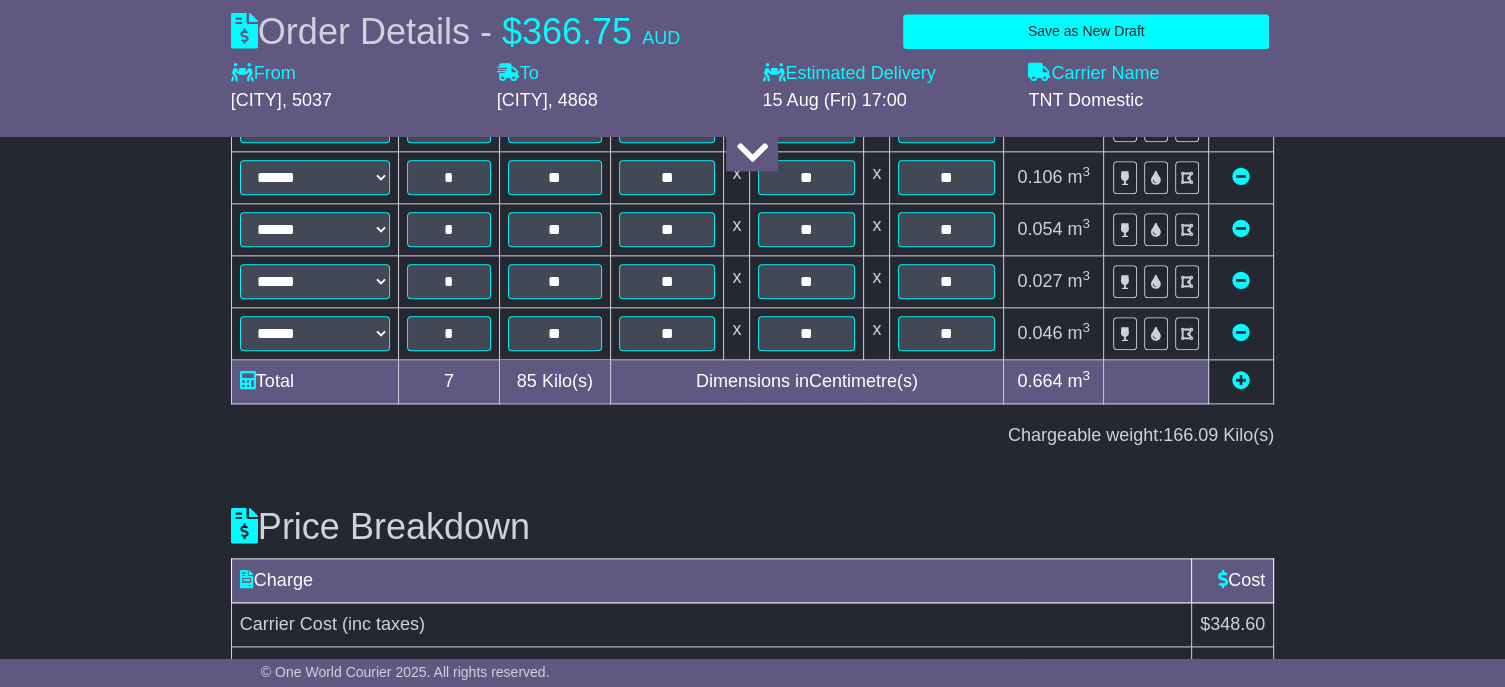 scroll, scrollTop: 2596, scrollLeft: 0, axis: vertical 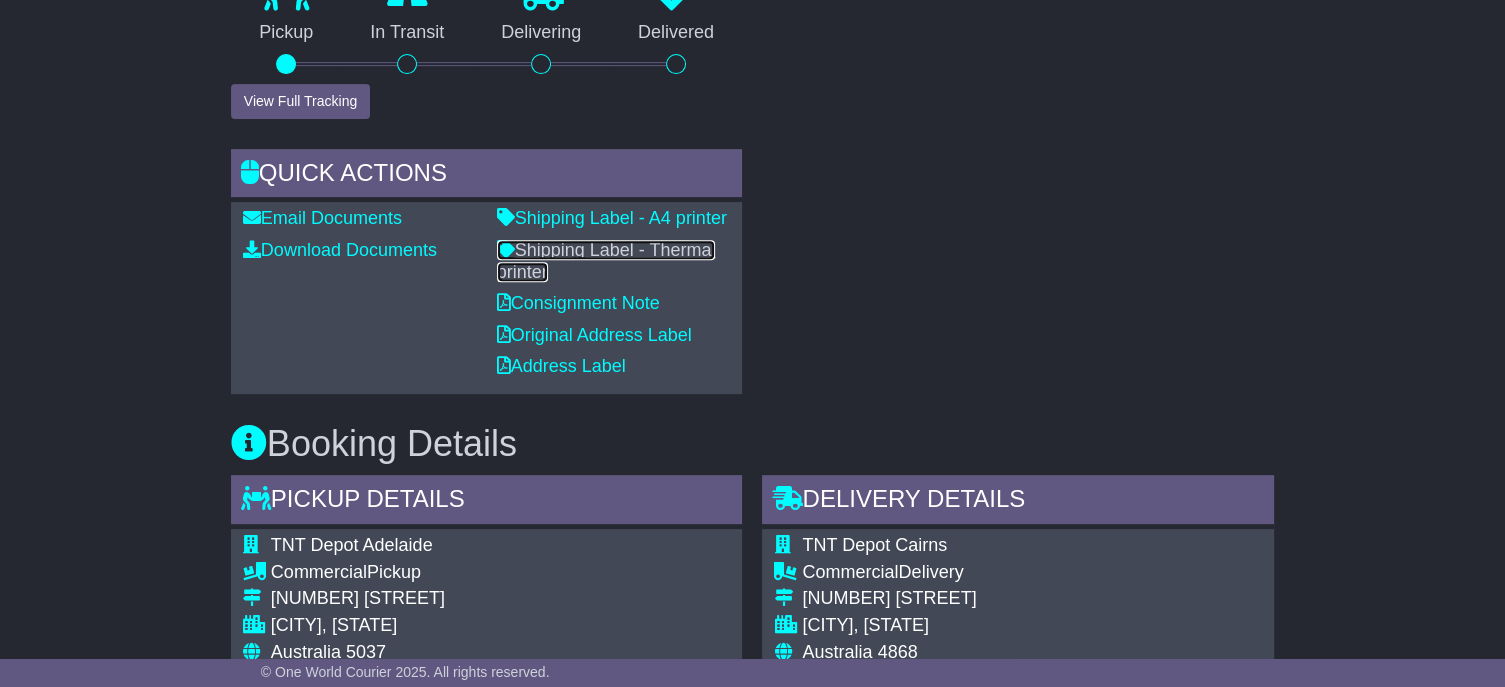 click on "Shipping Label - Thermal printer" at bounding box center (606, 261) 